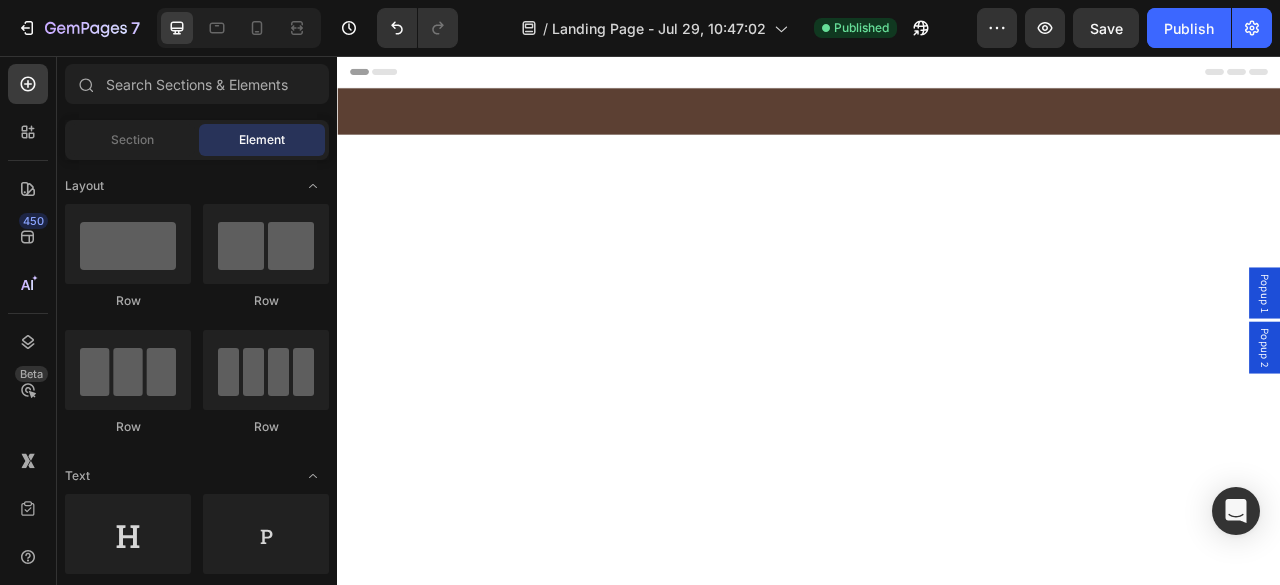 scroll, scrollTop: 0, scrollLeft: 0, axis: both 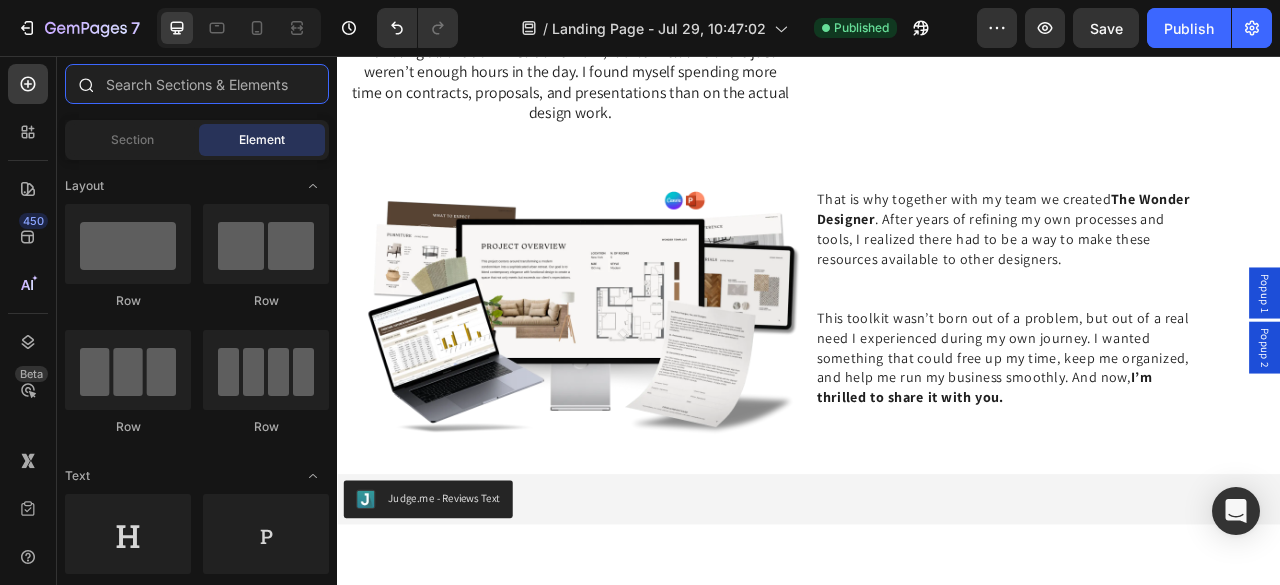 click at bounding box center (197, 84) 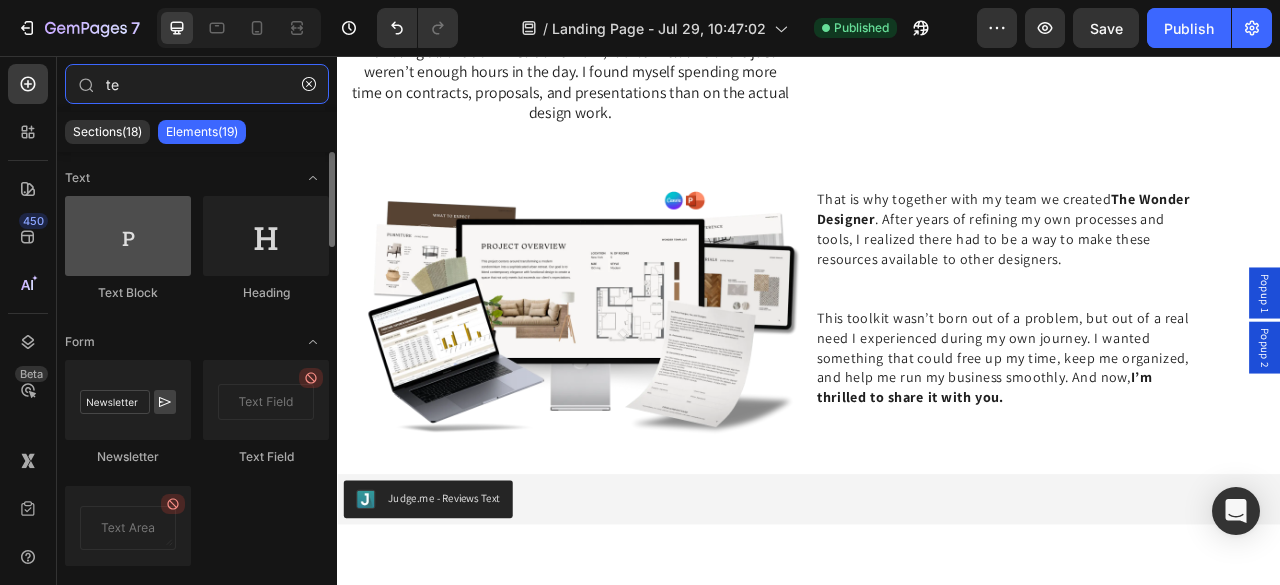 type on "te" 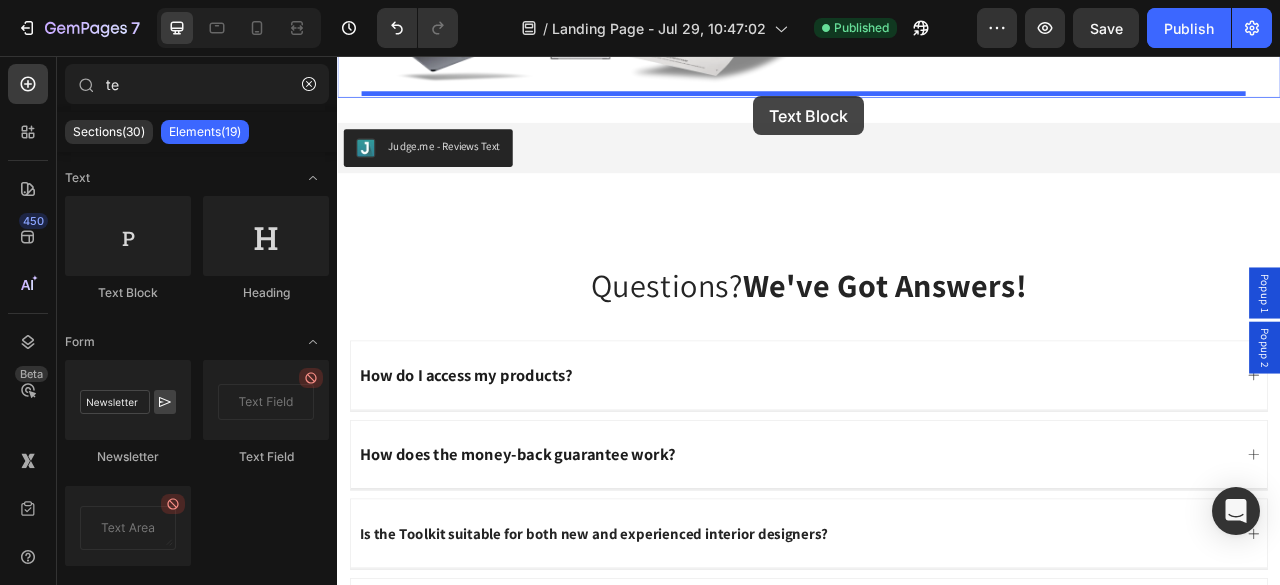 scroll, scrollTop: 12890, scrollLeft: 0, axis: vertical 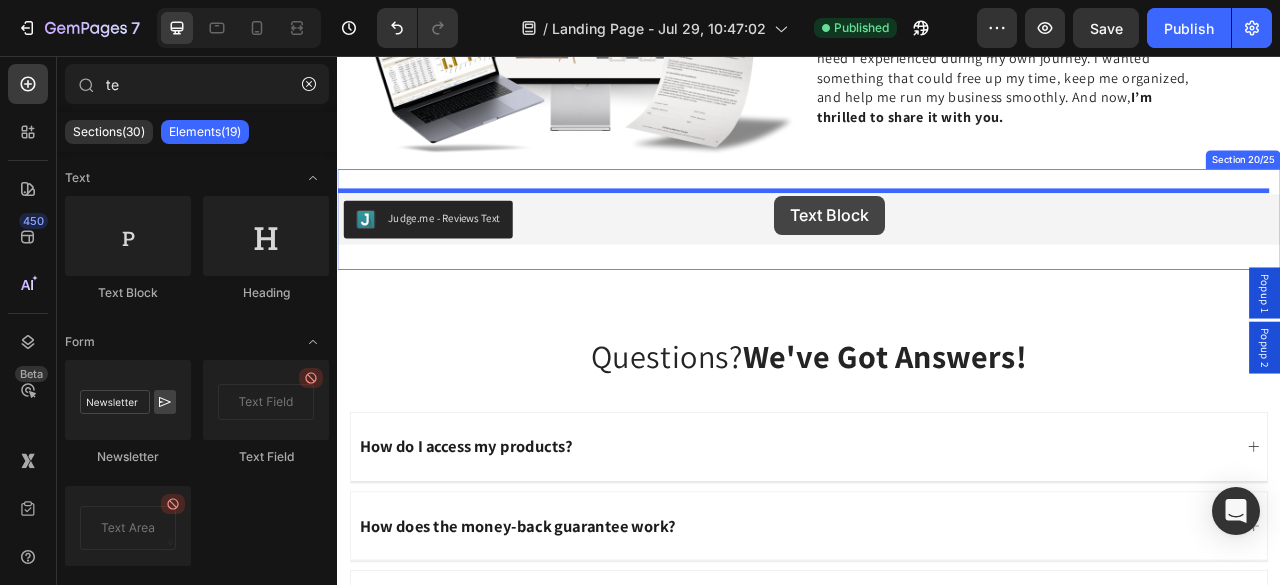 drag, startPoint x: 501, startPoint y: 327, endPoint x: 893, endPoint y: 234, distance: 402.8809 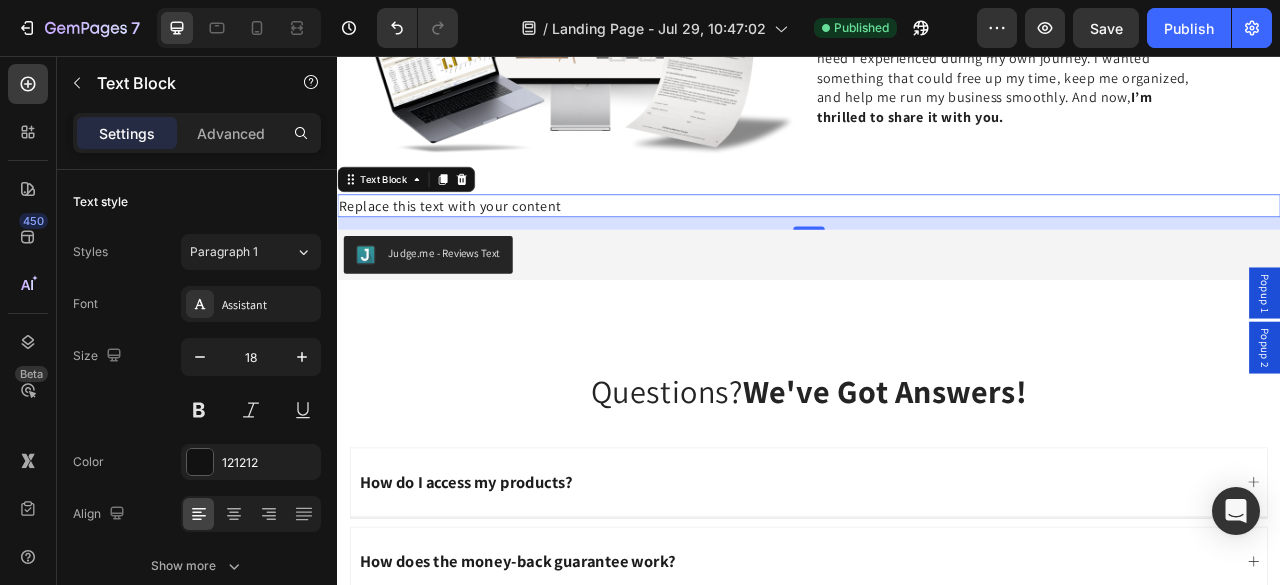click on "Replace this text with your content" at bounding box center [937, 246] 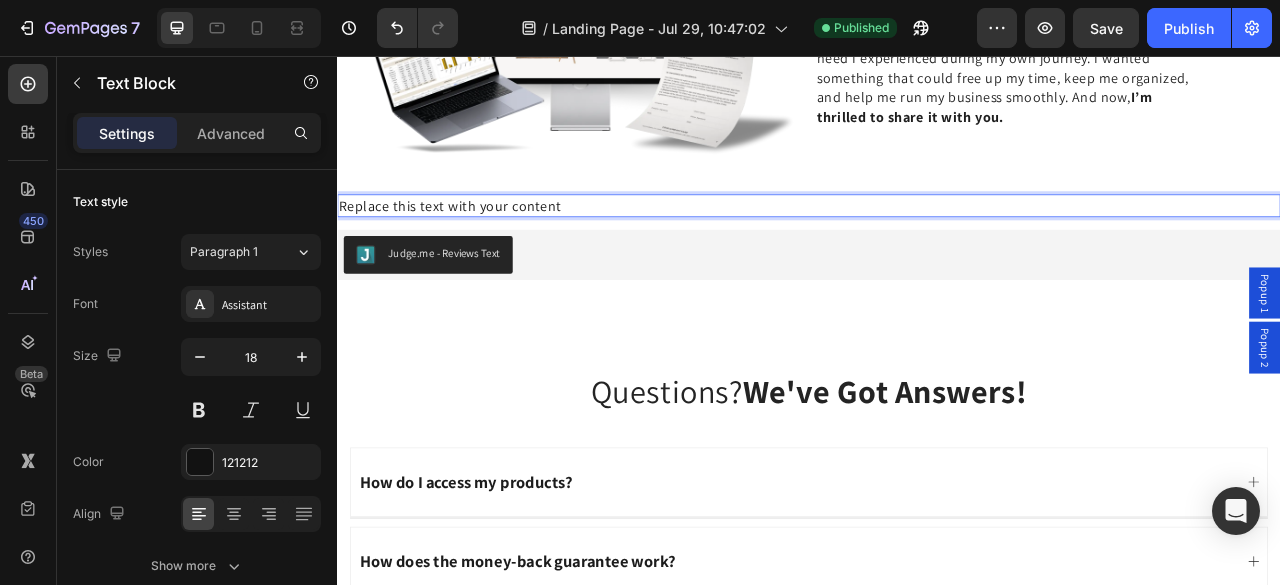 click on "Replace this text with your content" at bounding box center [937, 246] 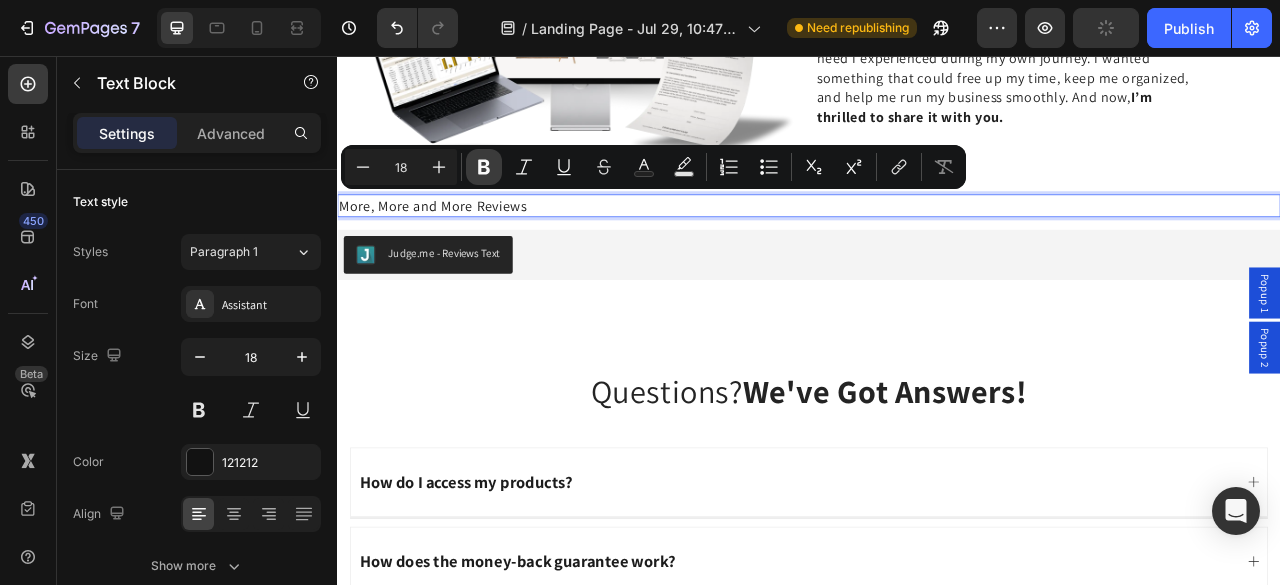 click on "Bold" at bounding box center [484, 167] 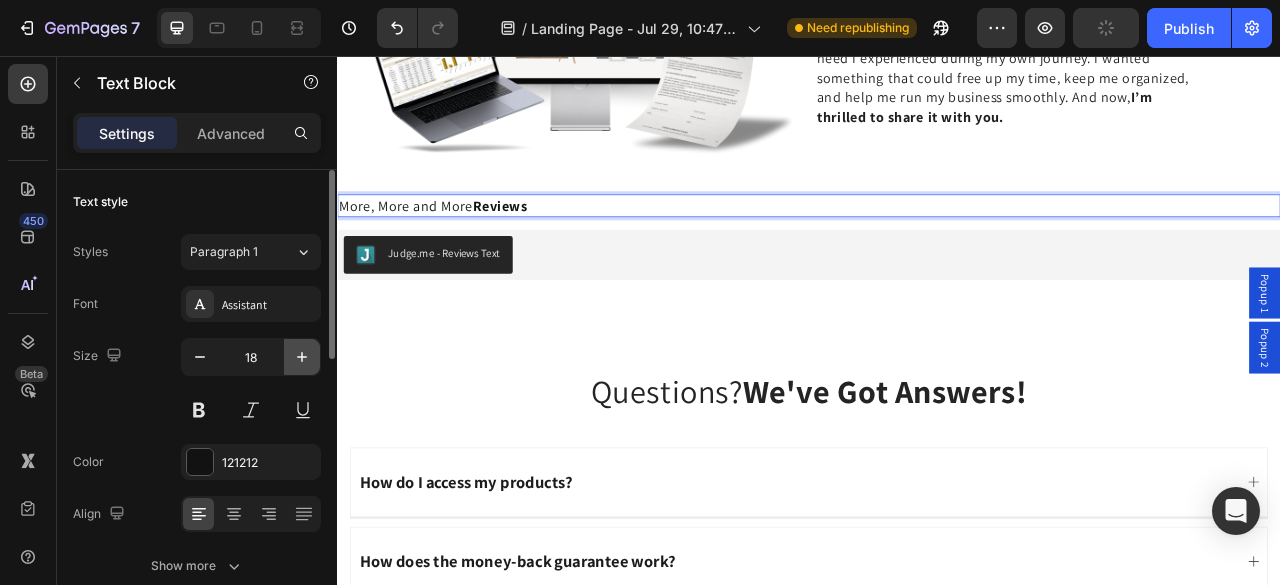 click 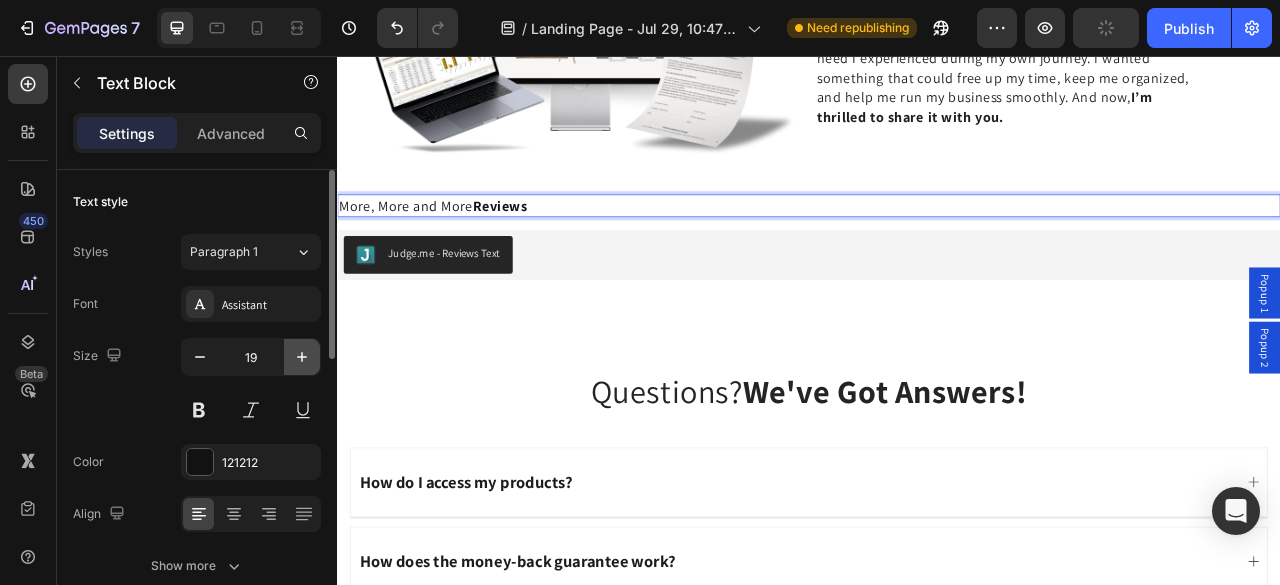 click 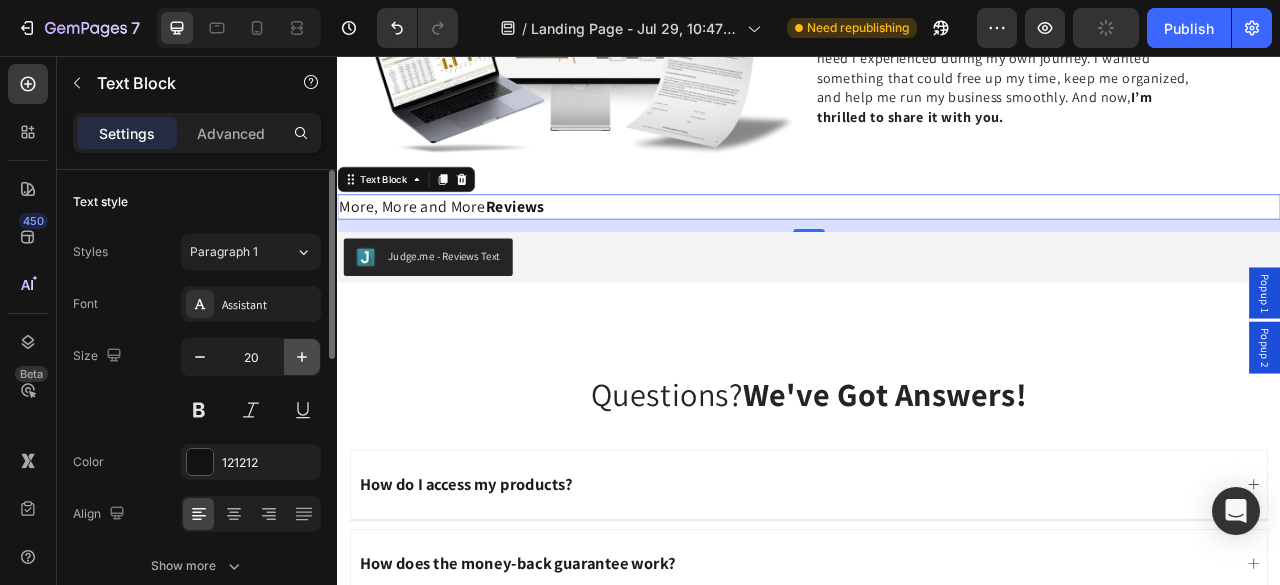 click 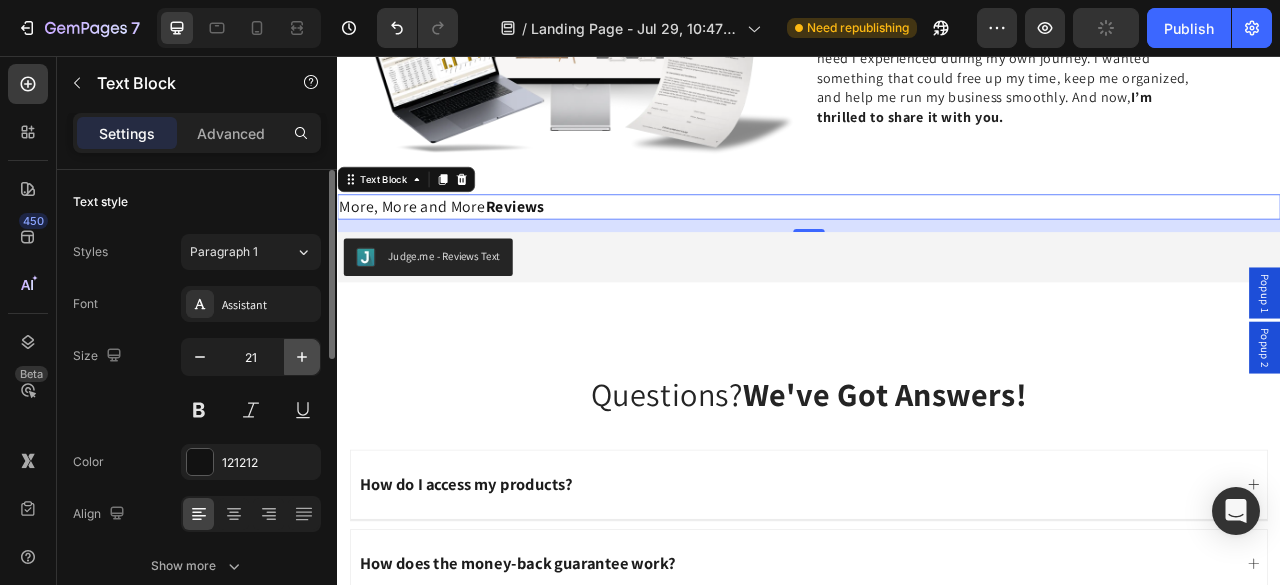 click 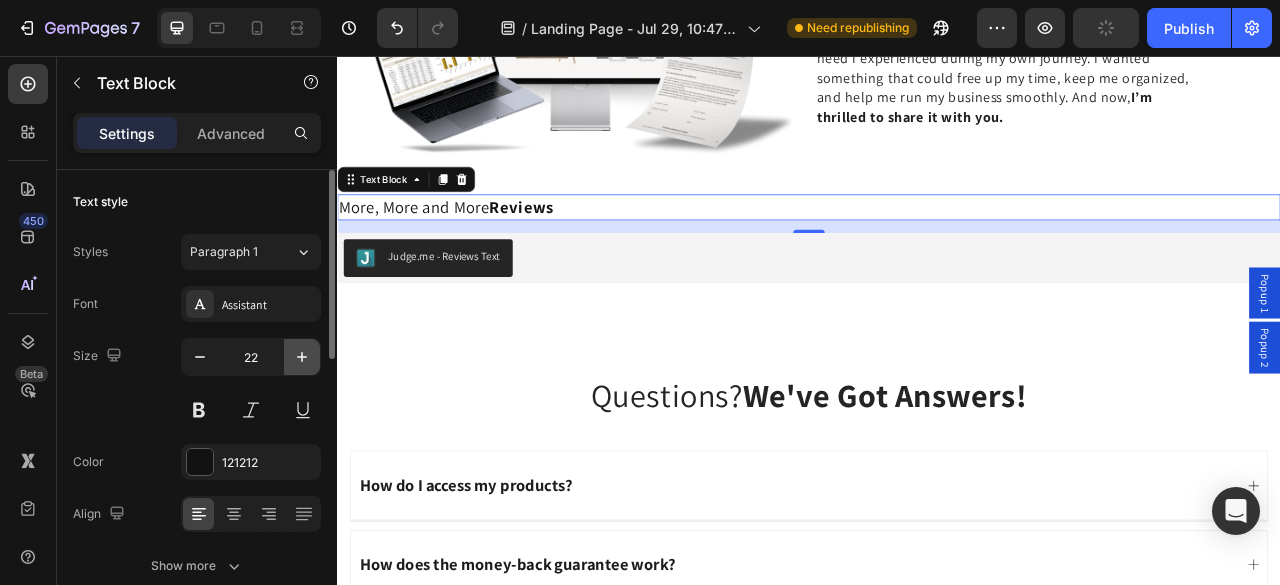 click 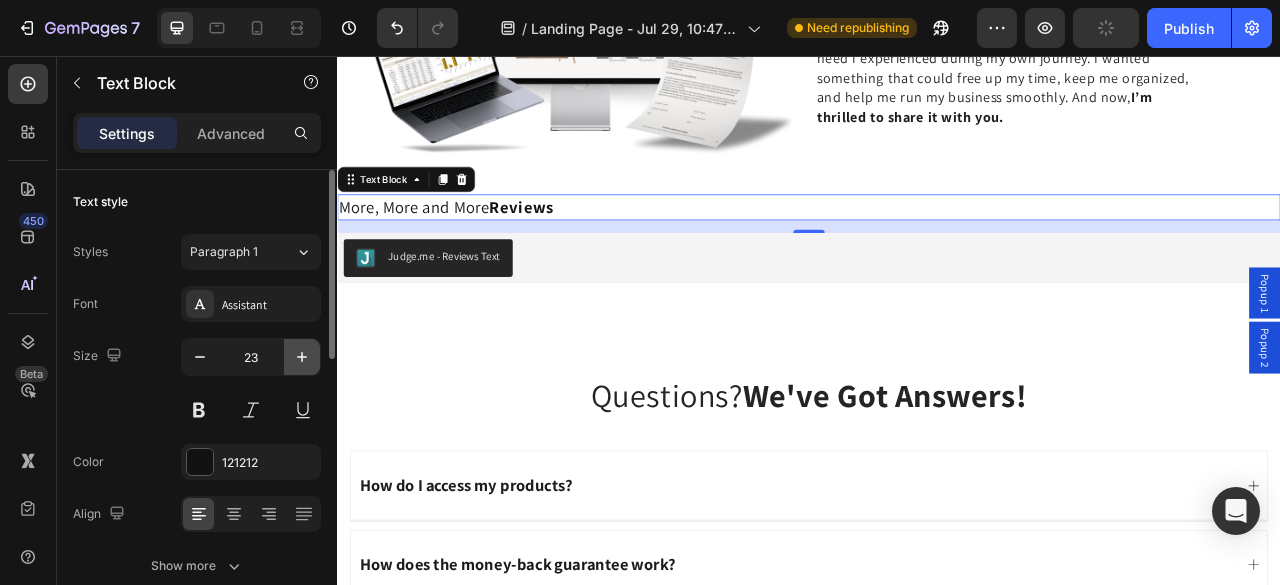 click 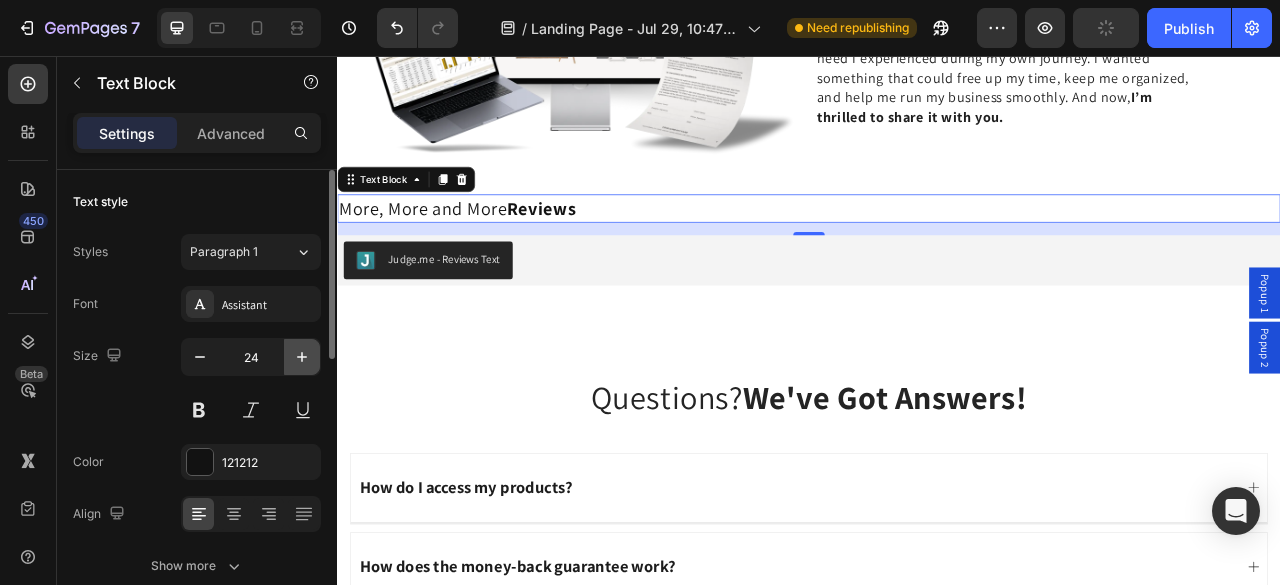 click 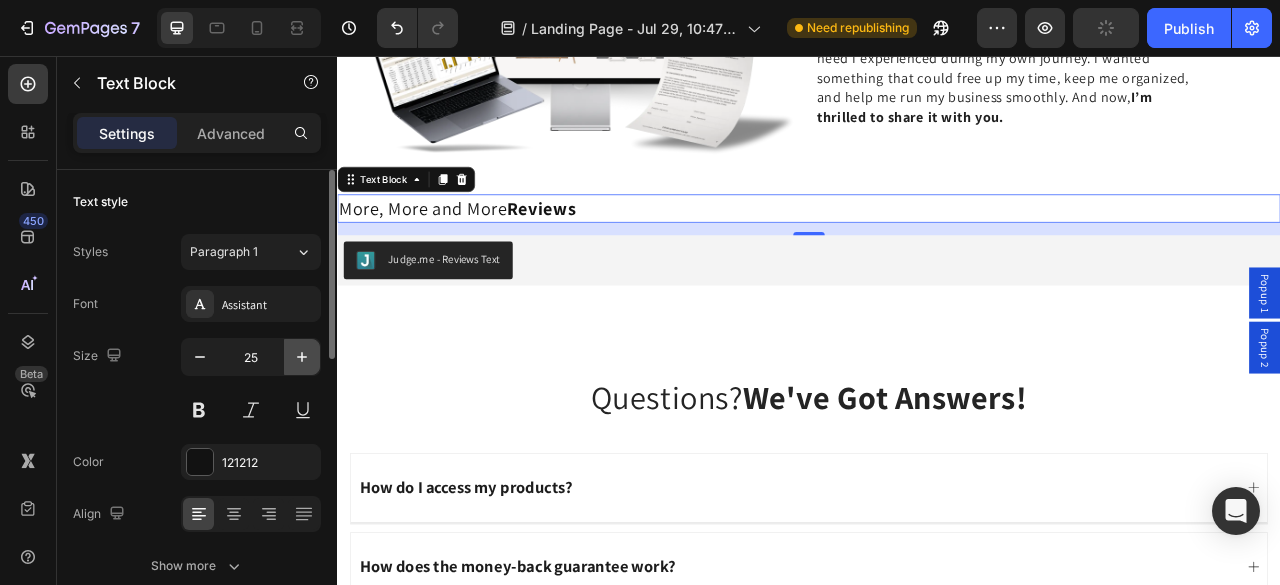 click 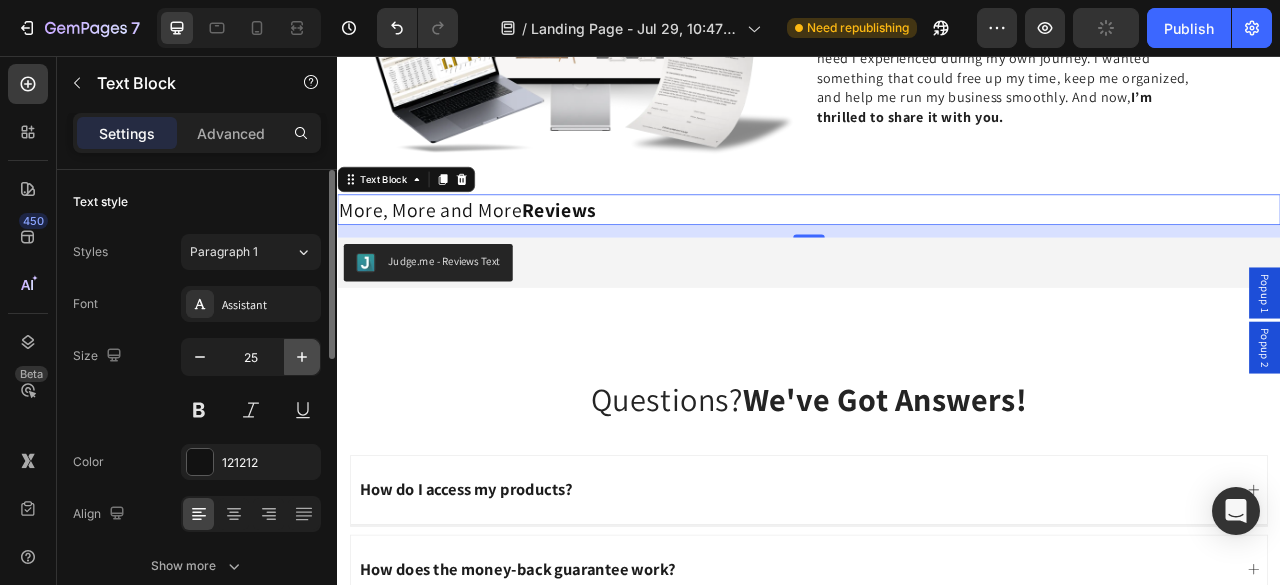 click 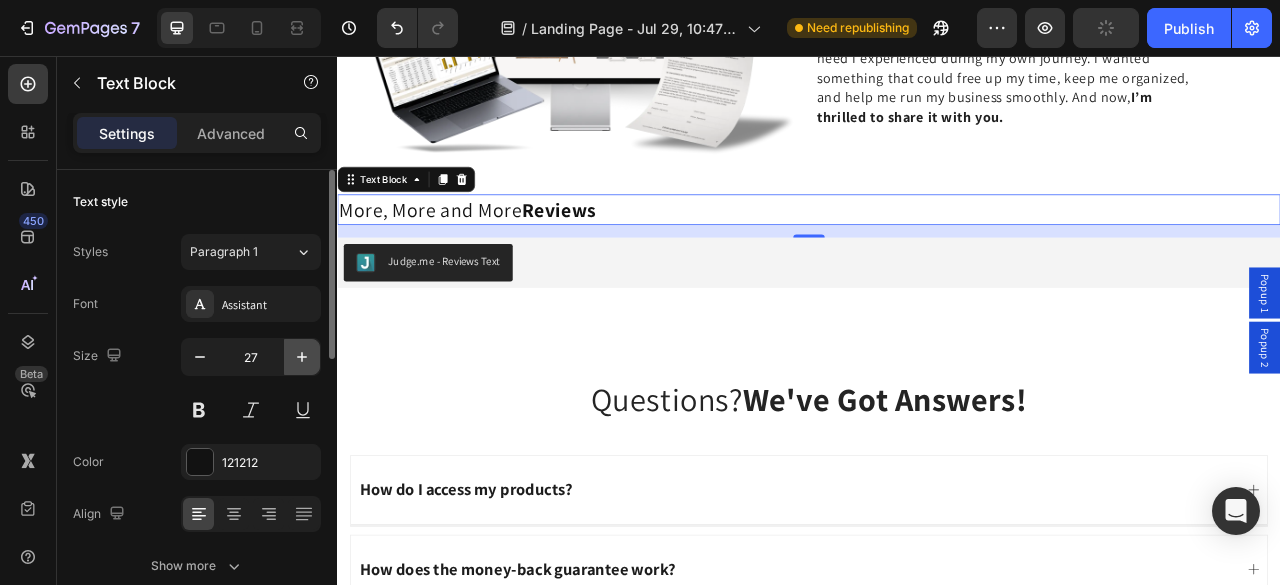 click 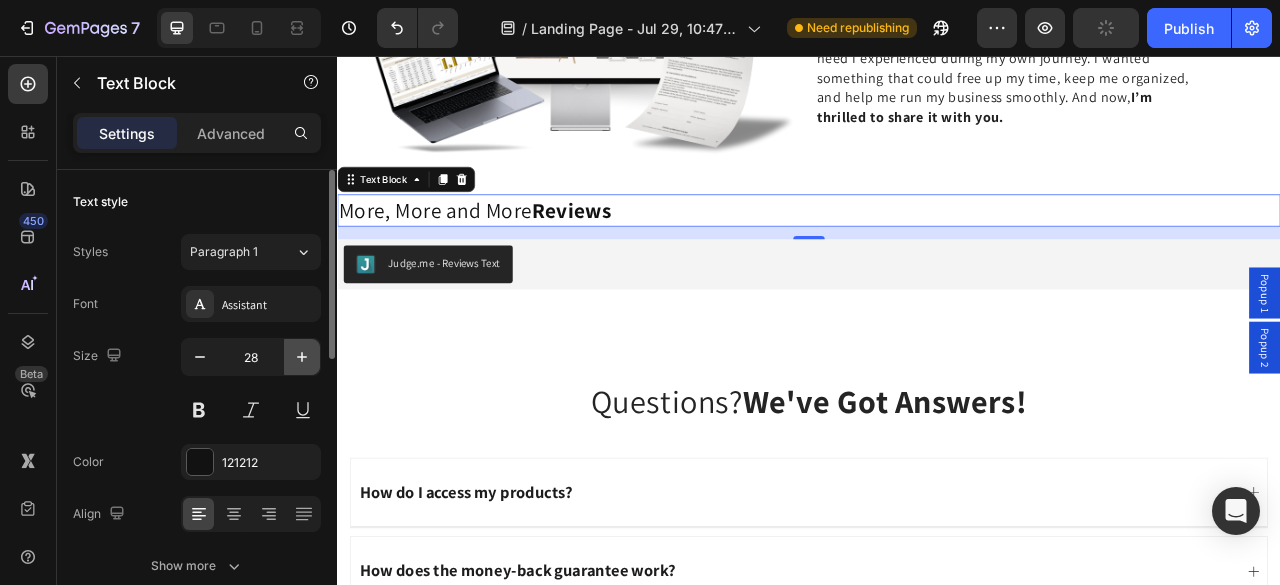 click 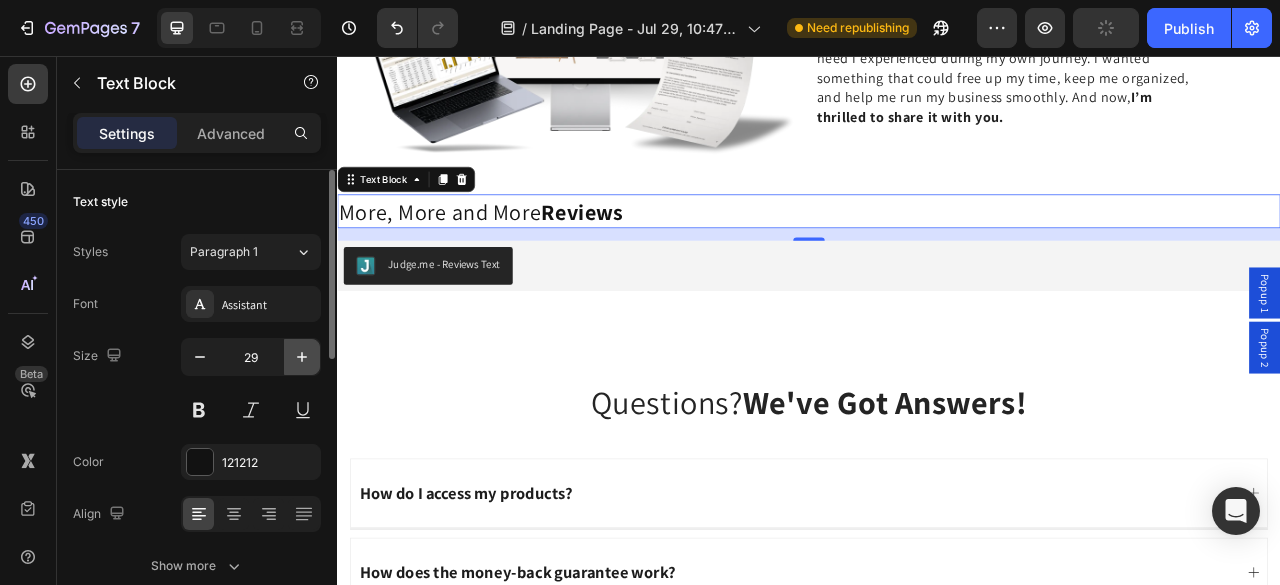 click 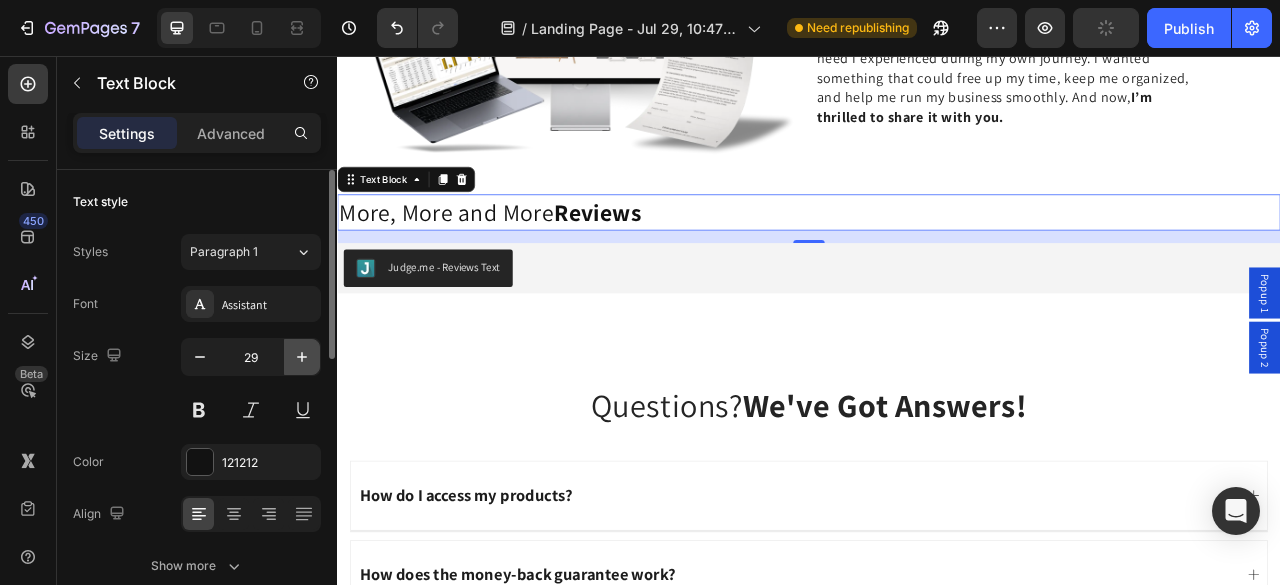 click 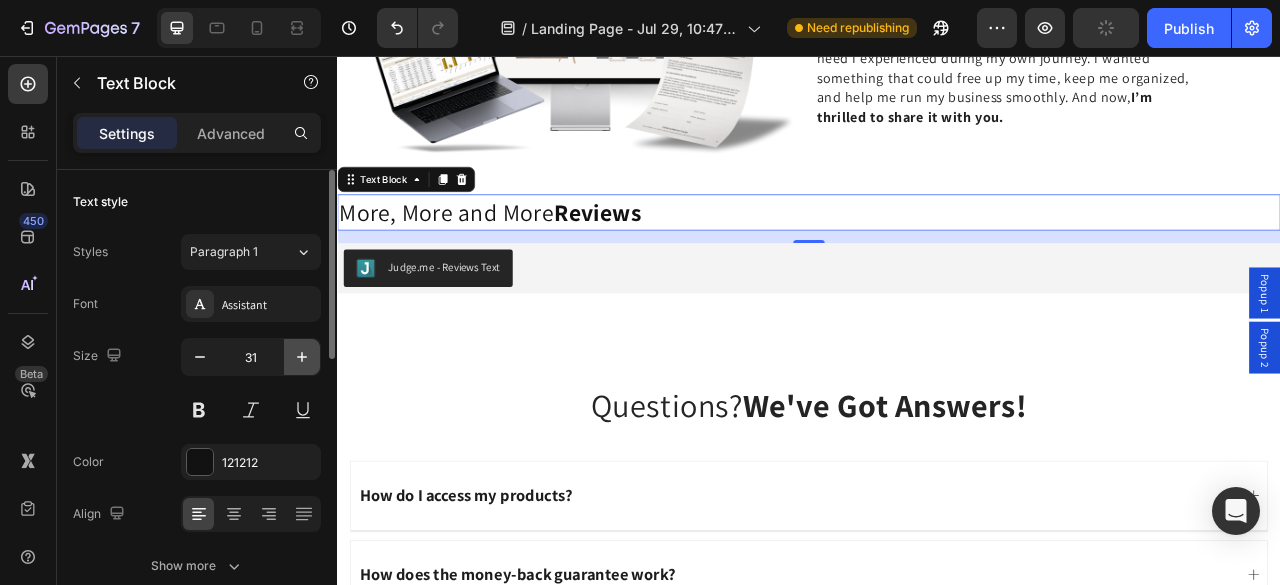 click 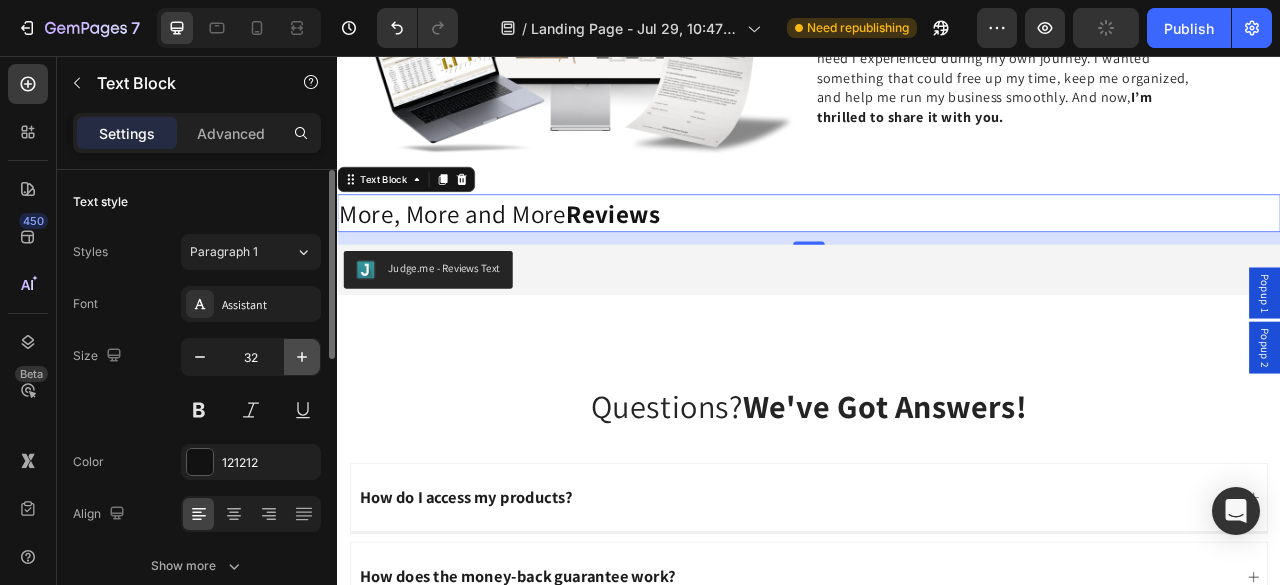 click 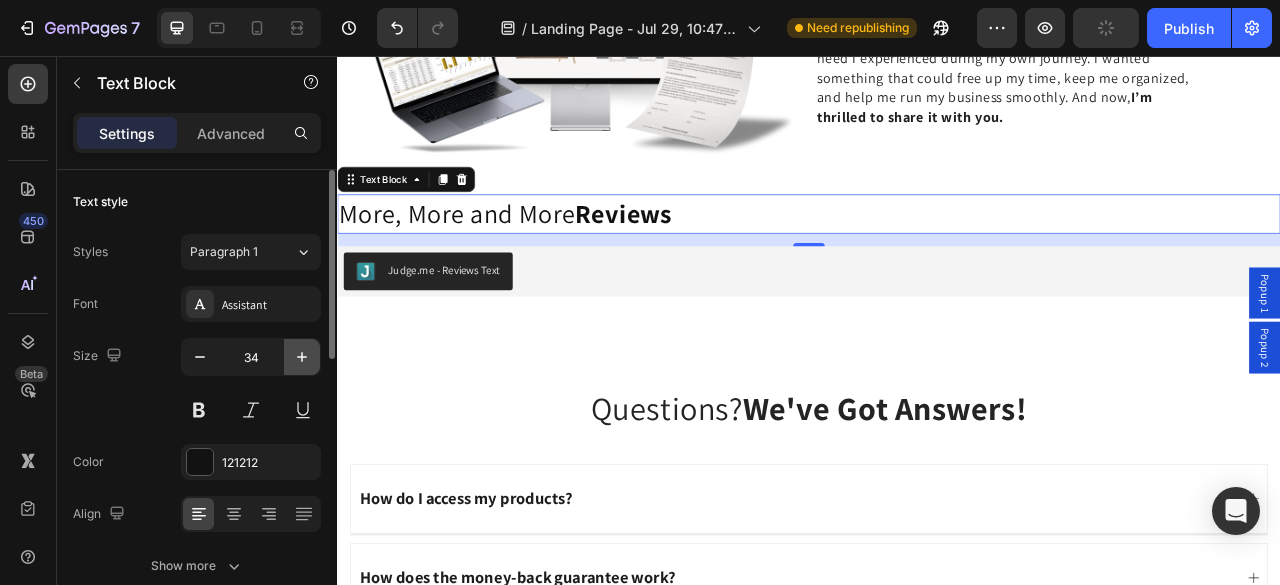 click 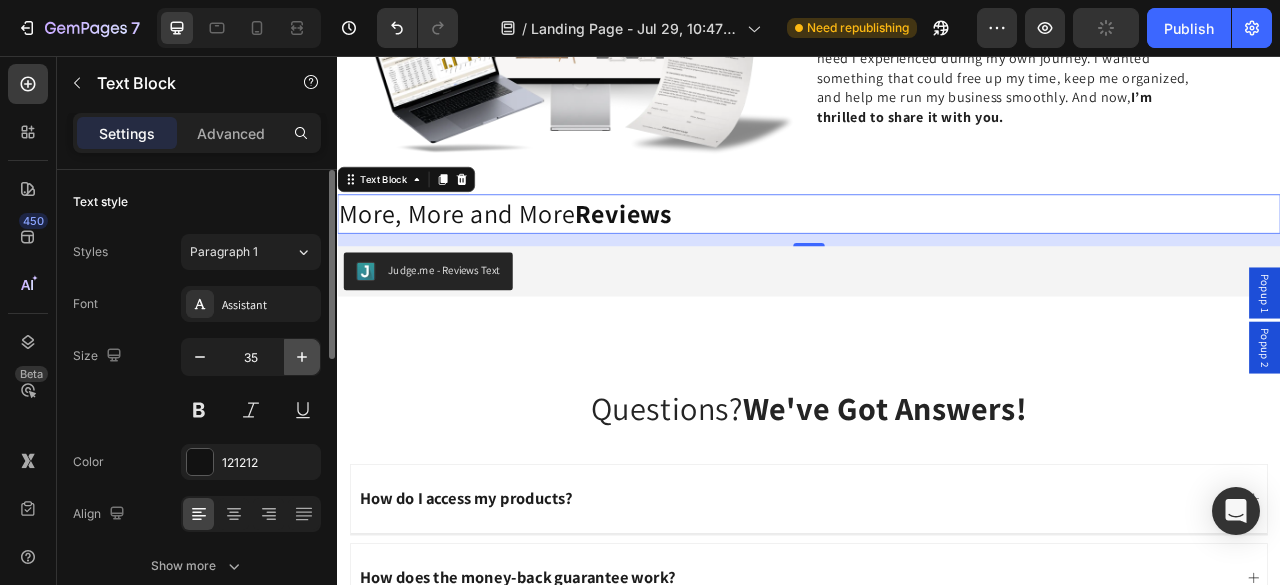click 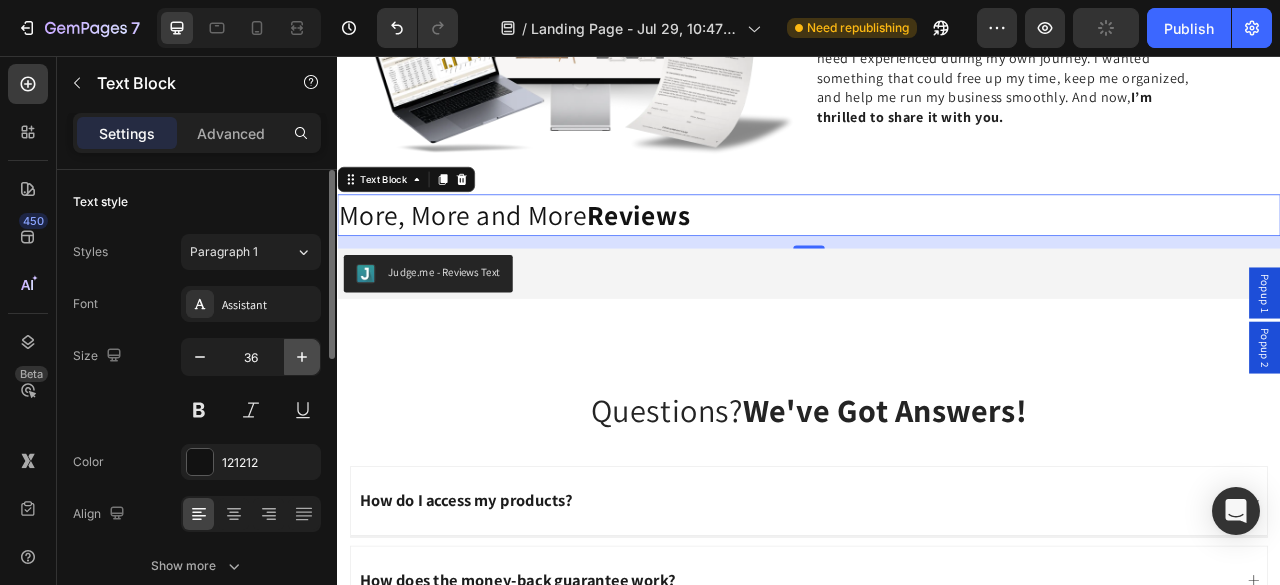 click 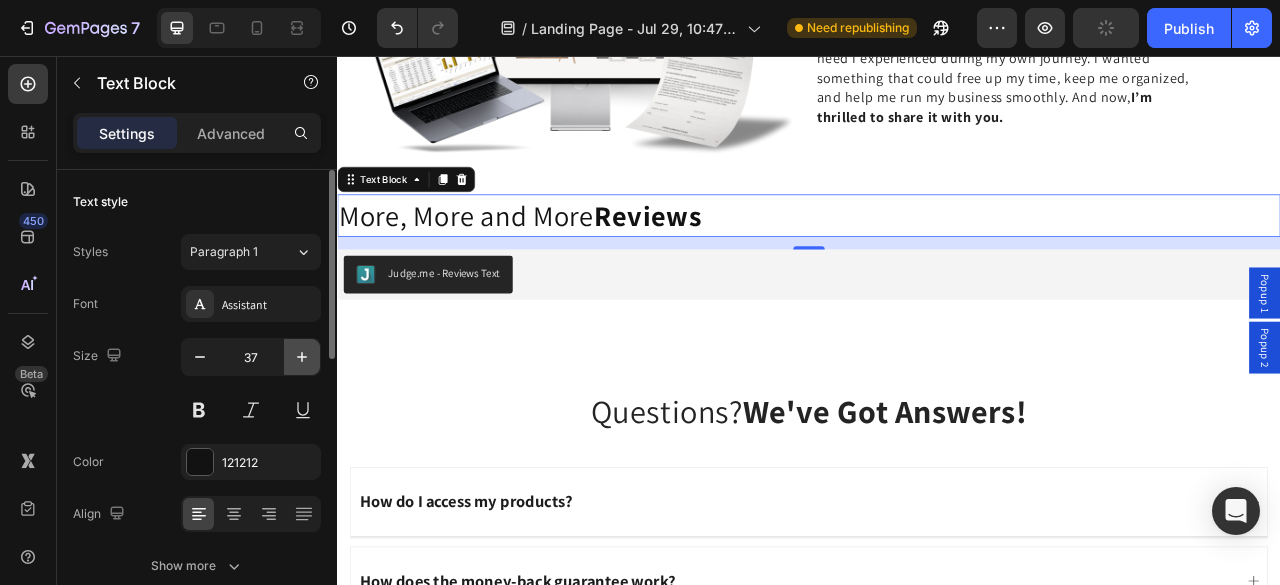 click 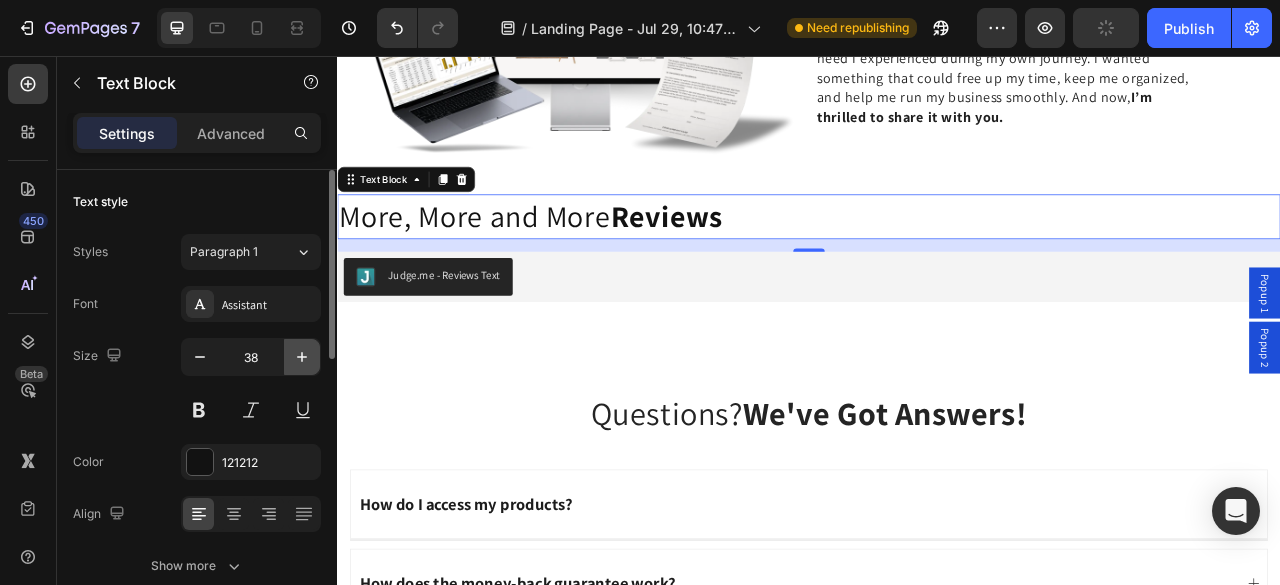 click 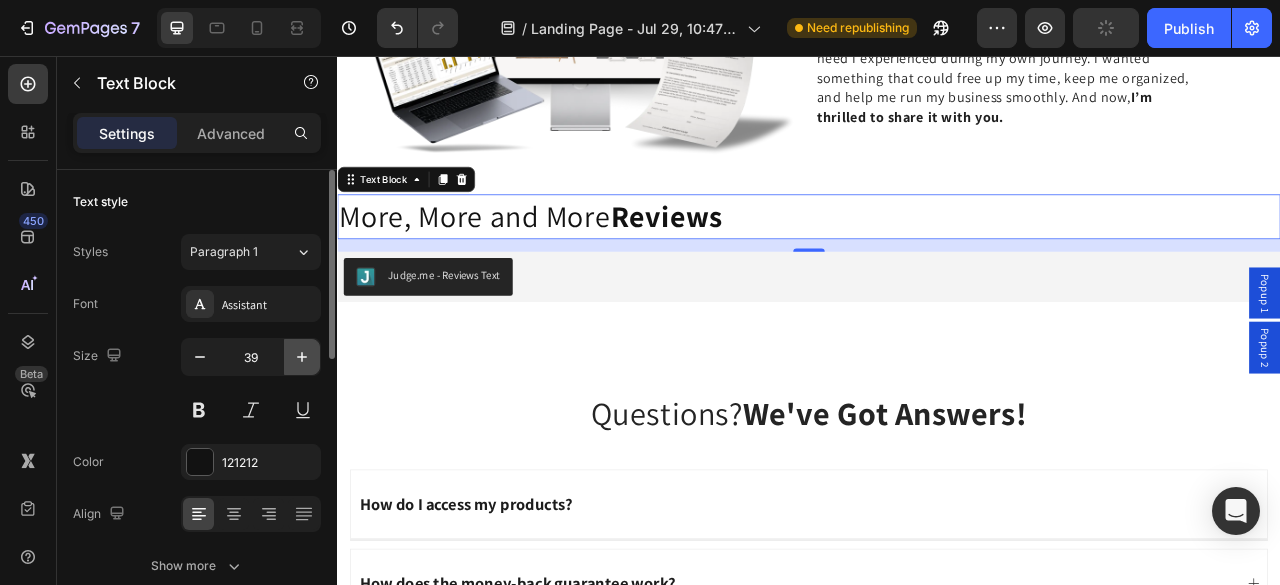 click 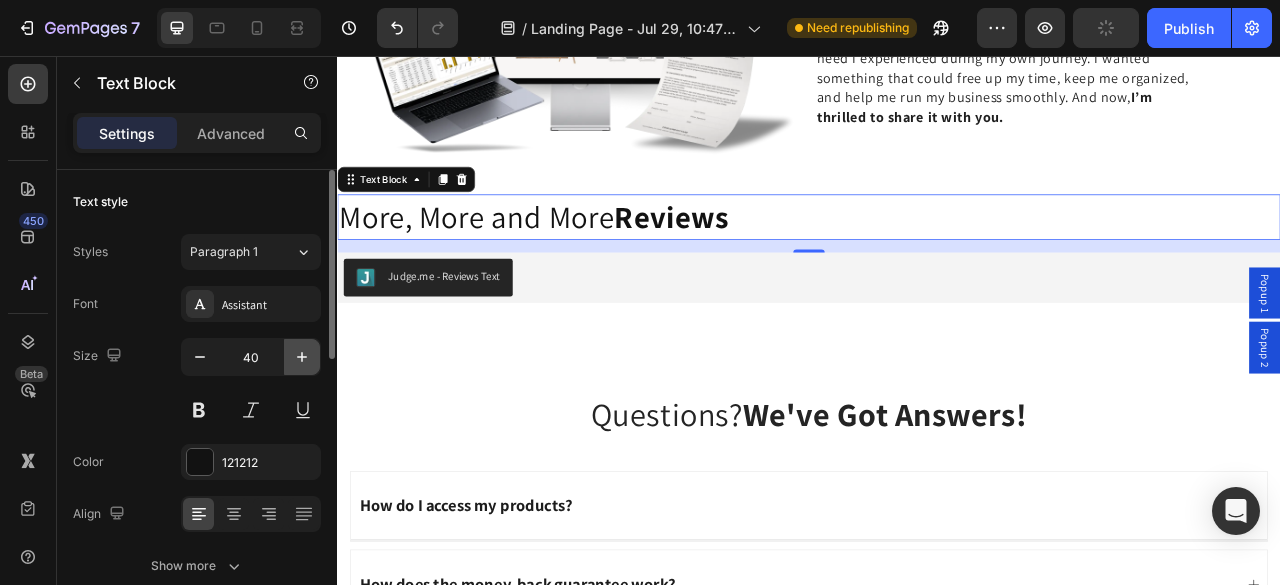 click 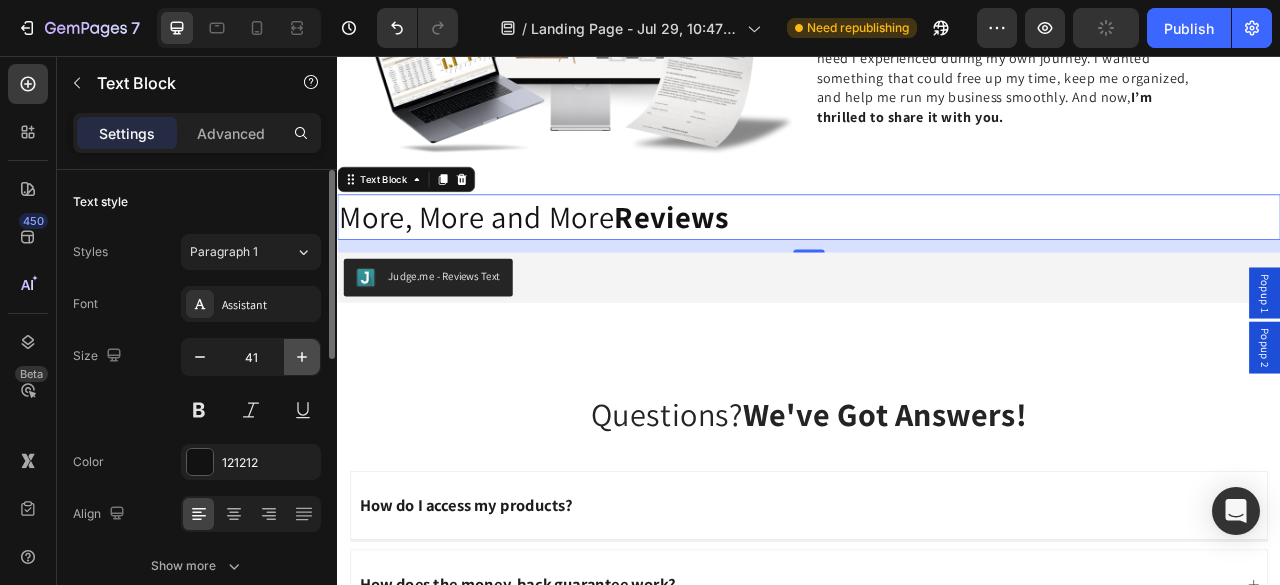 click 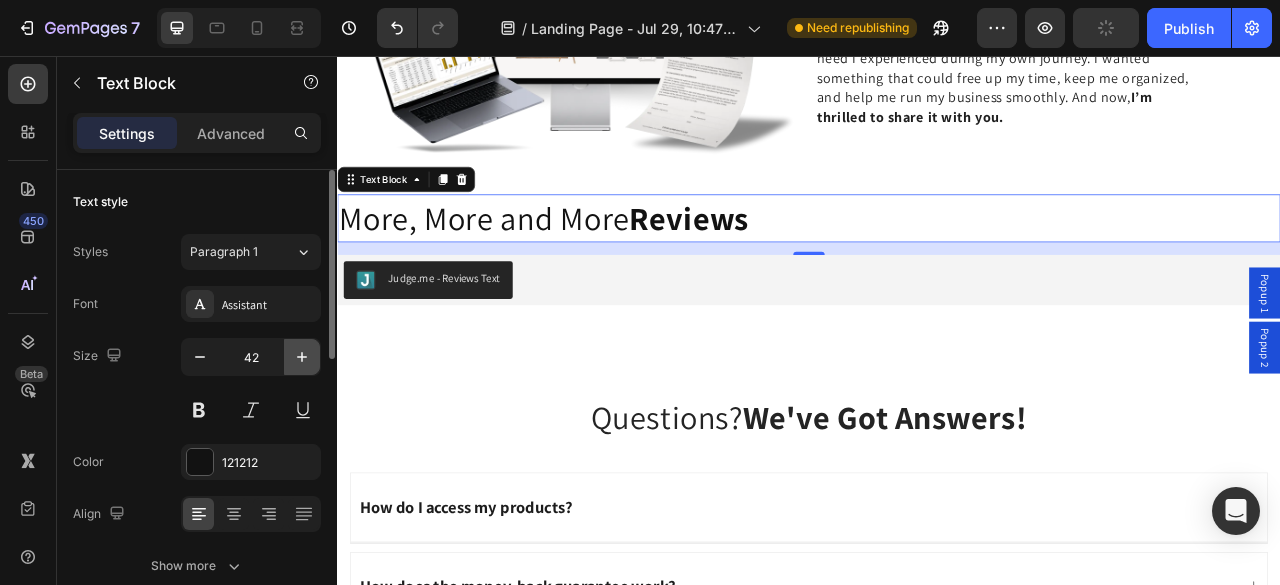click 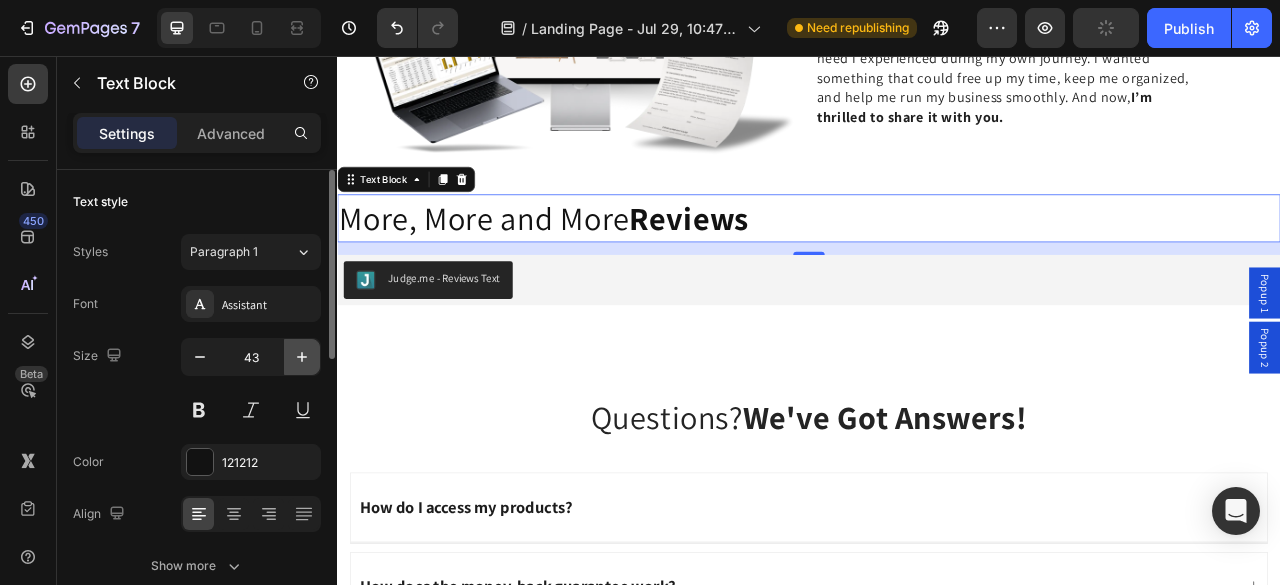 click 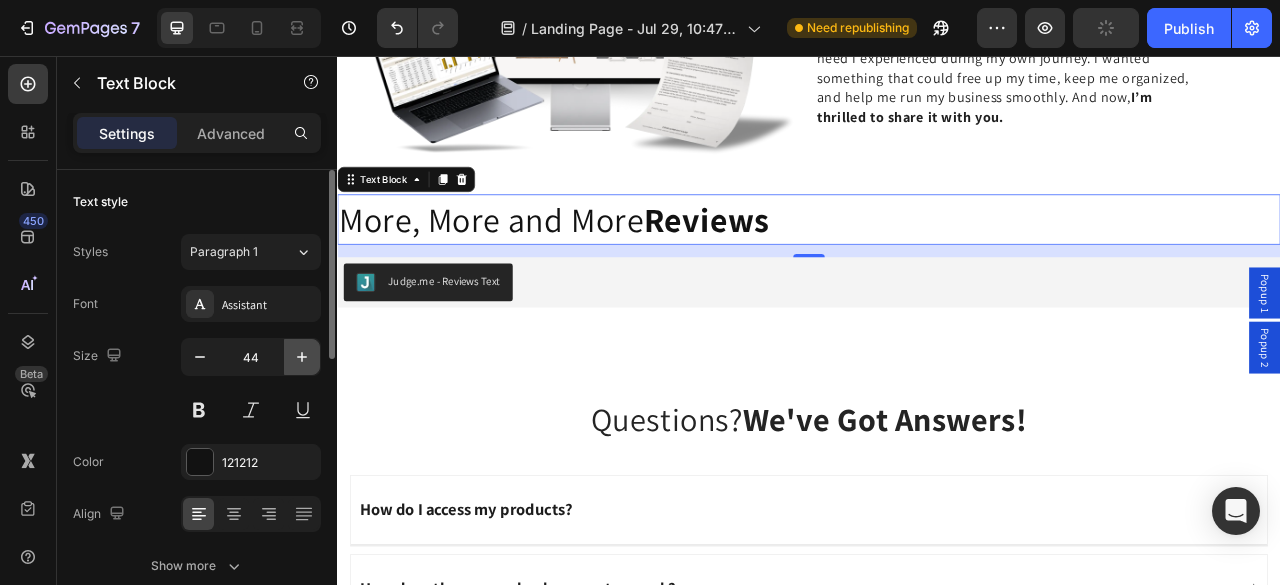 click 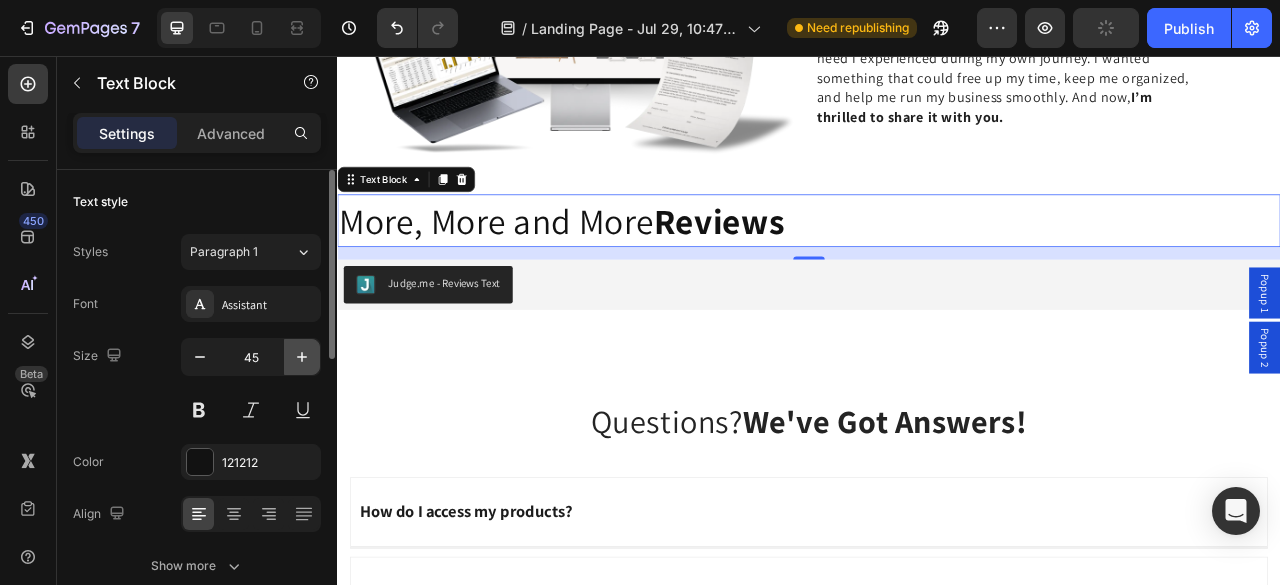 click 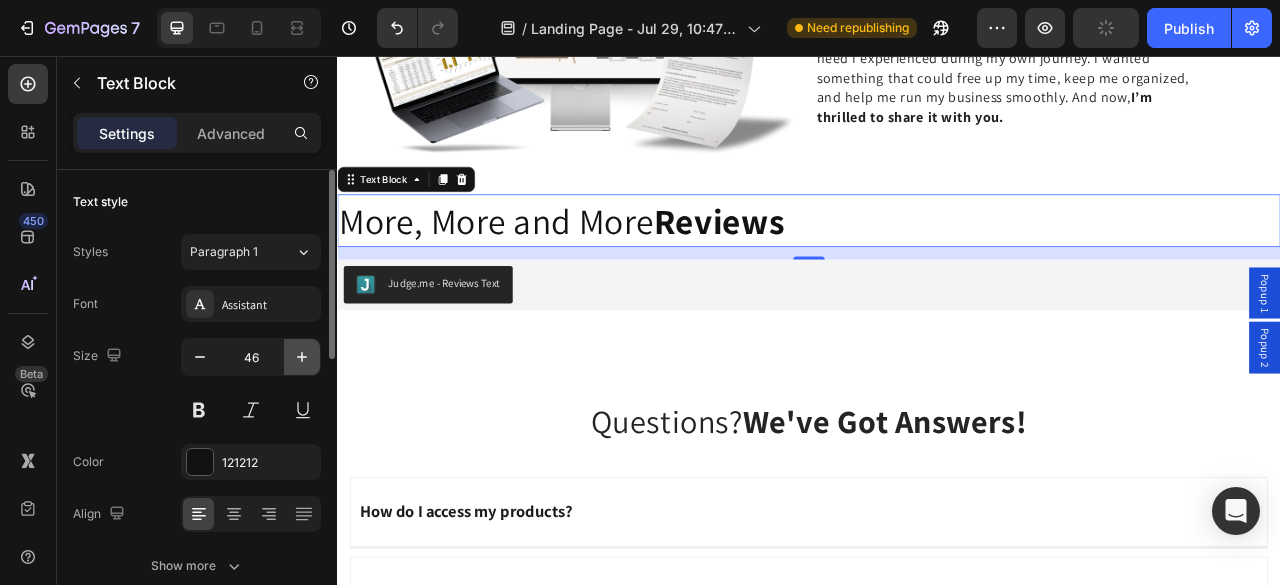 click 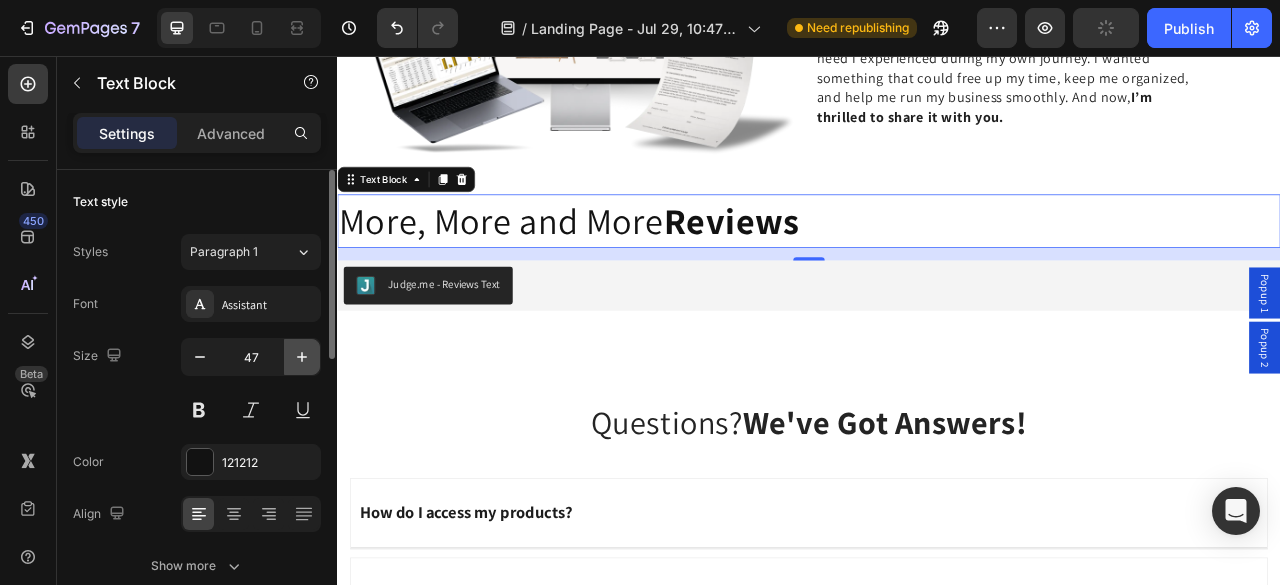 click 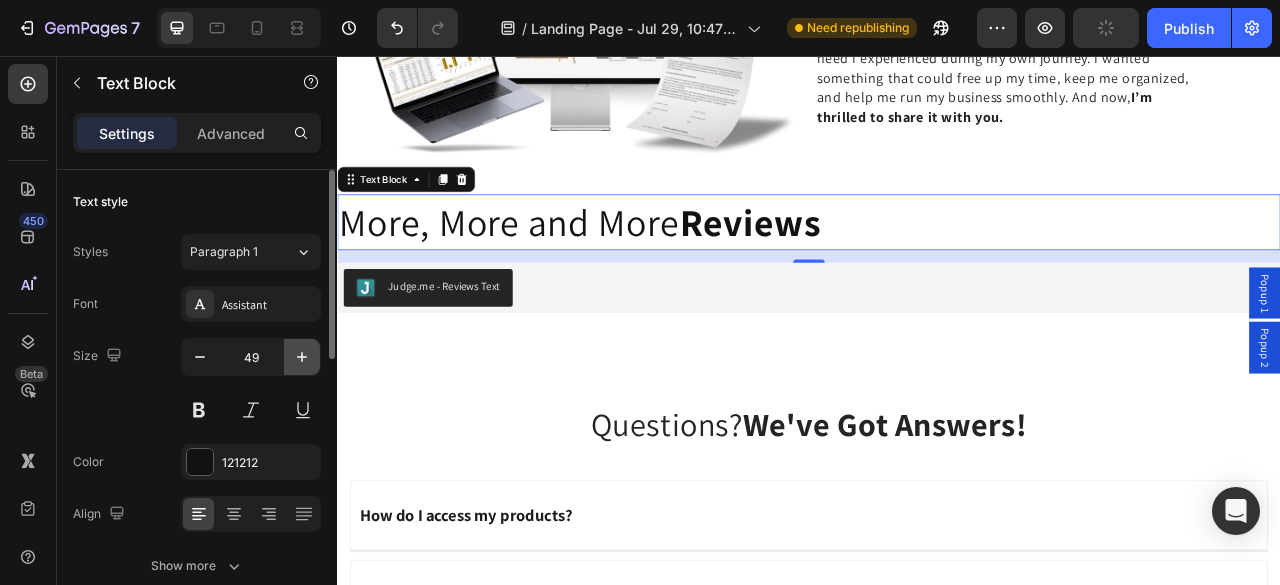 click 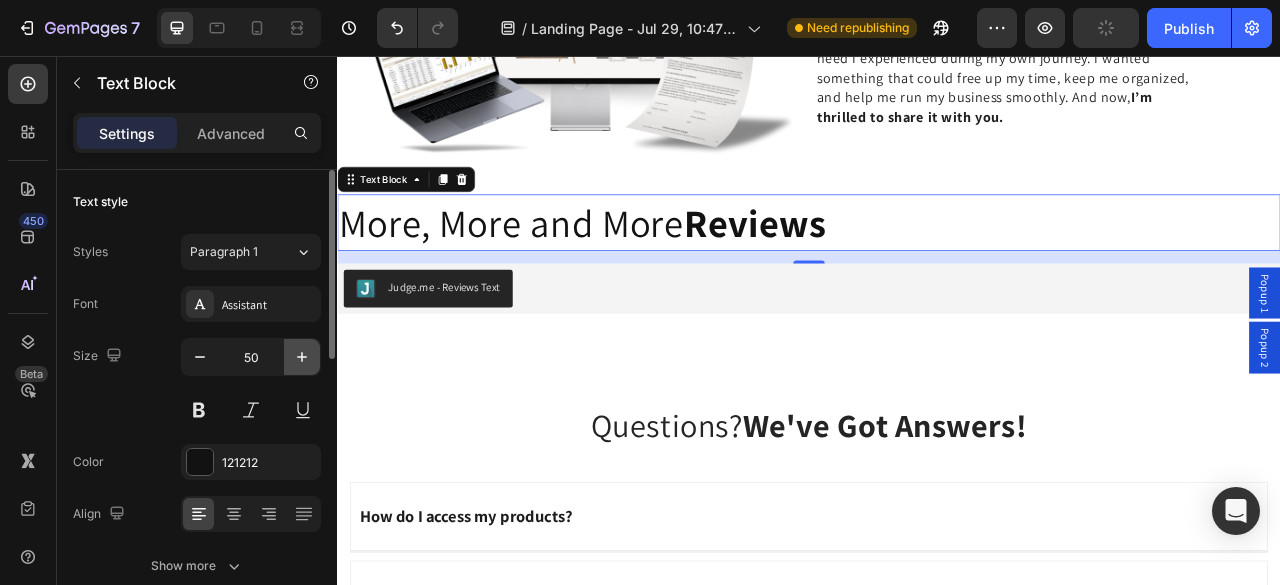 click 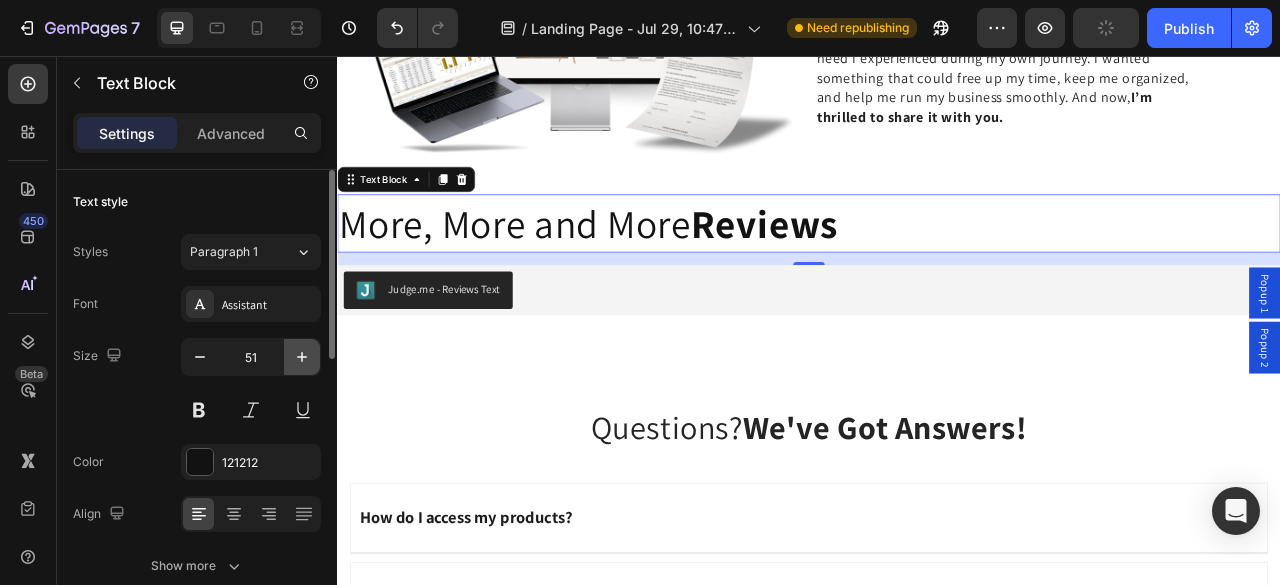 click 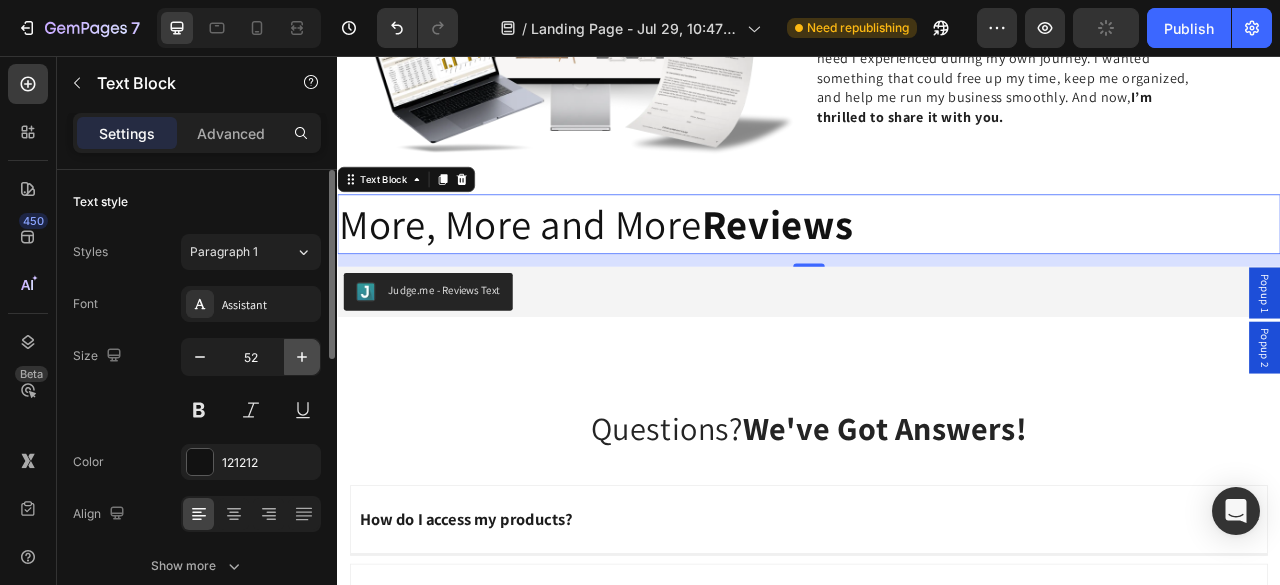 click 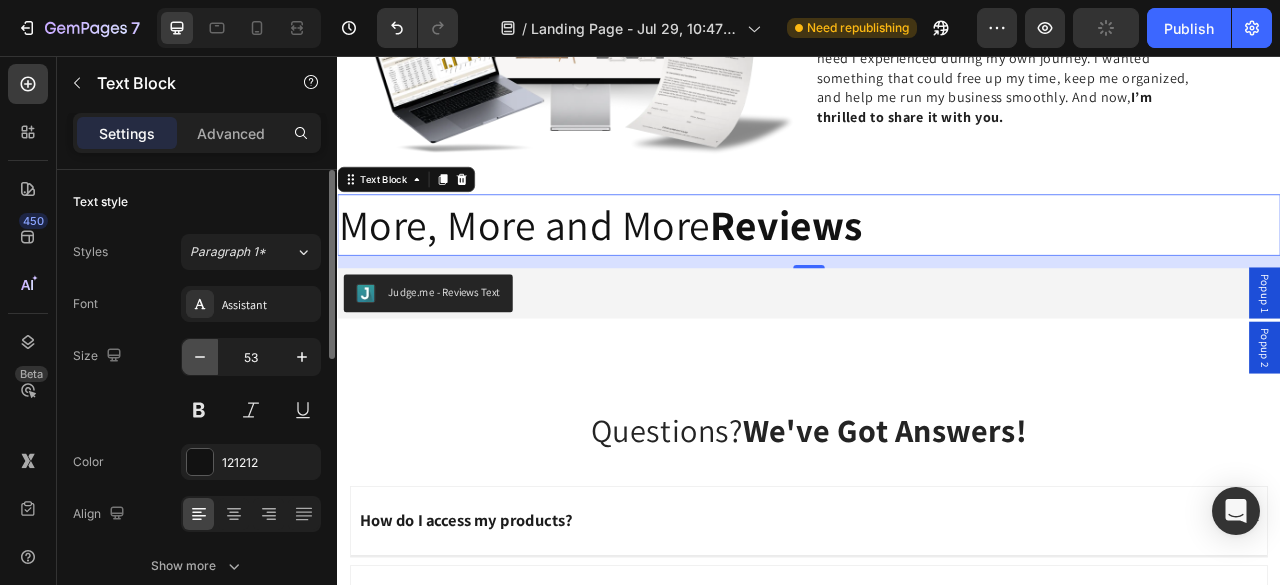 click 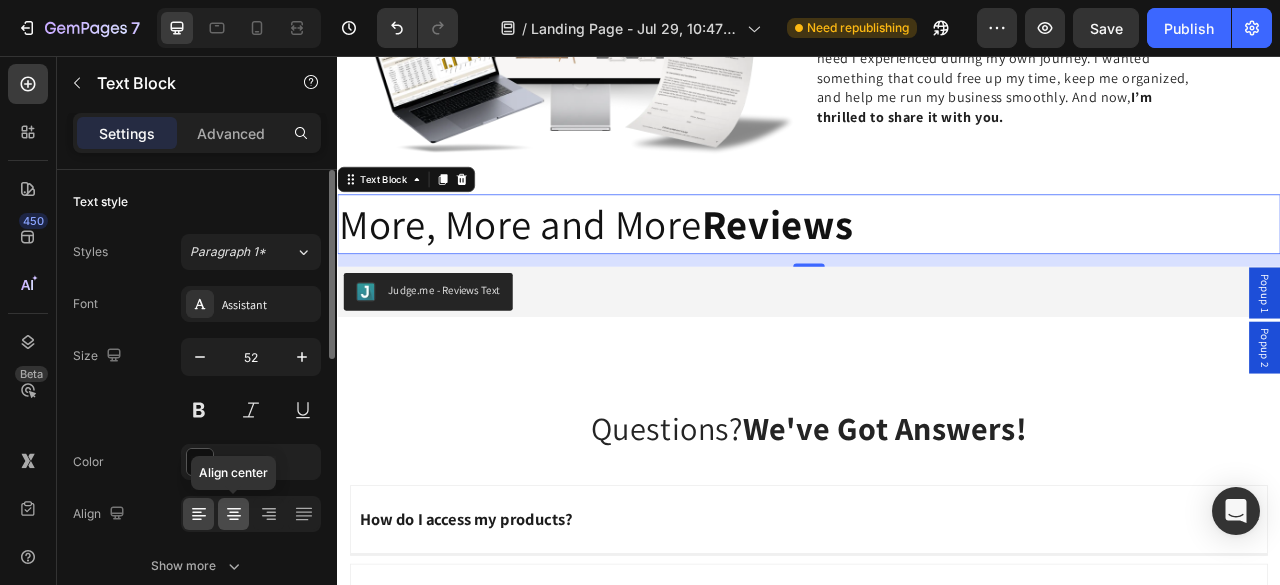 click 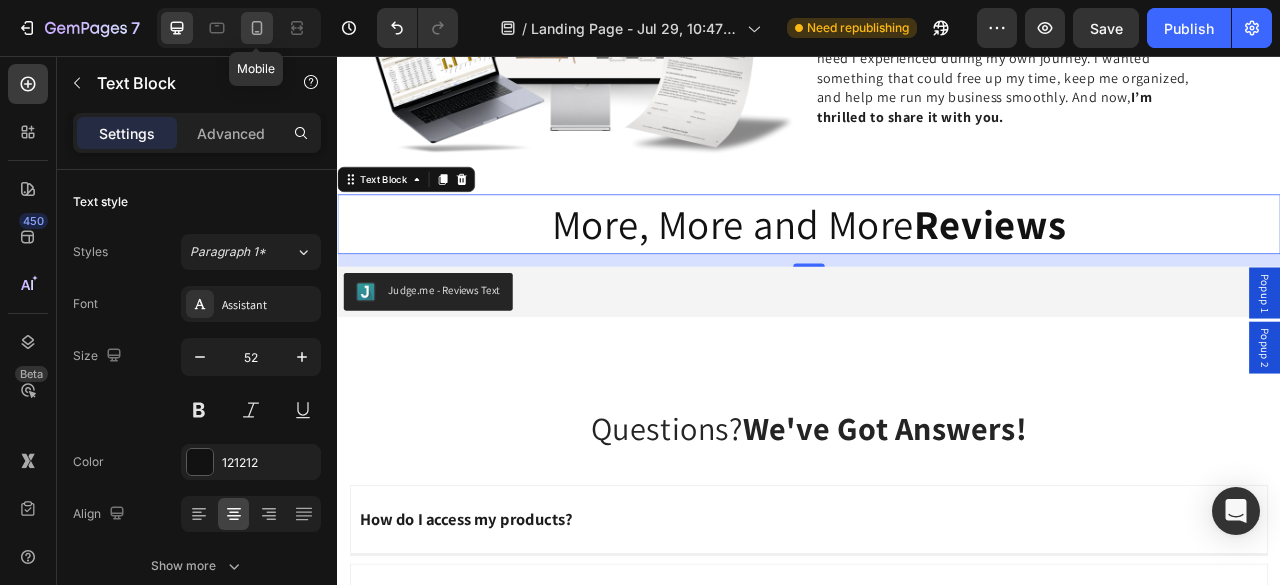 click 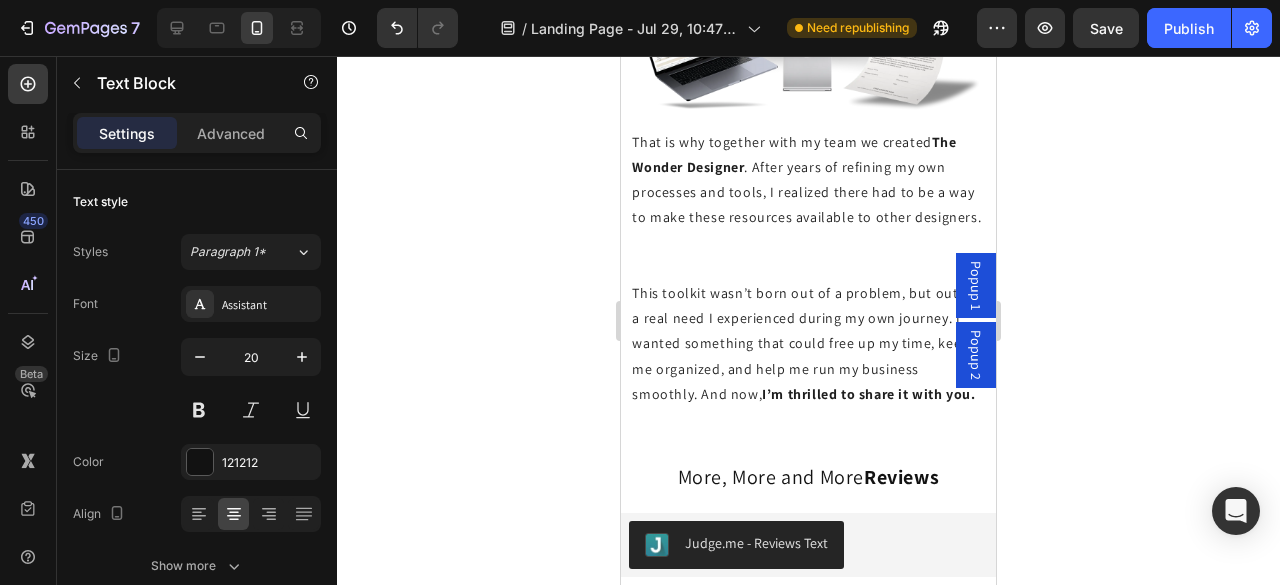 scroll, scrollTop: 13016, scrollLeft: 0, axis: vertical 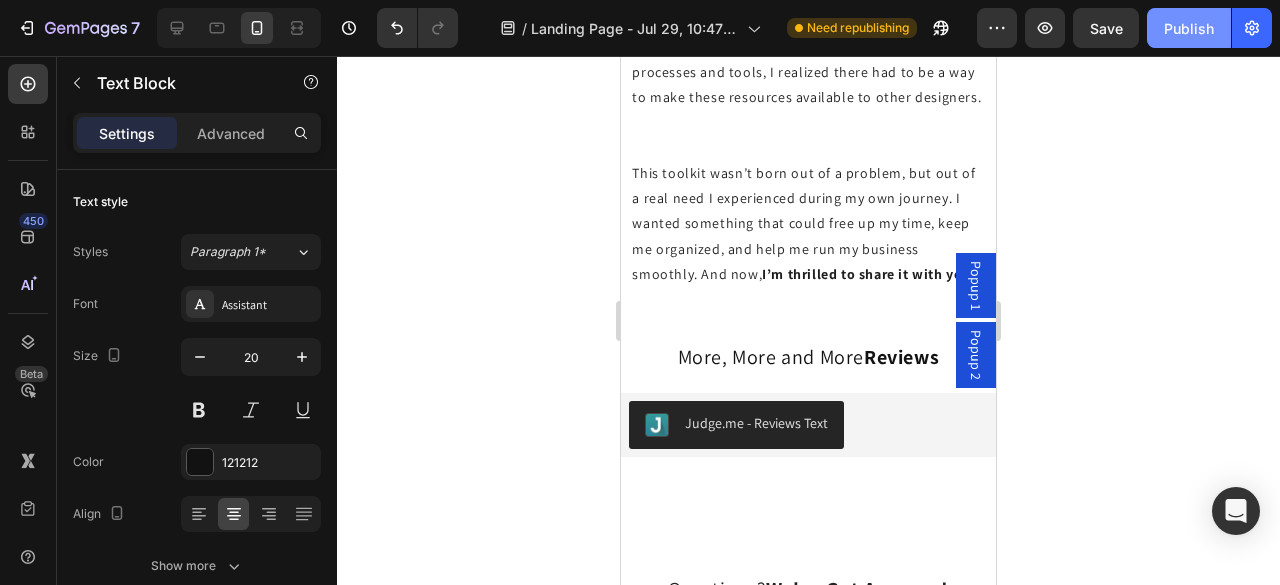 click on "Publish" at bounding box center (1189, 28) 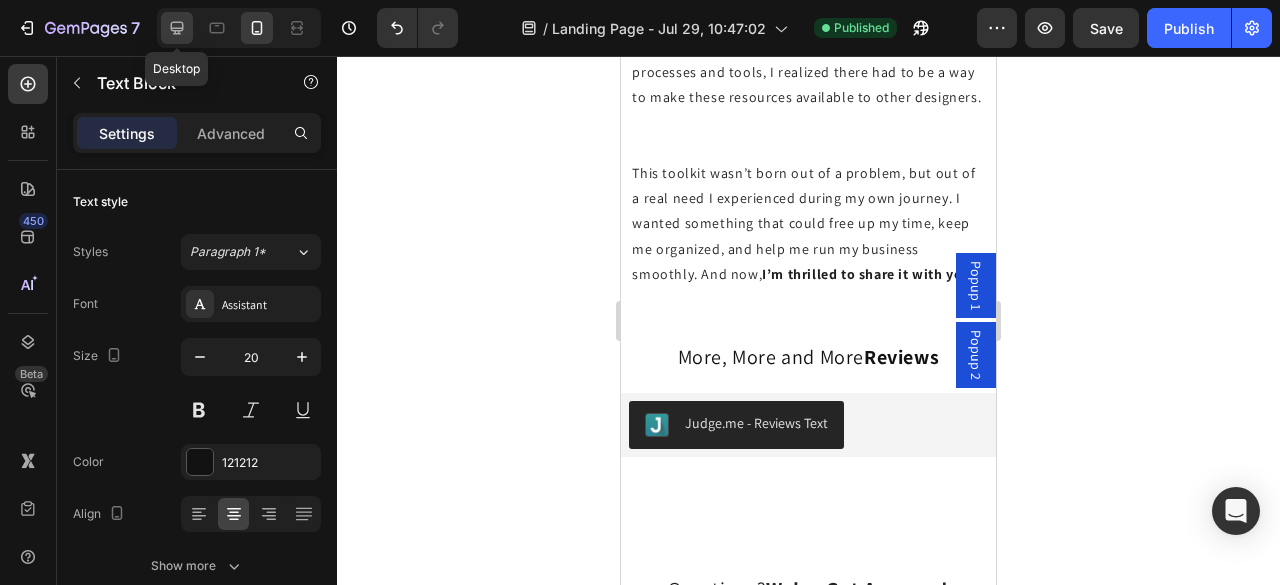 click 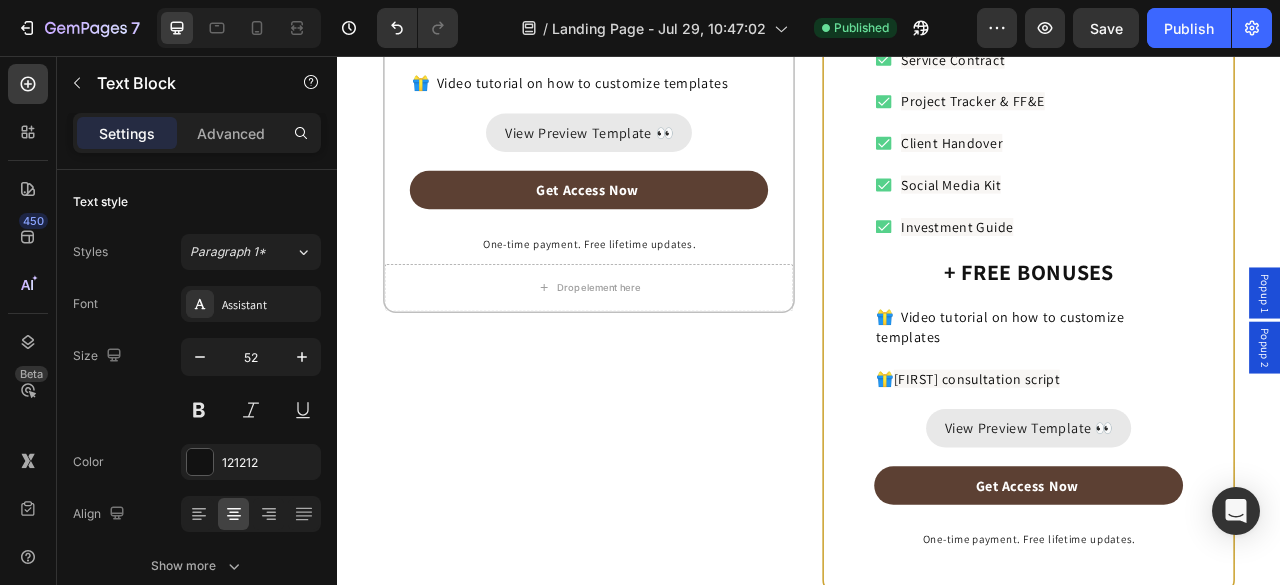 scroll, scrollTop: 9685, scrollLeft: 0, axis: vertical 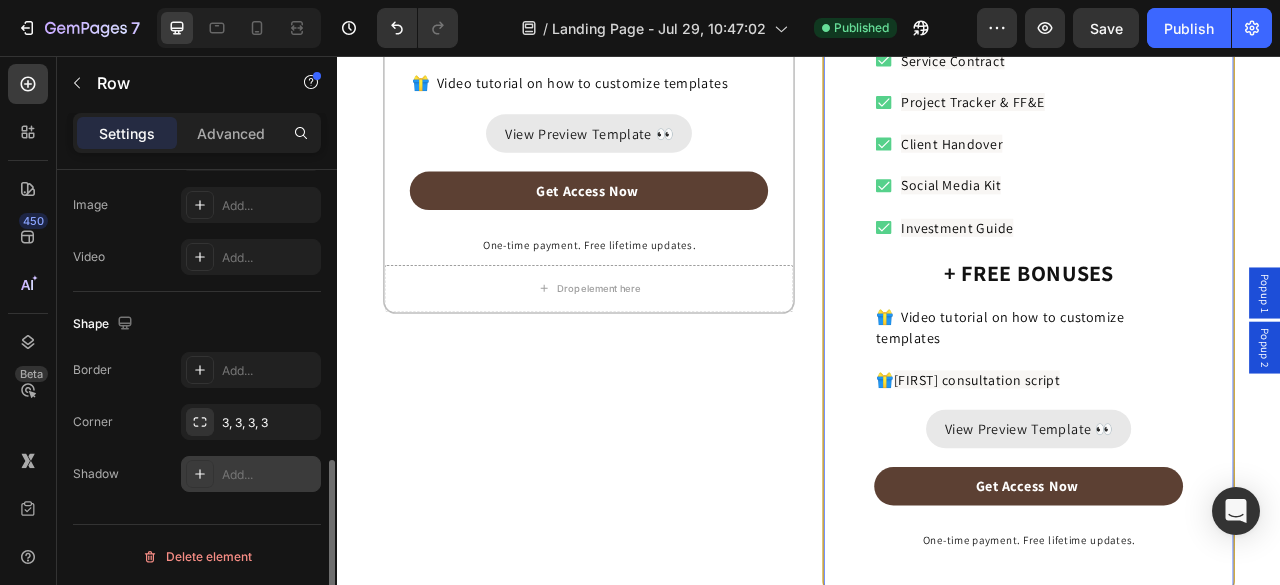click on "Add..." at bounding box center (269, 475) 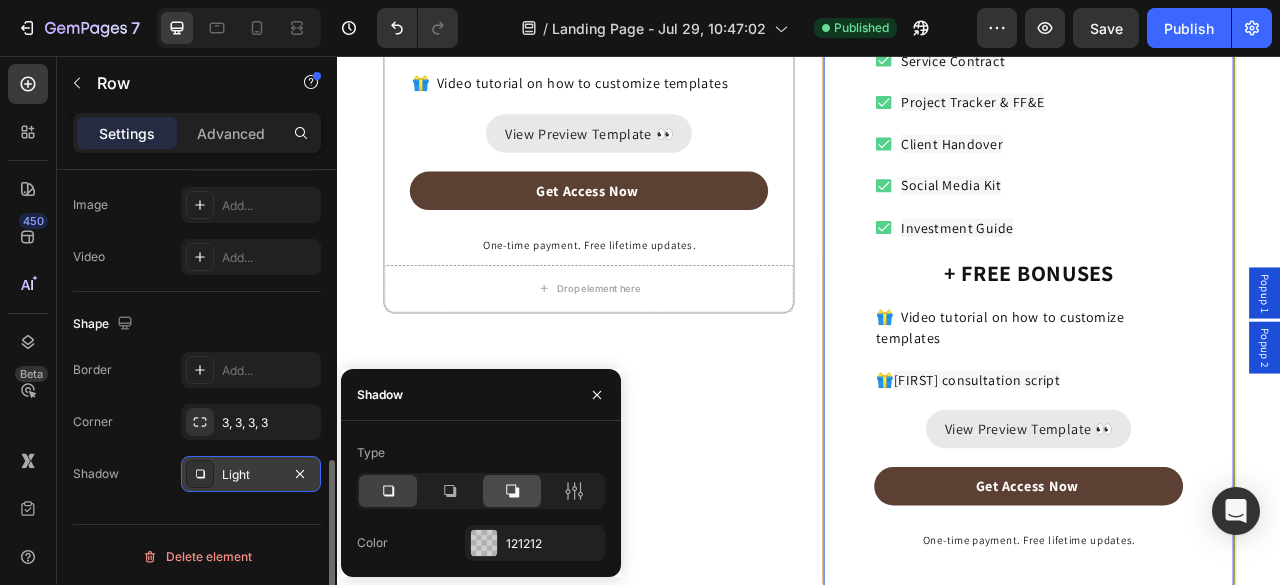 click 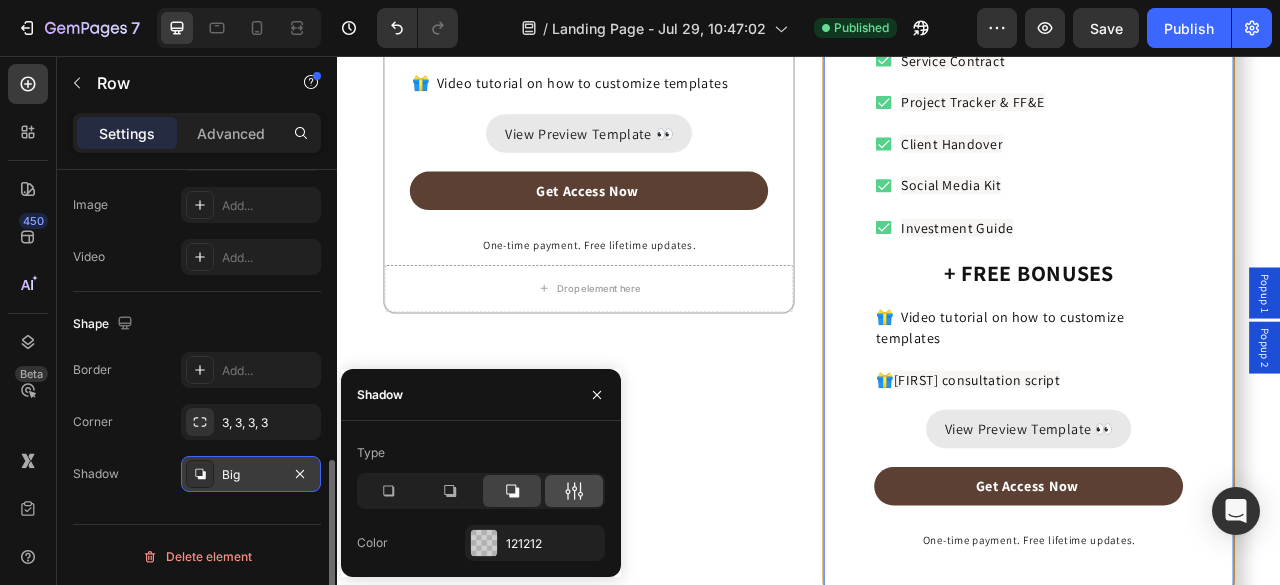 click 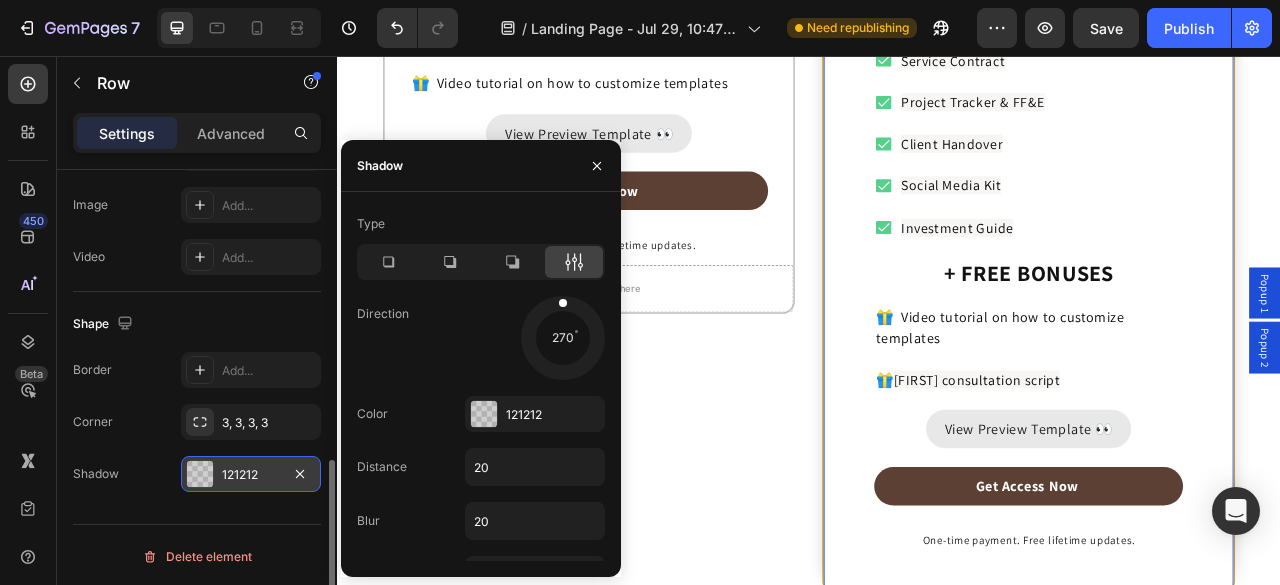 drag, startPoint x: 584, startPoint y: 357, endPoint x: 563, endPoint y: 200, distance: 158.39824 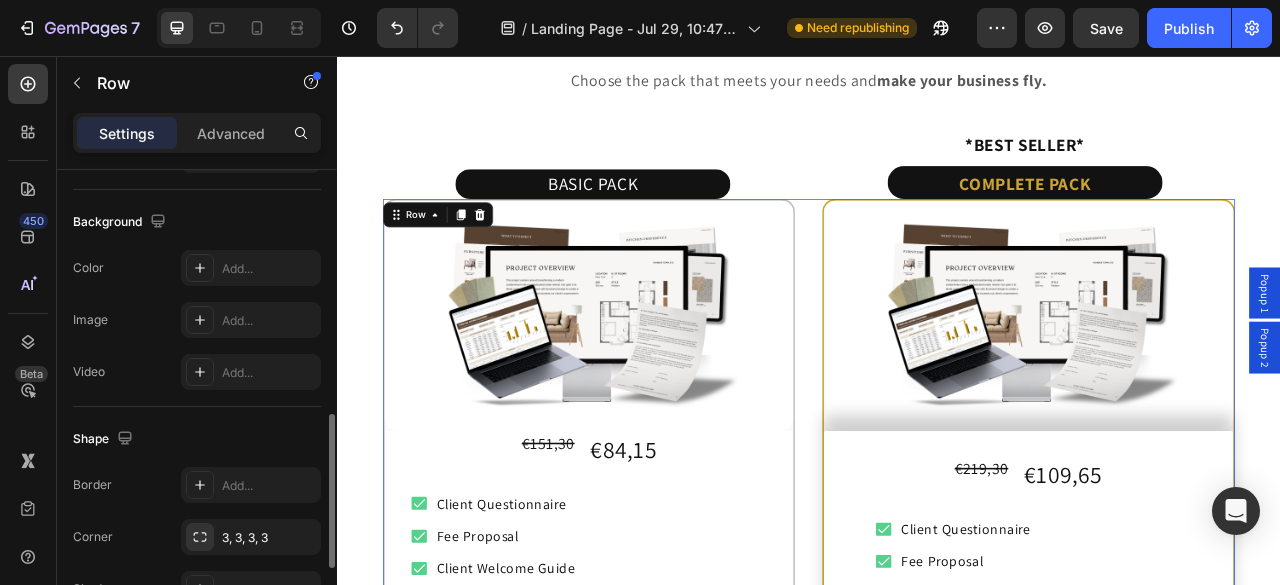 scroll, scrollTop: 8898, scrollLeft: 0, axis: vertical 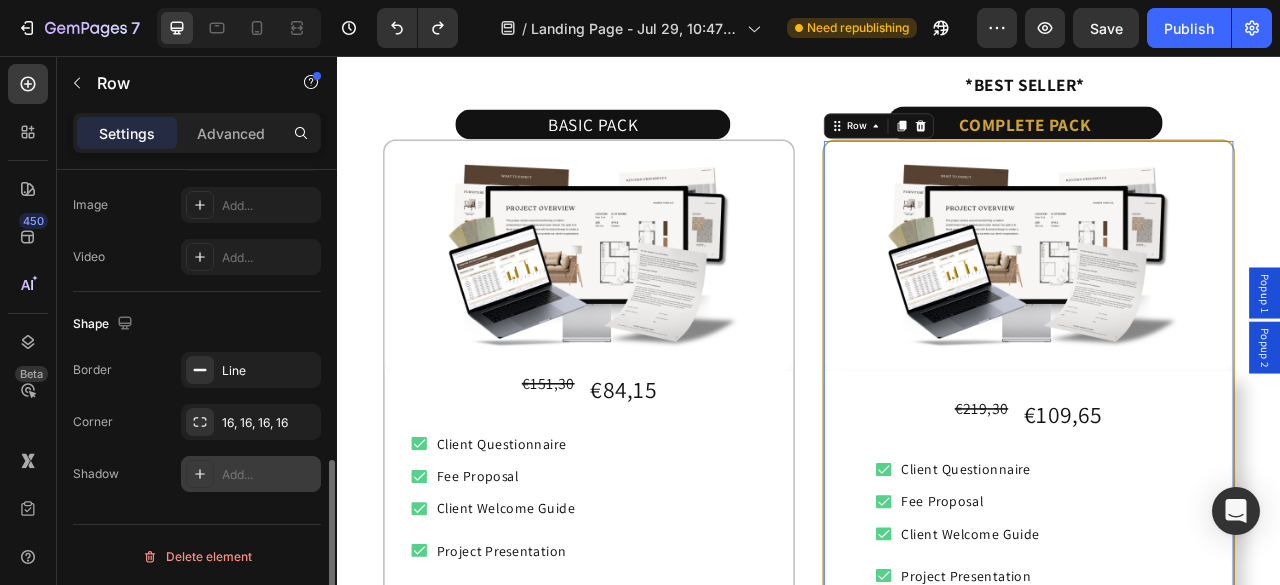 click on "Add..." at bounding box center (269, 475) 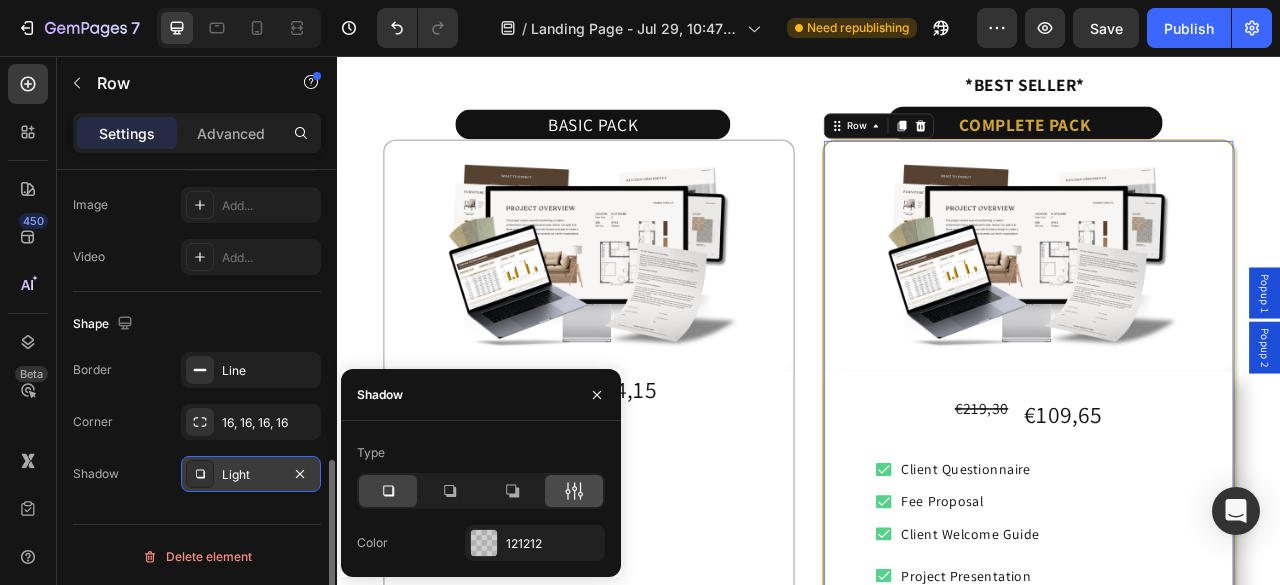 click 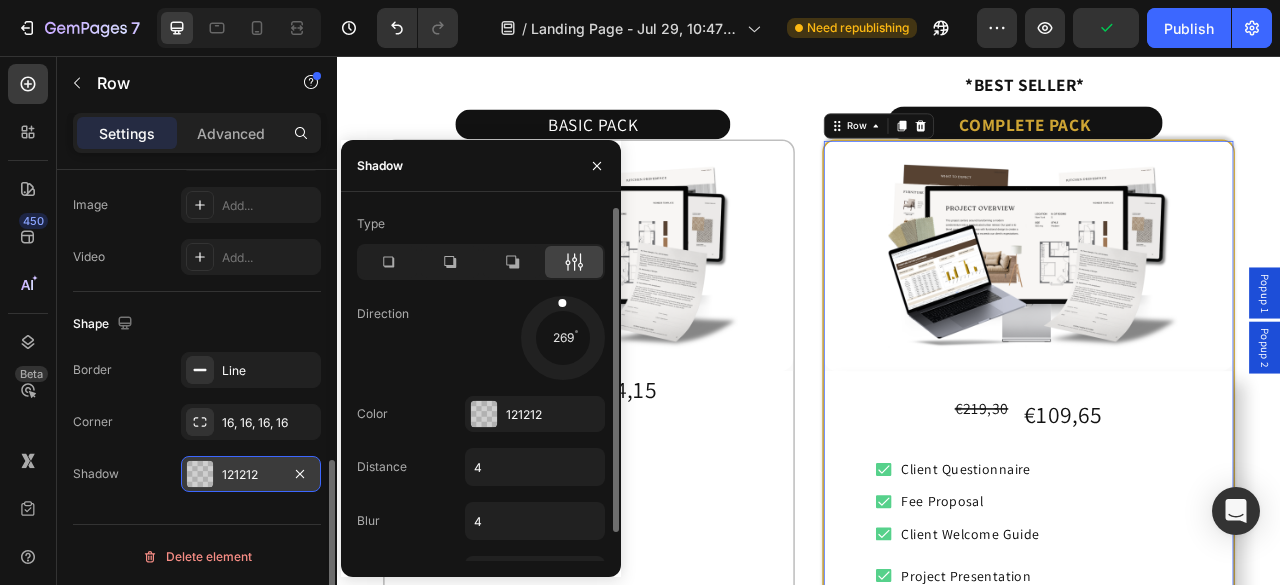 drag, startPoint x: 587, startPoint y: 362, endPoint x: 558, endPoint y: 251, distance: 114.72576 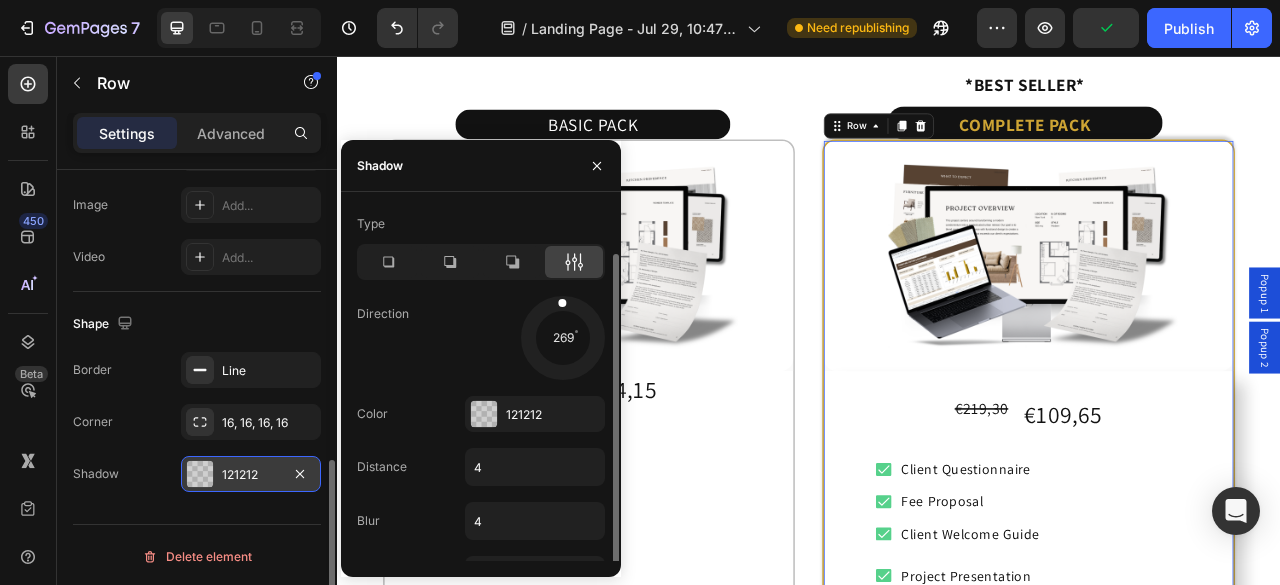 scroll, scrollTop: 30, scrollLeft: 0, axis: vertical 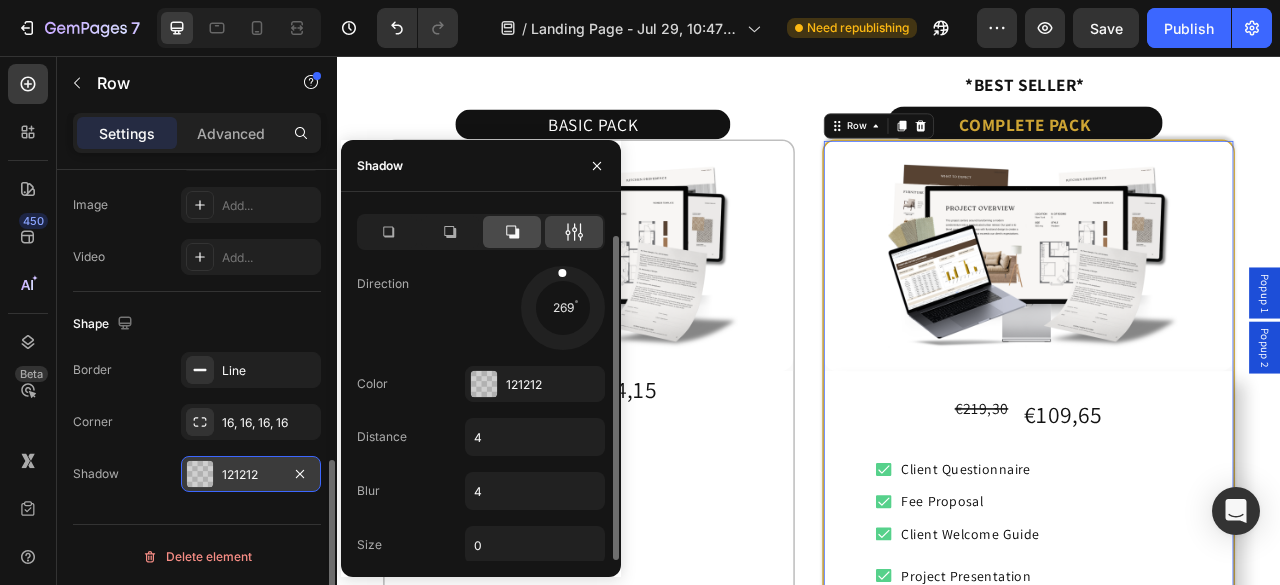 click 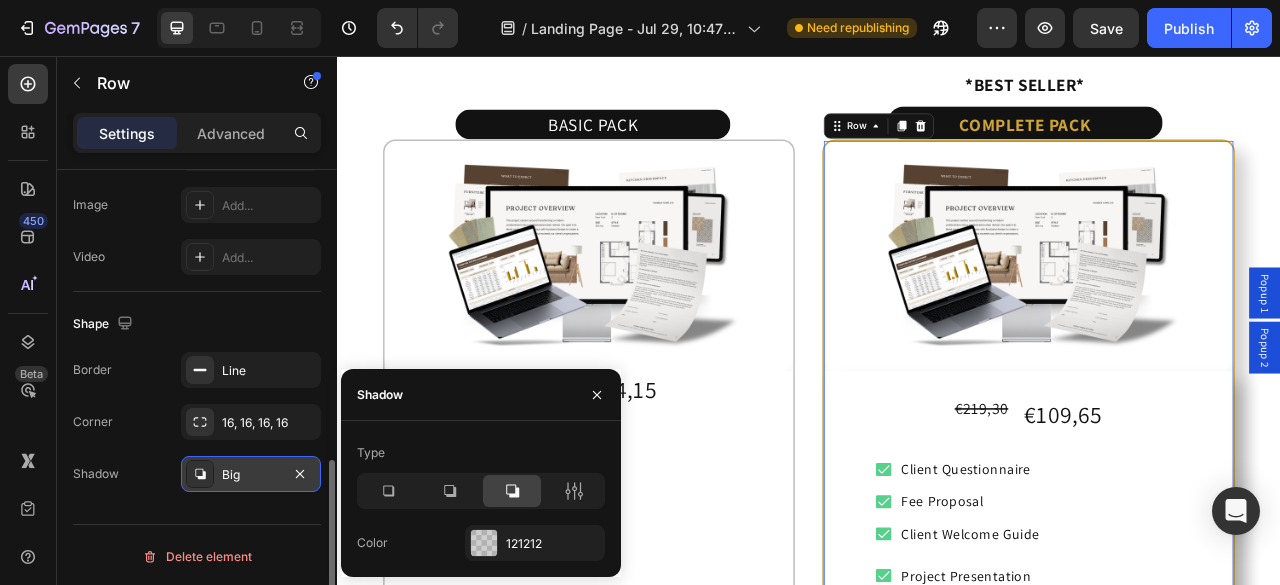 scroll, scrollTop: 0, scrollLeft: 0, axis: both 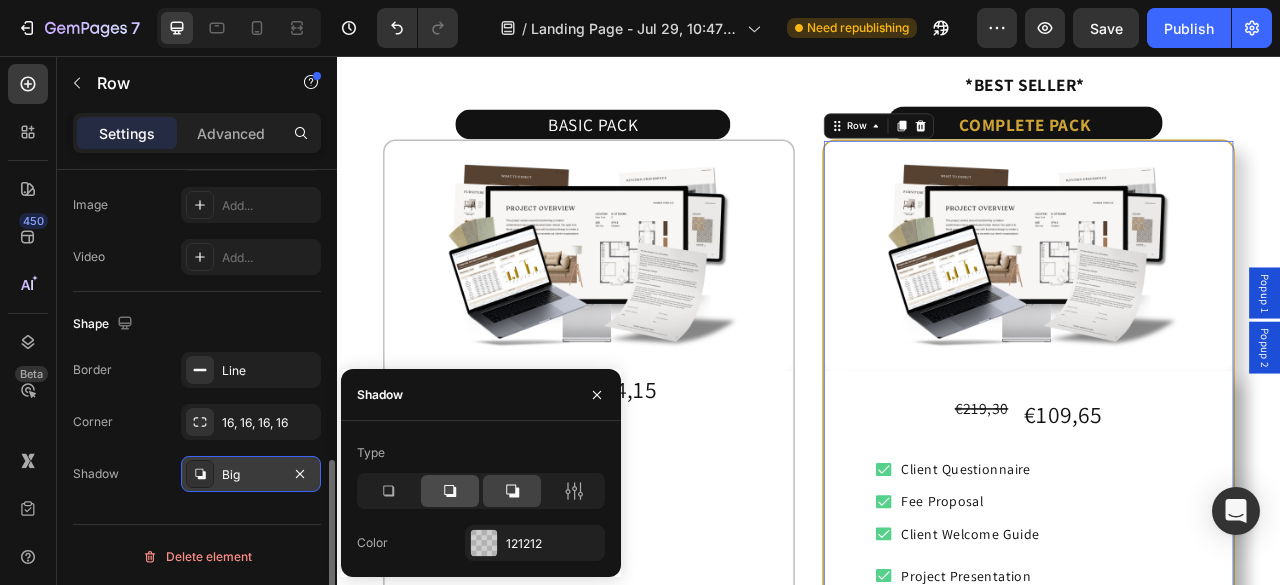 click 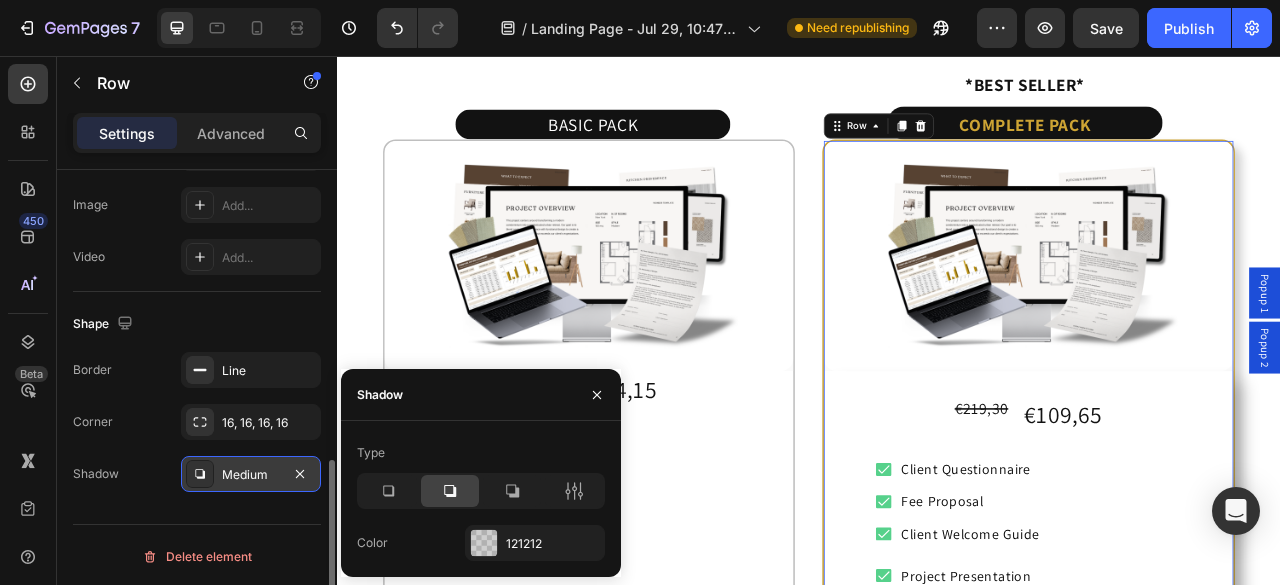 click 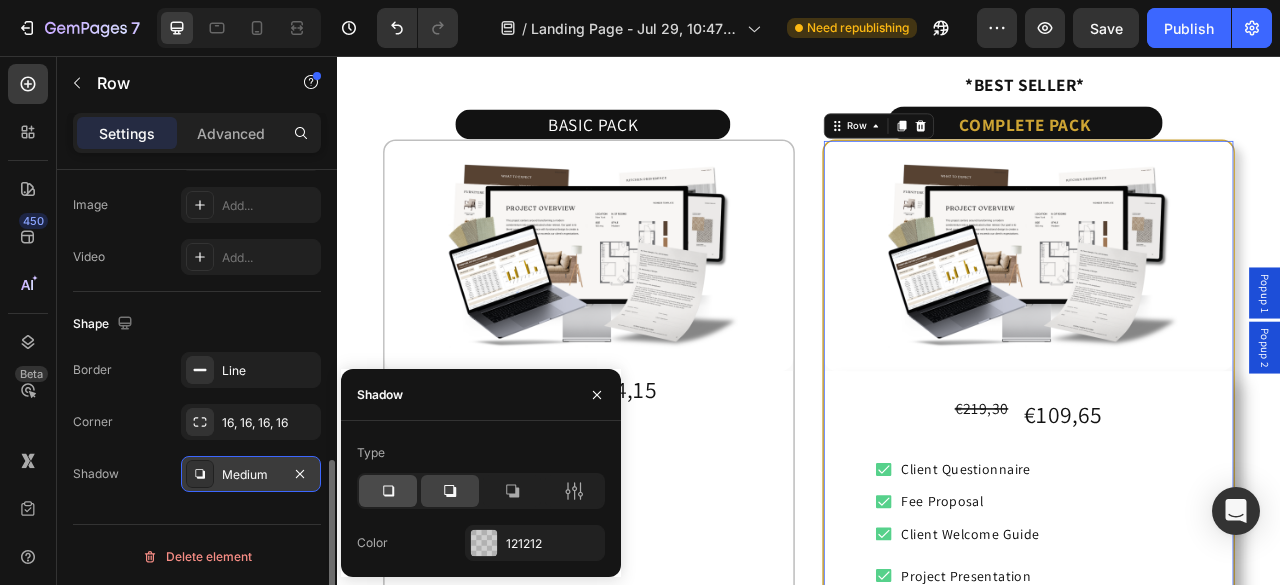 click 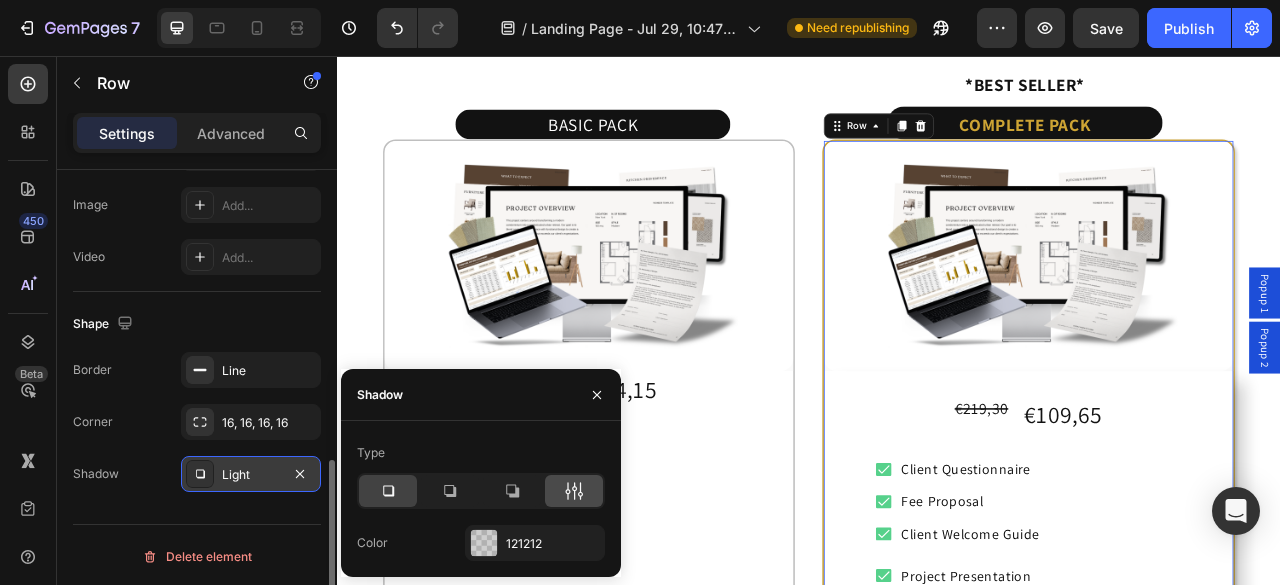 click 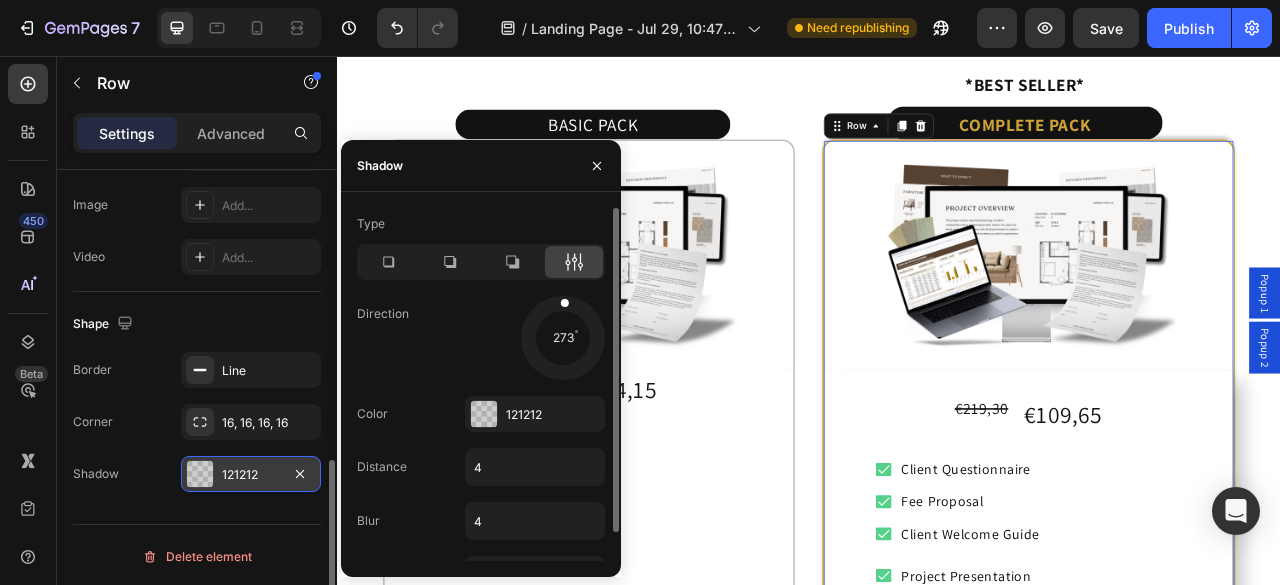 drag, startPoint x: 591, startPoint y: 360, endPoint x: 564, endPoint y: 267, distance: 96.84007 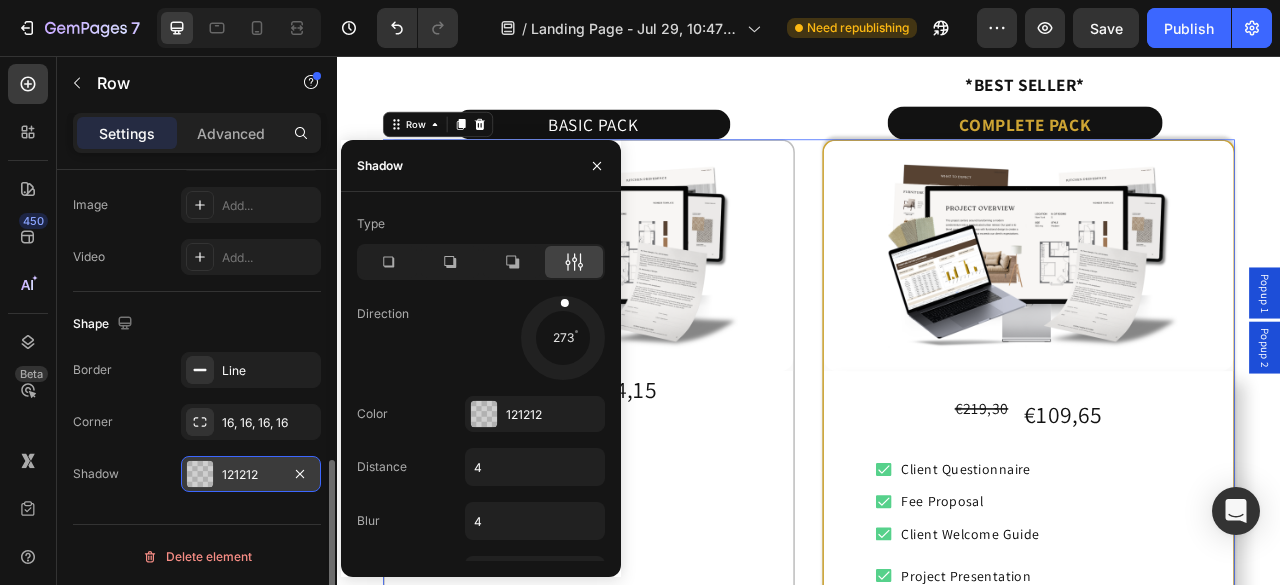 click on "(P) Images & Gallery Row €151,30 Compare Price Compare Price €84,15 Product Price Product Price Row
Icon   Client Questionnaire Text block Row
Icon Fee Proposal Text block Row
Icon Client Welcome Guide Text block Row
Icon Project Presentation Text block Row + FREE BONUS Heading 🎁  Video tutorial on how to customize templates Text Block View Preview Template 👀 Button Get Access Now Add to Cart One-time payment. Free lifetime updates. Text Block Row
Drop element here Product Row *BEST SELLER* Heading (P) Images & Gallery Row €219,30 Compare Price Compare Price €109,65 Product Price Product Price Row
Icon   Client Questionnaire Text block Row
Icon Fee Proposal Text block Row
Icon Client Welcome Guide Text block Row
Icon Project Presentation Text block Row
Icon Service Contract Text block Row
Icon Project Tracker & FF&E" at bounding box center [936, 805] 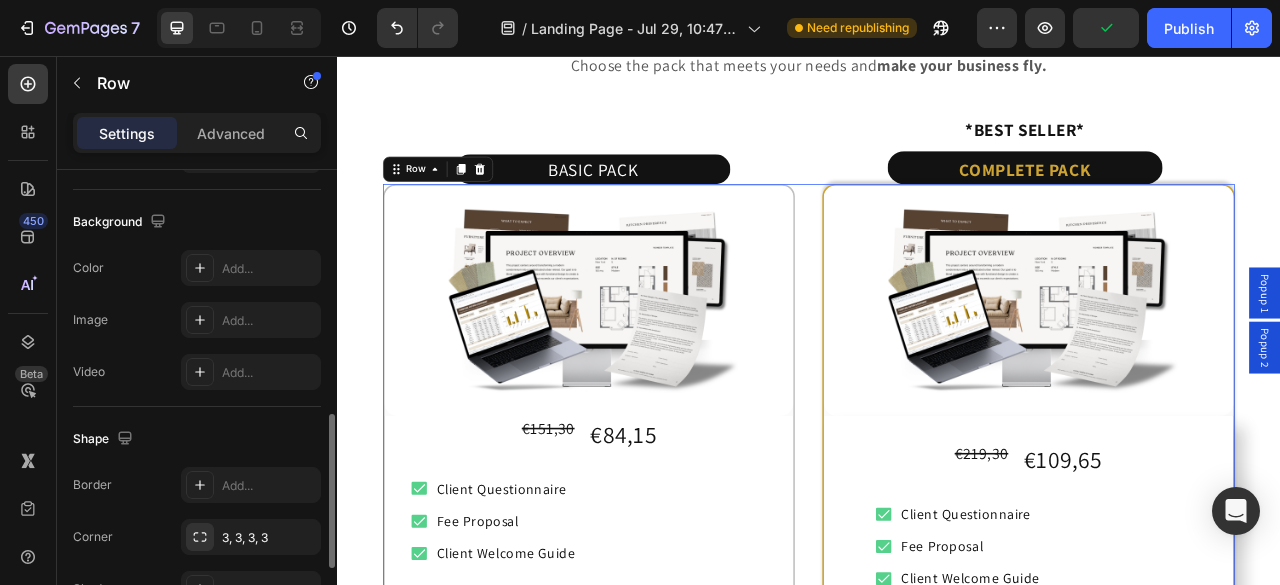 scroll, scrollTop: 8918, scrollLeft: 0, axis: vertical 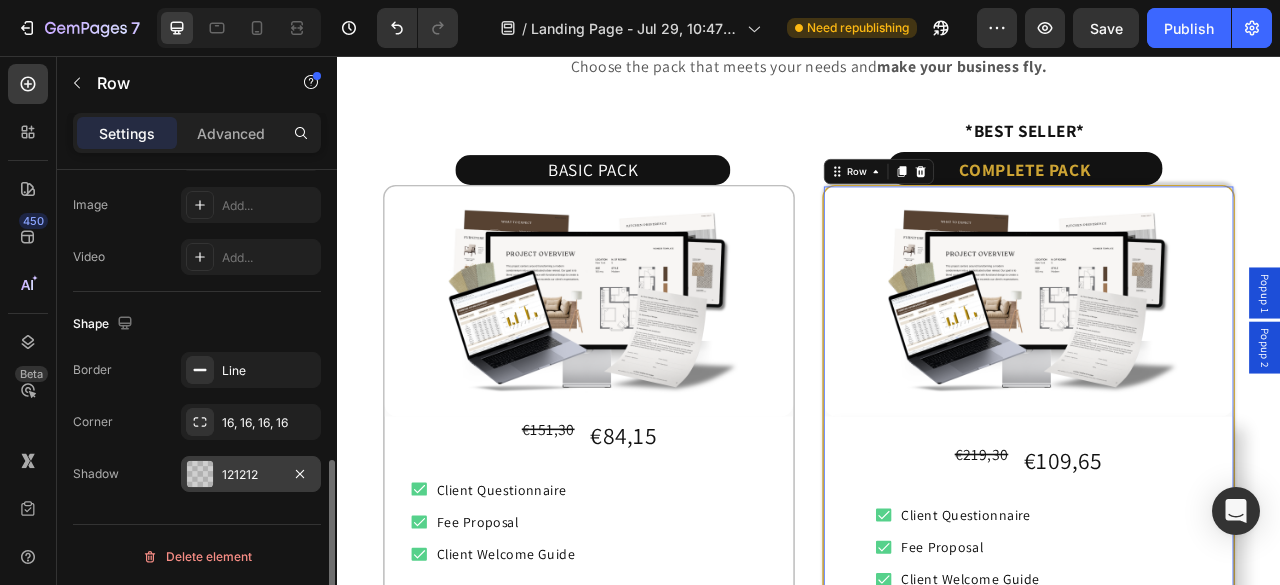 click on "121212" at bounding box center [251, 474] 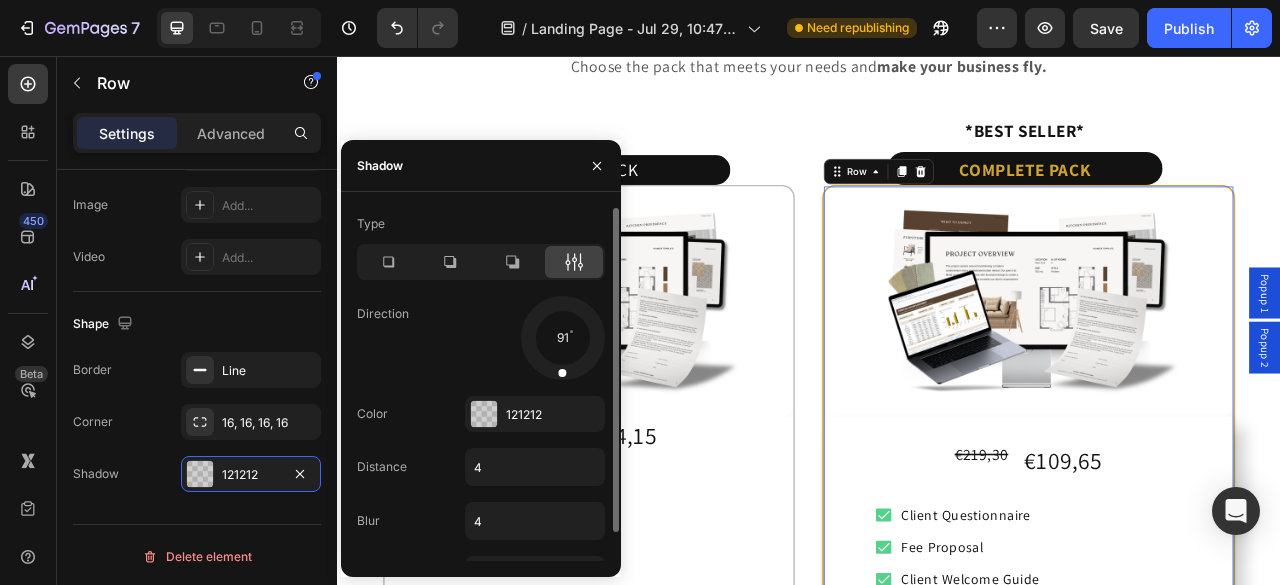 drag, startPoint x: 556, startPoint y: 305, endPoint x: 559, endPoint y: 359, distance: 54.08327 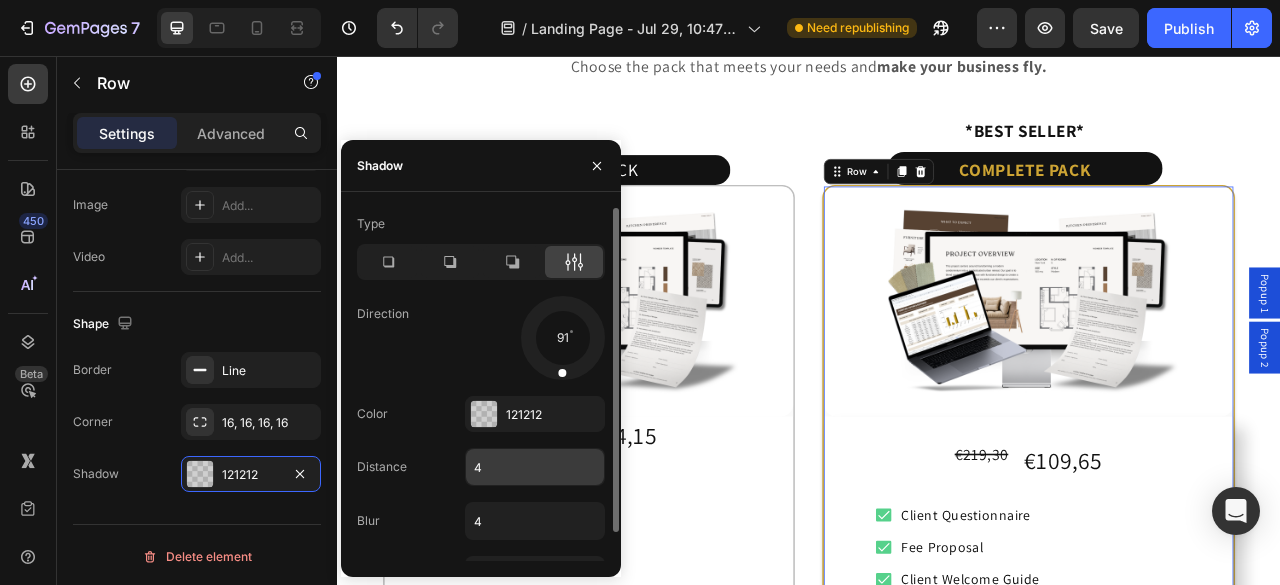 click on "4" at bounding box center [535, 467] 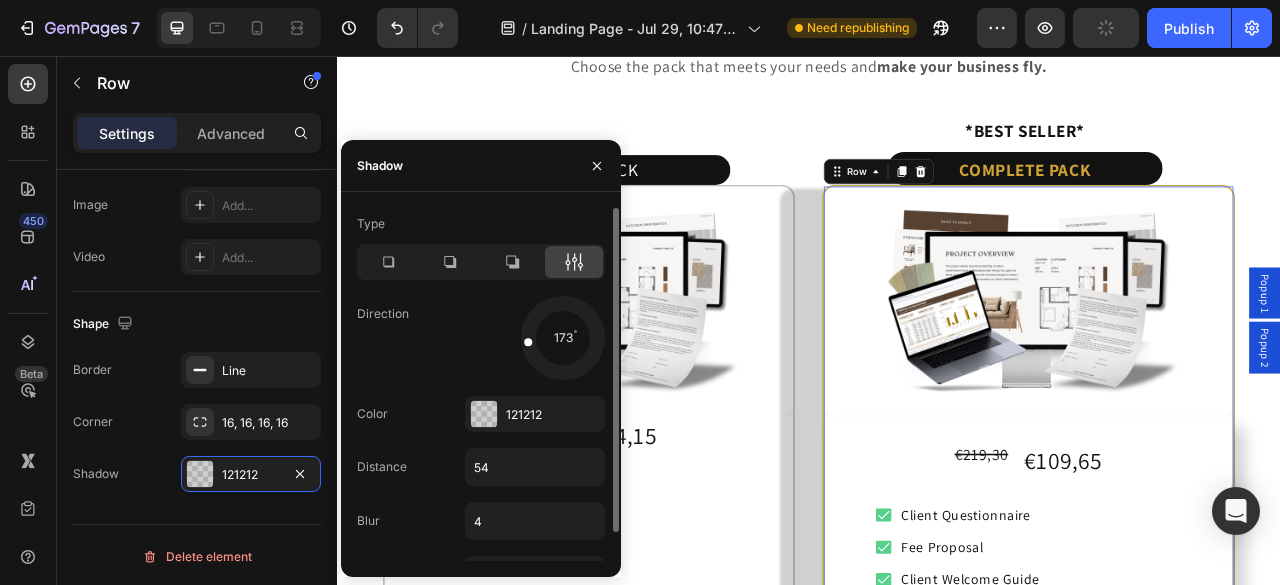 drag, startPoint x: 562, startPoint y: 369, endPoint x: 520, endPoint y: 338, distance: 52.201534 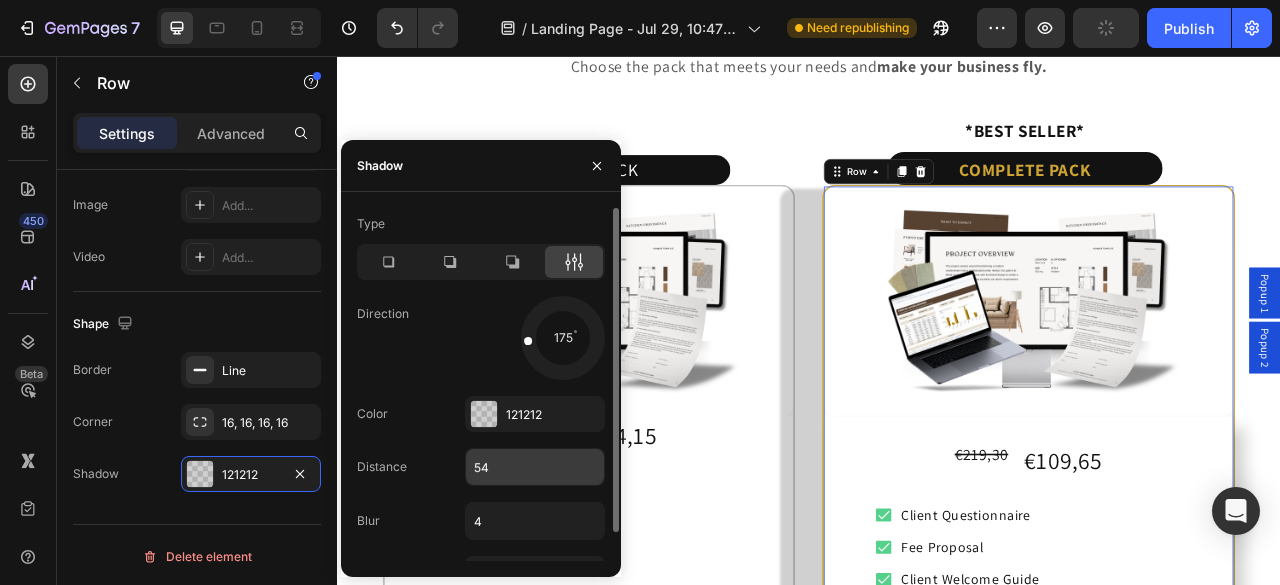 click on "54" at bounding box center (535, 467) 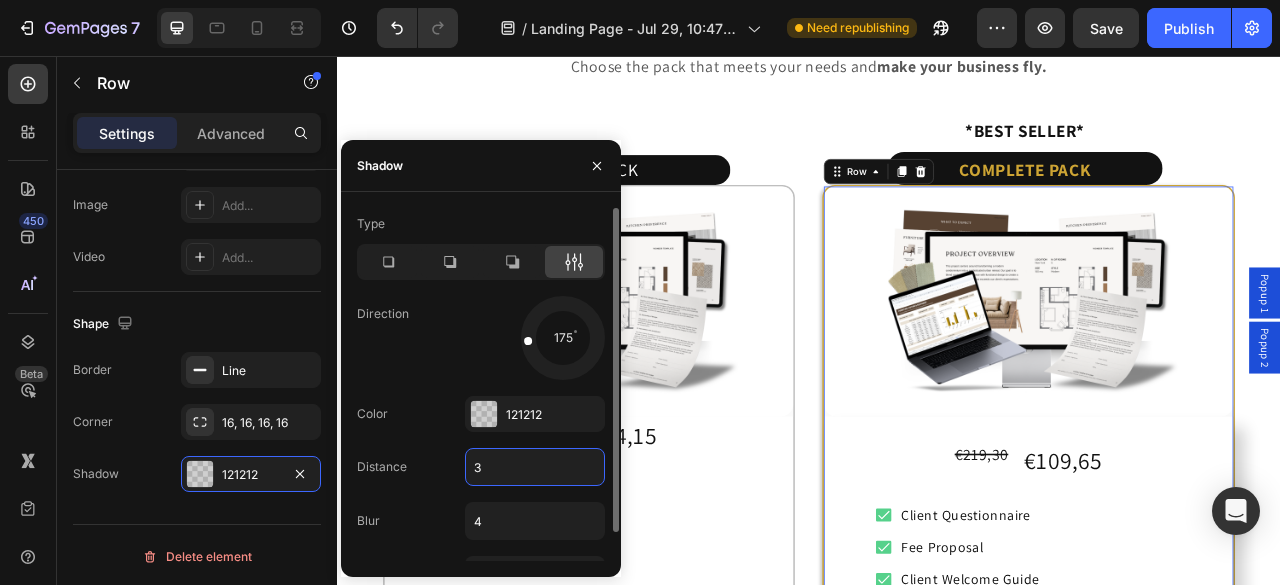type on "4" 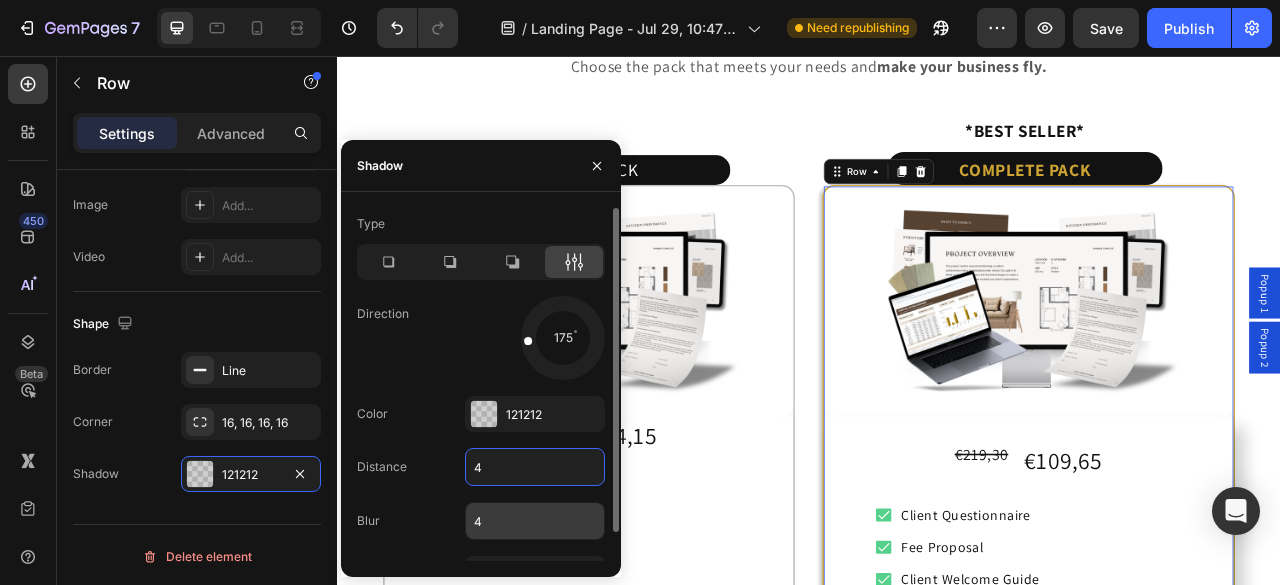 click on "4" at bounding box center [535, 521] 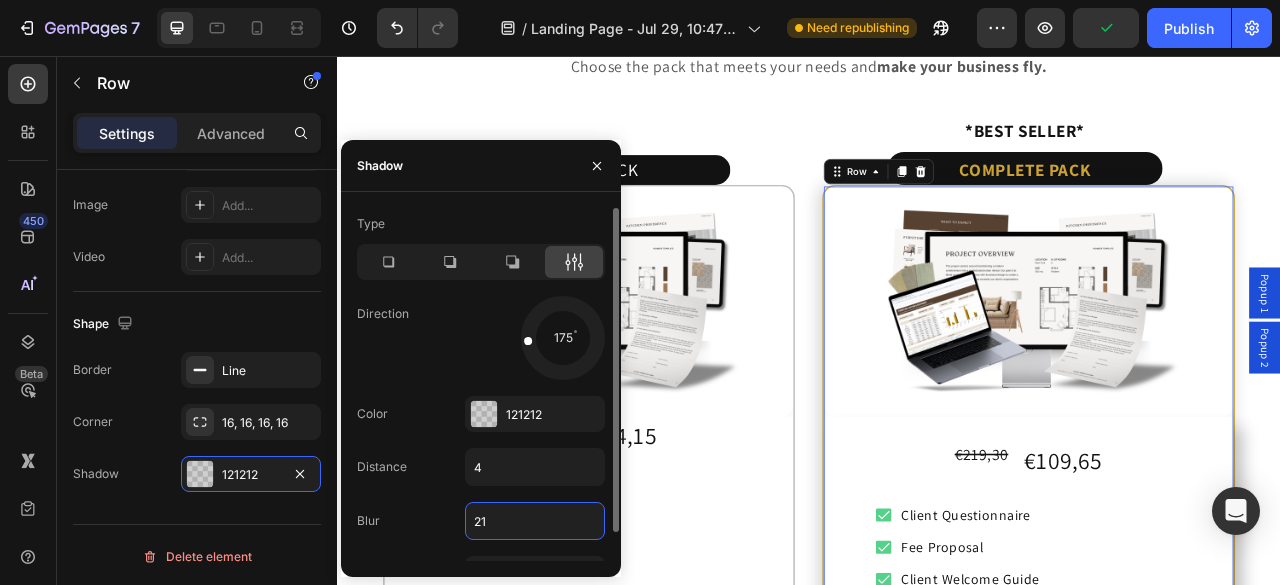 type on "20" 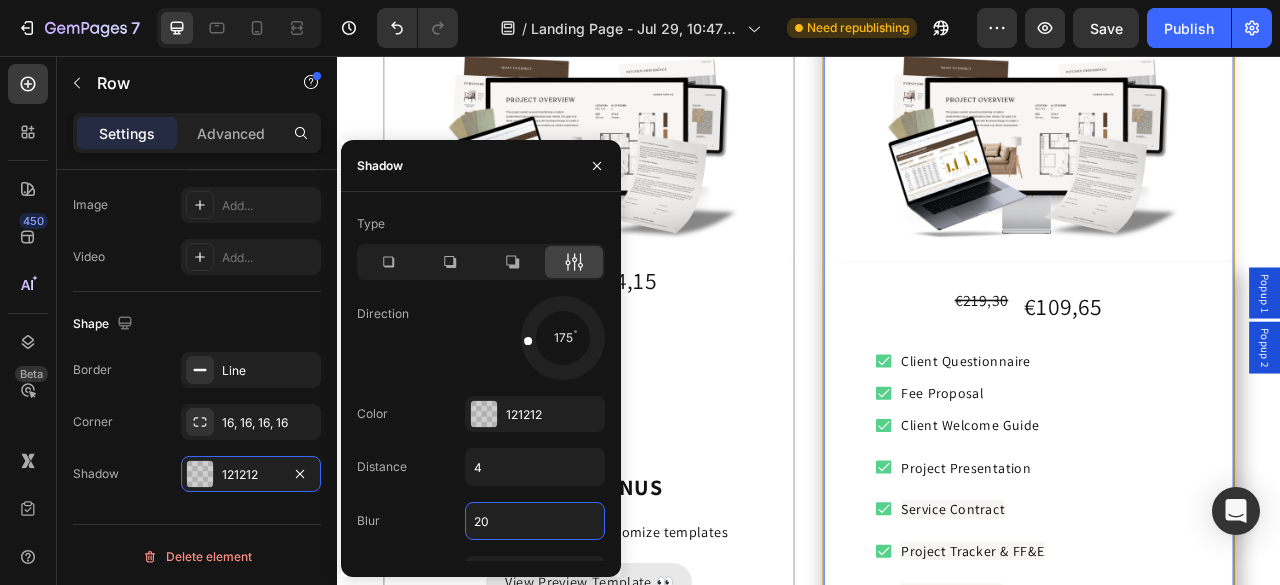 scroll, scrollTop: 9112, scrollLeft: 0, axis: vertical 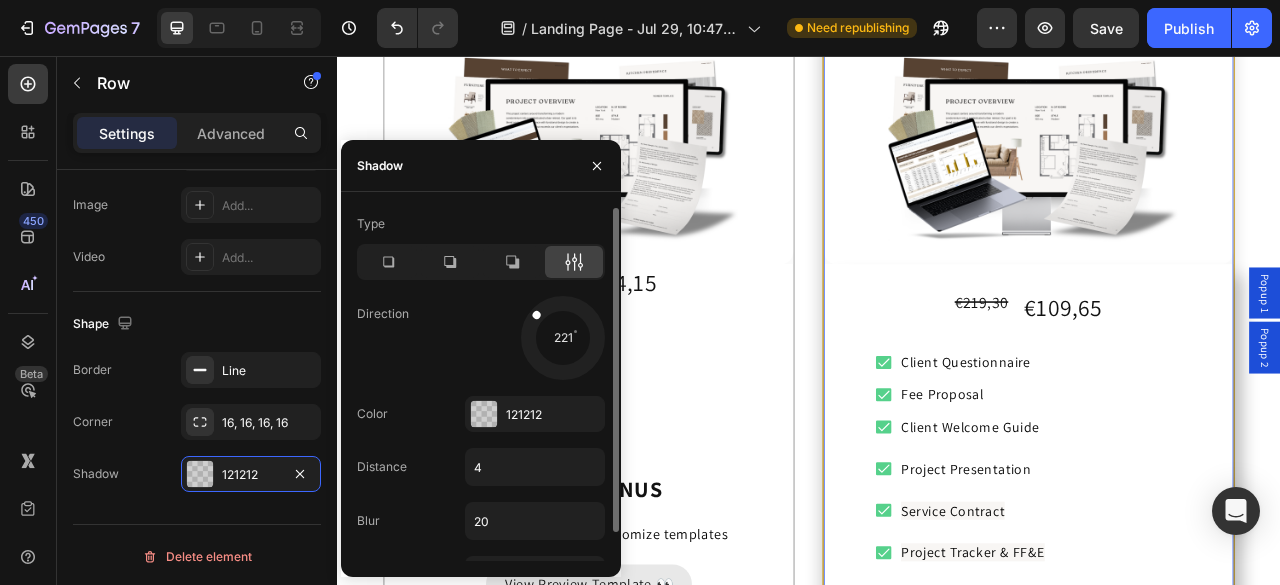 drag, startPoint x: 533, startPoint y: 333, endPoint x: 535, endPoint y: 312, distance: 21.095022 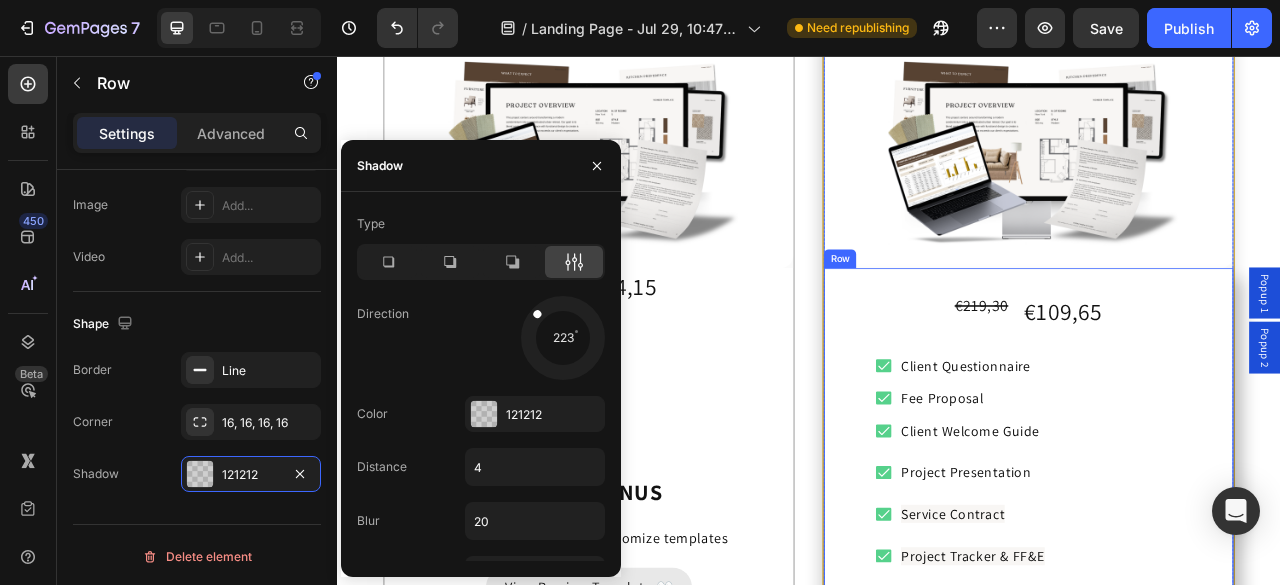 scroll, scrollTop: 8581, scrollLeft: 0, axis: vertical 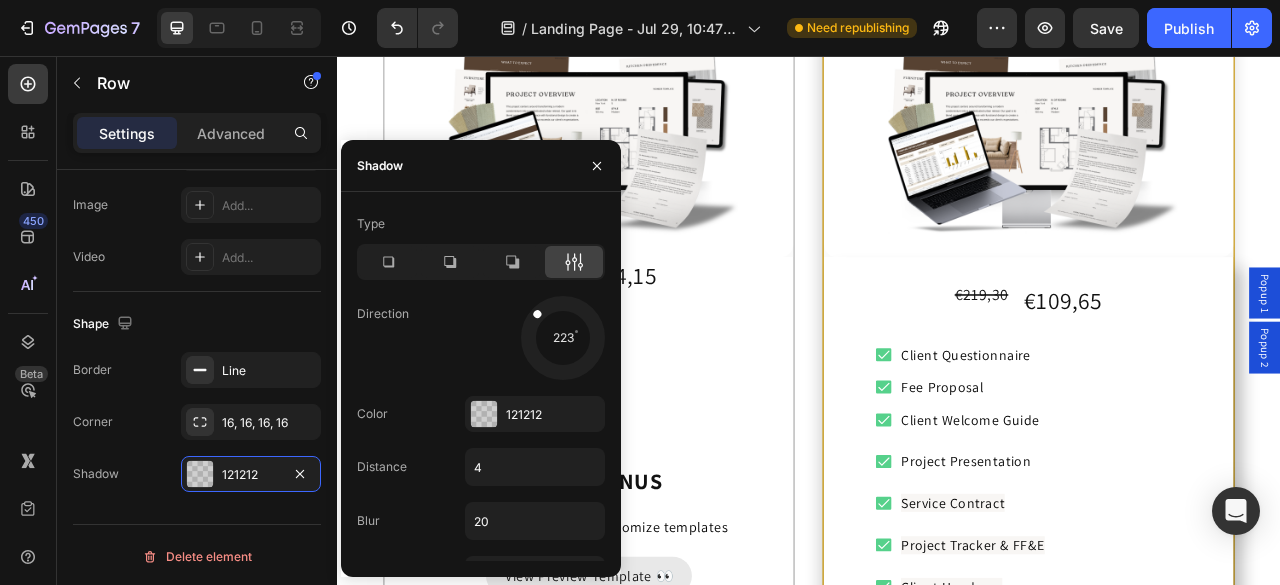 click on "Ready To  Get Started? Heading Choose the pack that meets your needs and  make your business fly. Text block BASIC PACK Text Block *BEST SELLER* Heading COMPLETE PACK Text Block Row Row (P) Images & Gallery Row €151,30 Compare Price Compare Price €84,15 Product Price Product Price Row
Icon   Client Questionnaire Text block Row
Icon Fee Proposal Text block Row
Icon Client Welcome Guide Text block Row
Icon Project Presentation Text block Row + FREE BONUS Heading 🎁  Video tutorial on how to customize templates Text Block View Preview Template 👀 Button Get Access Now Add to Cart One-time payment. Free lifetime updates. Text Block Row
Drop element here Product Row *BEST SELLER* Heading (P) Images & Gallery Row €219,30 Compare Price Compare Price €109,65 Product Price Product Price Row
Icon   Client Questionnaire Text block Row
Icon Fee Proposal Text block Row
Icon Row" at bounding box center (937, 552) 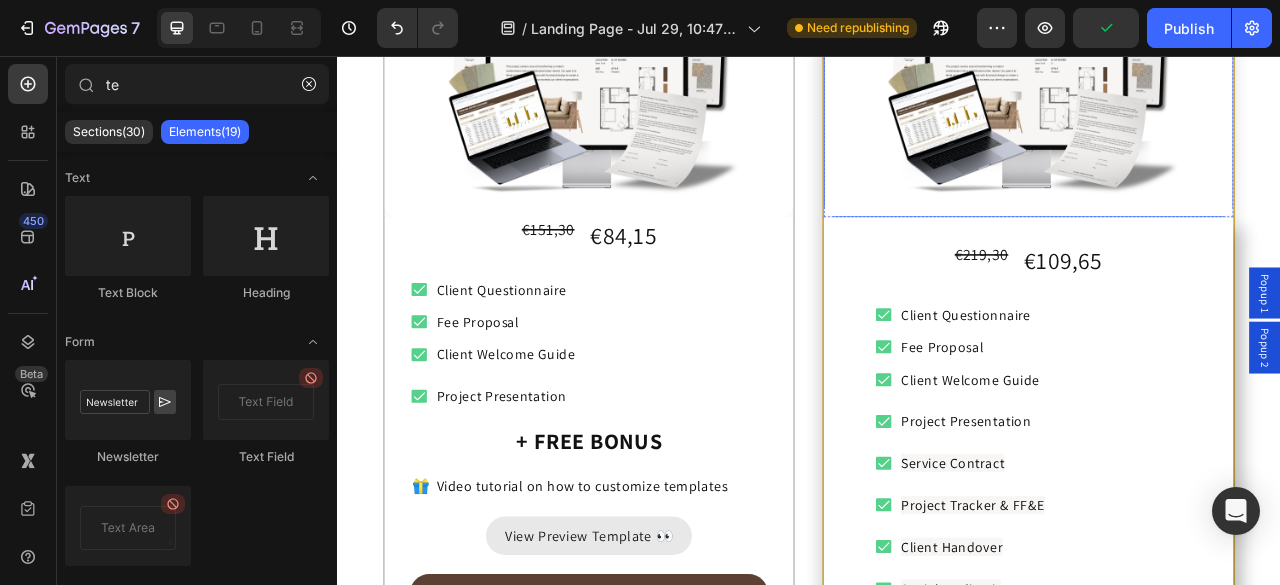 scroll, scrollTop: 8636, scrollLeft: 0, axis: vertical 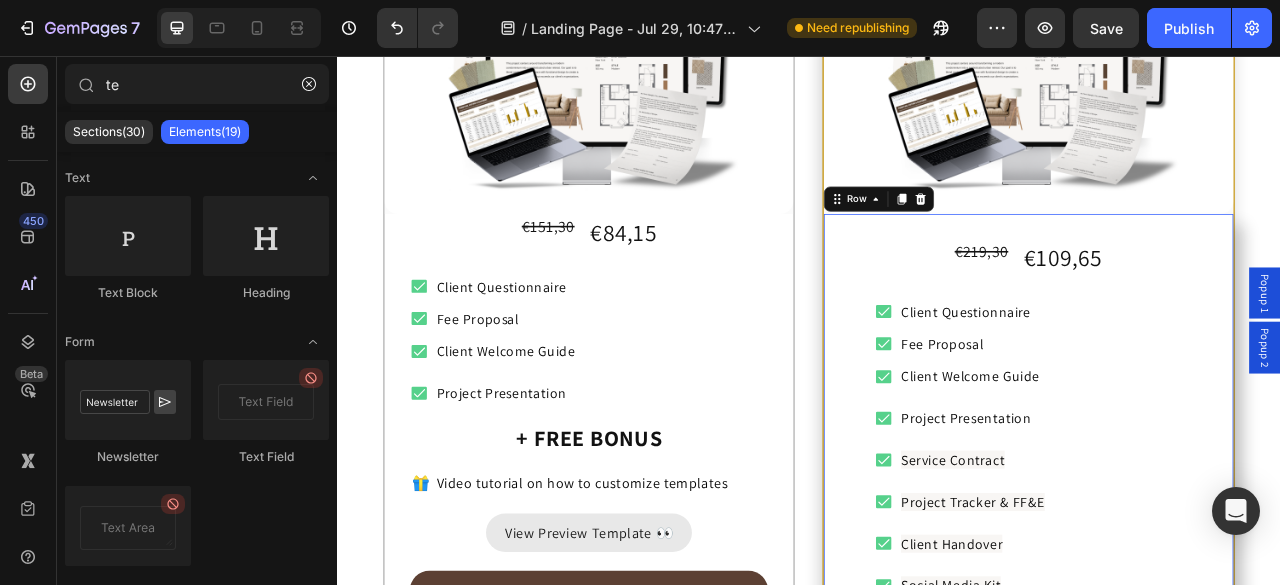 click on "€219,30 Compare Price Compare Price €109,65 Product Price Product Price Row
Icon   Client Questionnaire Text block Row
Icon Fee Proposal Text block Row
Icon Client Welcome Guide Text block Row
Icon Project Presentation Text block Row
Icon Service Contract Text block Row
Icon Project Tracker & FF&E Text block Row
Icon Client Handover Text block Row
Icon Social Media Kit Text block Row
Icon Investment Guide Text block Row + FREE BONUSES Heading 🎁  Video tutorial on how to customize templates Text Block 🎁  First consultation script Text Block View Preview Template 👀 Button Get Access Now Add to Cart One-time payment. Free lifetime updates. Text Block Row Row   0" at bounding box center [1216, 752] 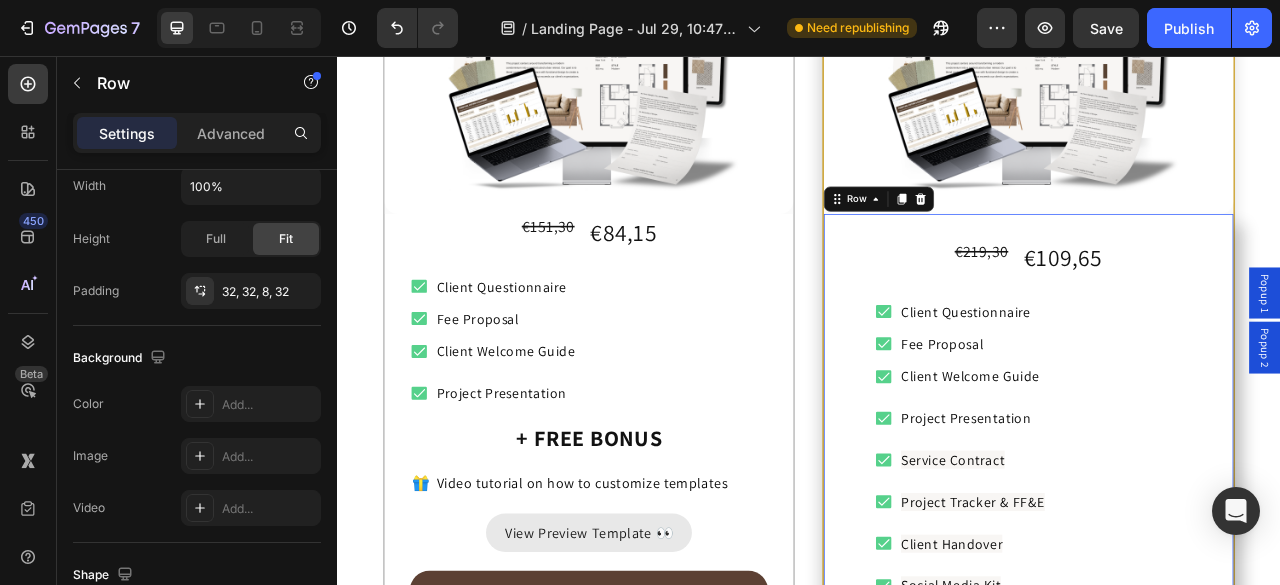 scroll, scrollTop: 745, scrollLeft: 0, axis: vertical 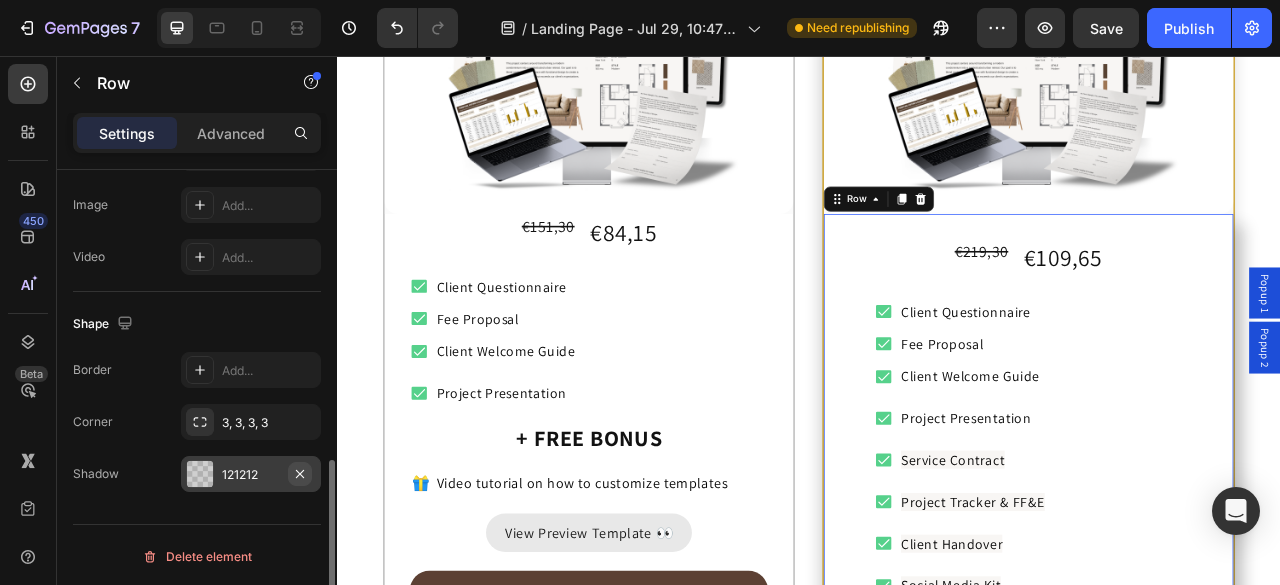 click 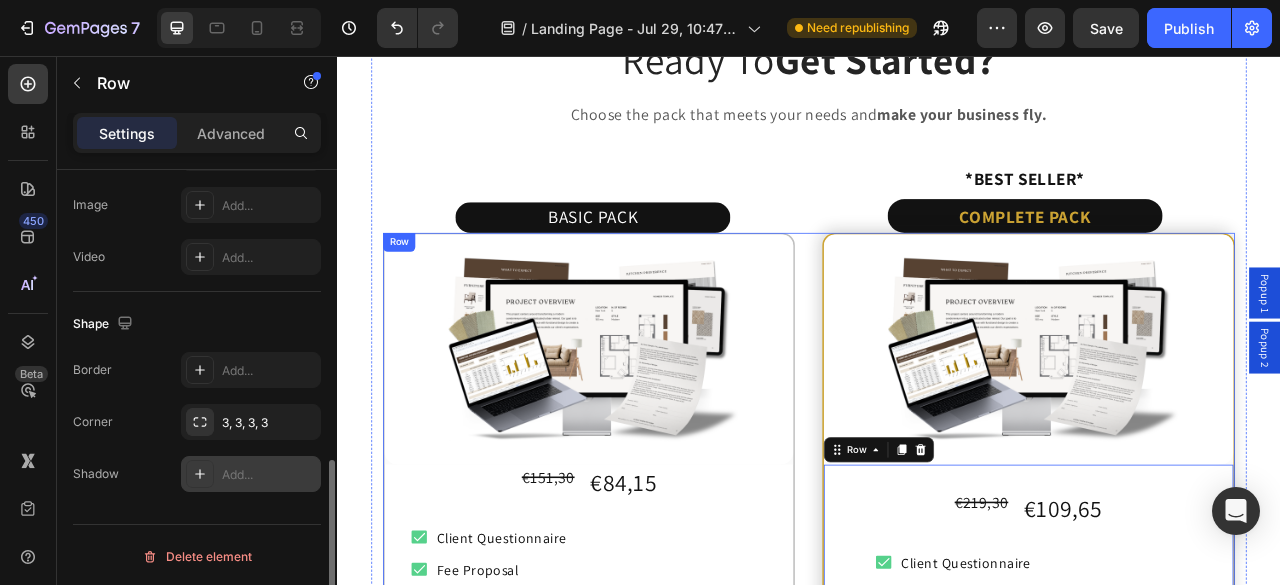 scroll, scrollTop: 8307, scrollLeft: 0, axis: vertical 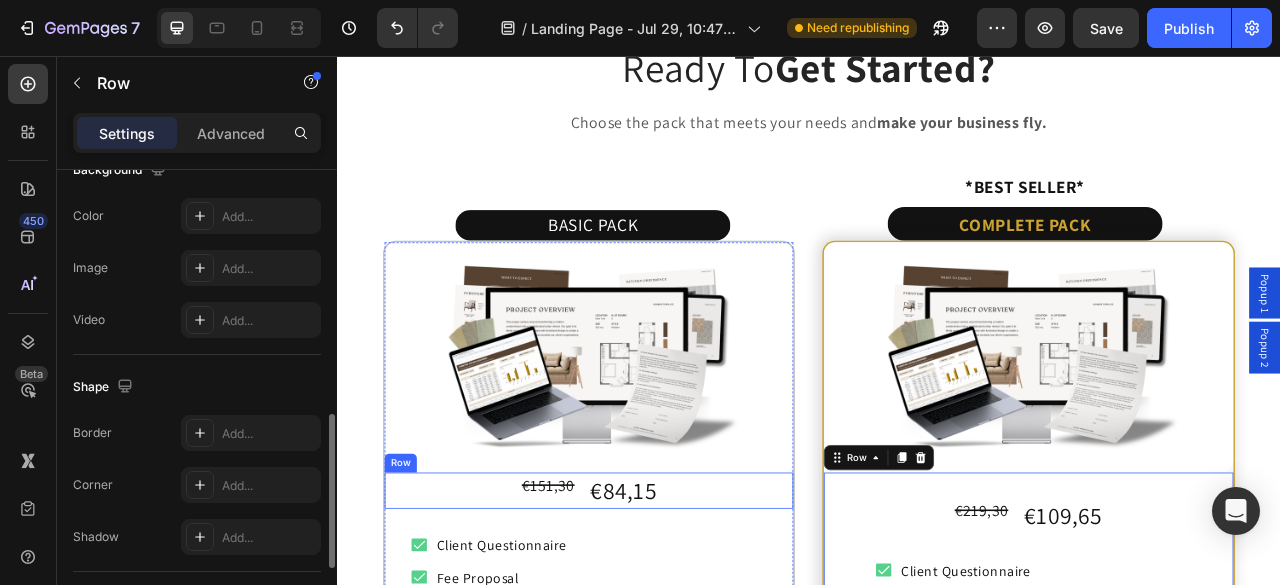 click on "€151,30 Compare Price Compare Price €84,15 Product Price Product Price Row" at bounding box center (657, 609) 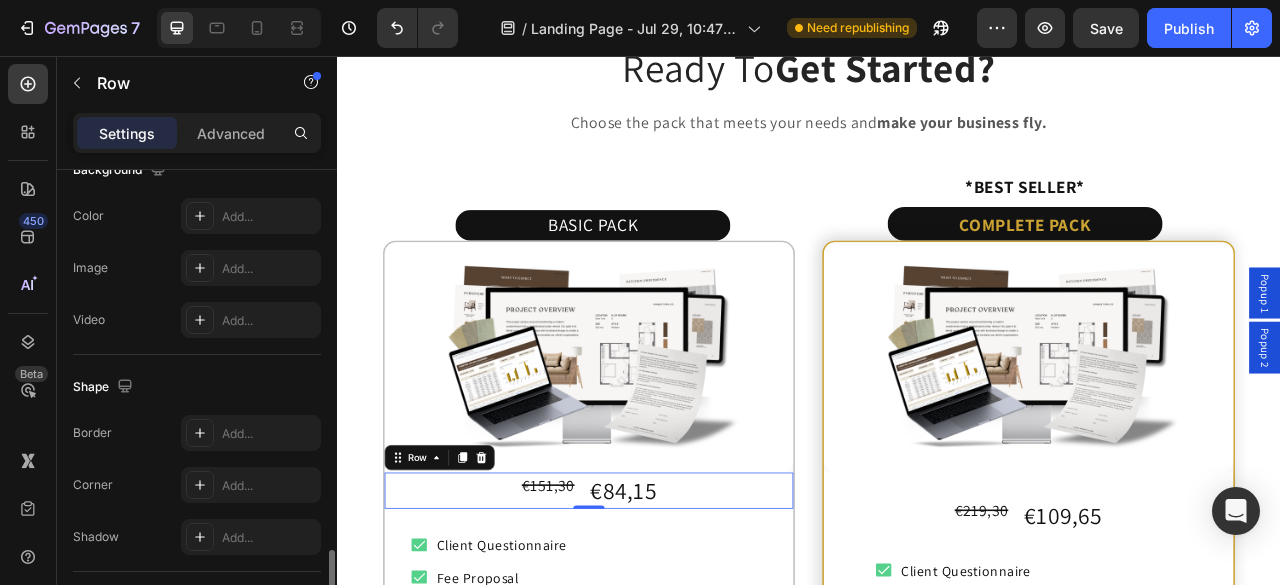 scroll, scrollTop: 972, scrollLeft: 0, axis: vertical 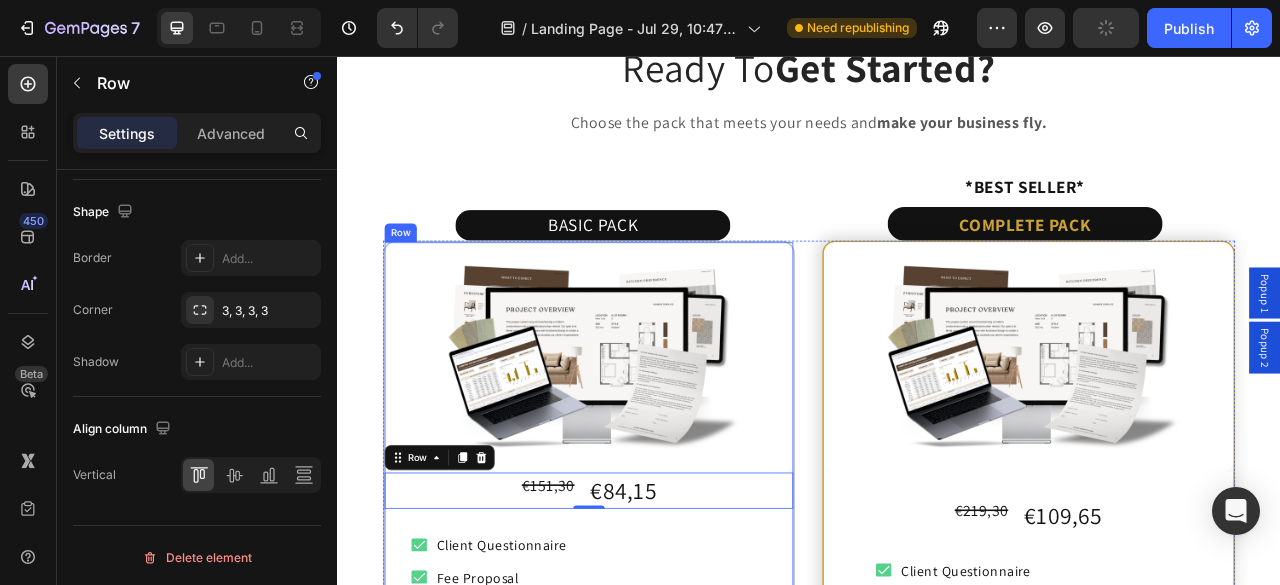 click on "(P) Images & Gallery Row €151,30 Compare Price Compare Price €84,15 Product Price Product Price Row   0
Icon   Client Questionnaire Text block Row
Icon Fee Proposal Text block Row
Icon Client Welcome Guide Text block Row
Icon Project Presentation Text block Row + FREE BONUS Heading 🎁  Video tutorial on how to customize templates Text Block View Preview Template 👀 Button Get Access Now Add to Cart One-time payment. Free lifetime updates. Text Block Row
Drop element here Product Row *BEST SELLER* Heading" at bounding box center [657, 934] 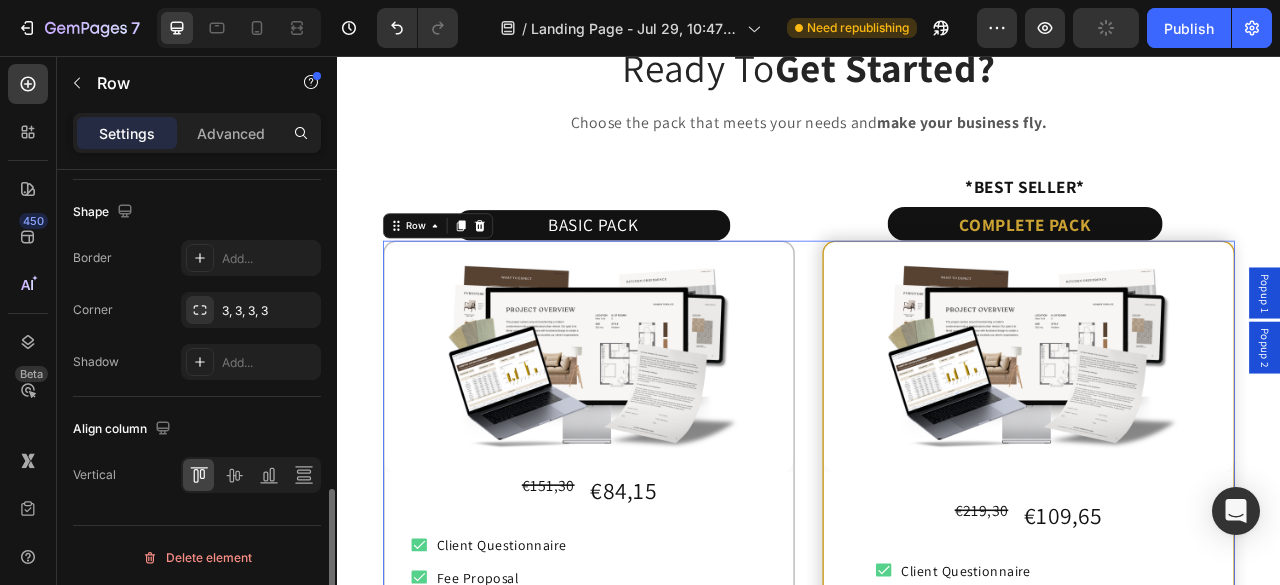 scroll, scrollTop: 972, scrollLeft: 0, axis: vertical 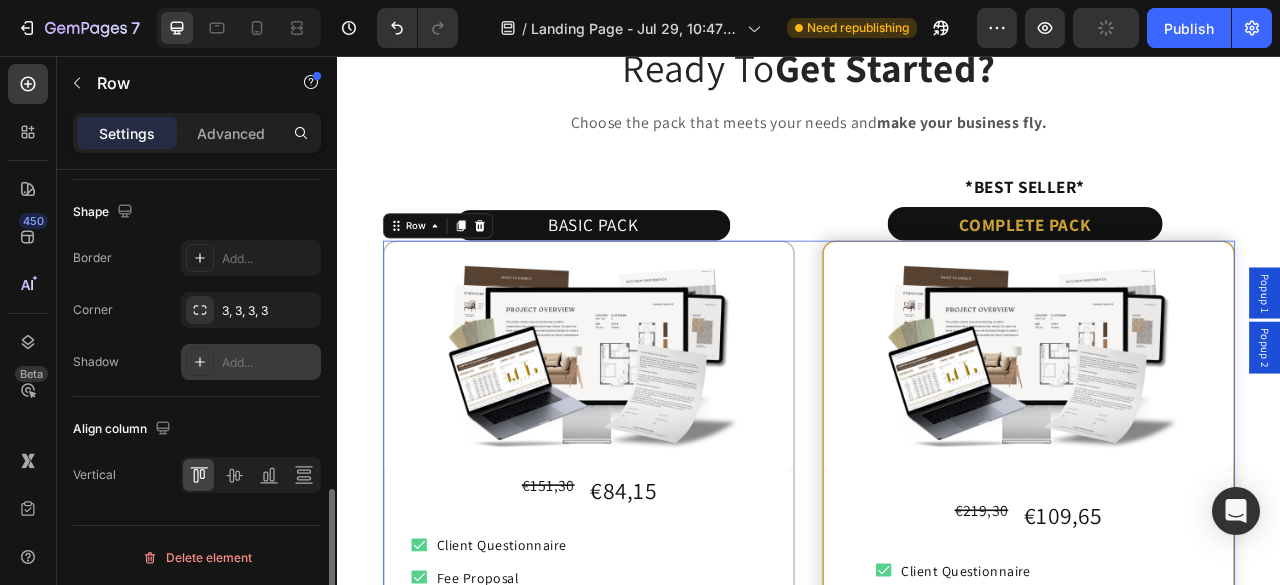 click on "Add..." at bounding box center (251, 362) 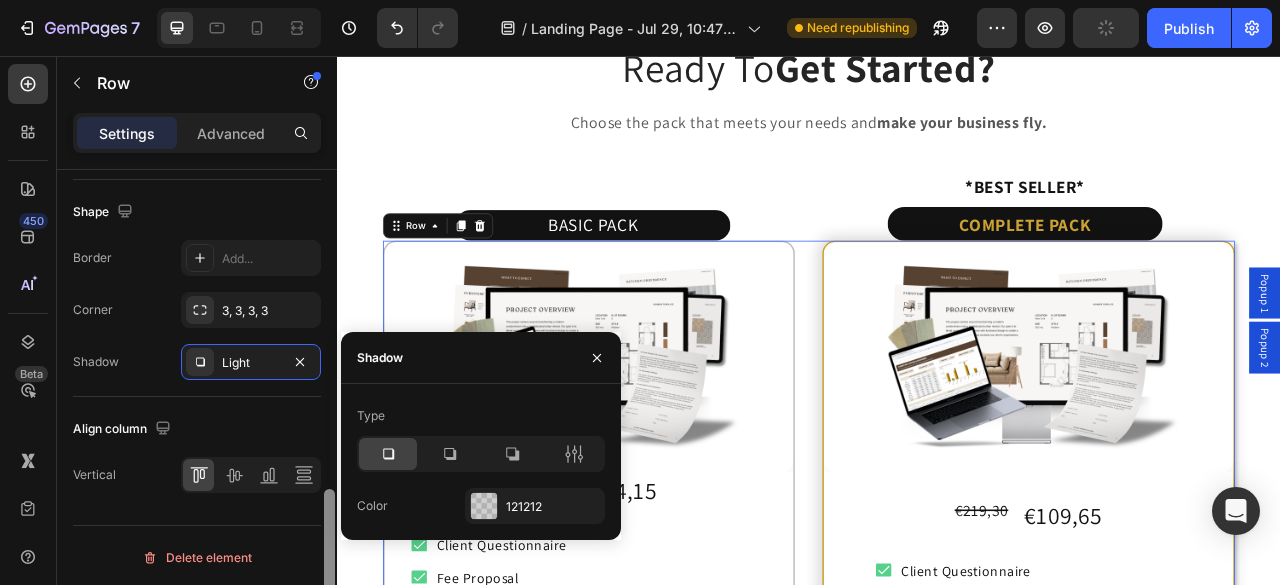scroll, scrollTop: 972, scrollLeft: 0, axis: vertical 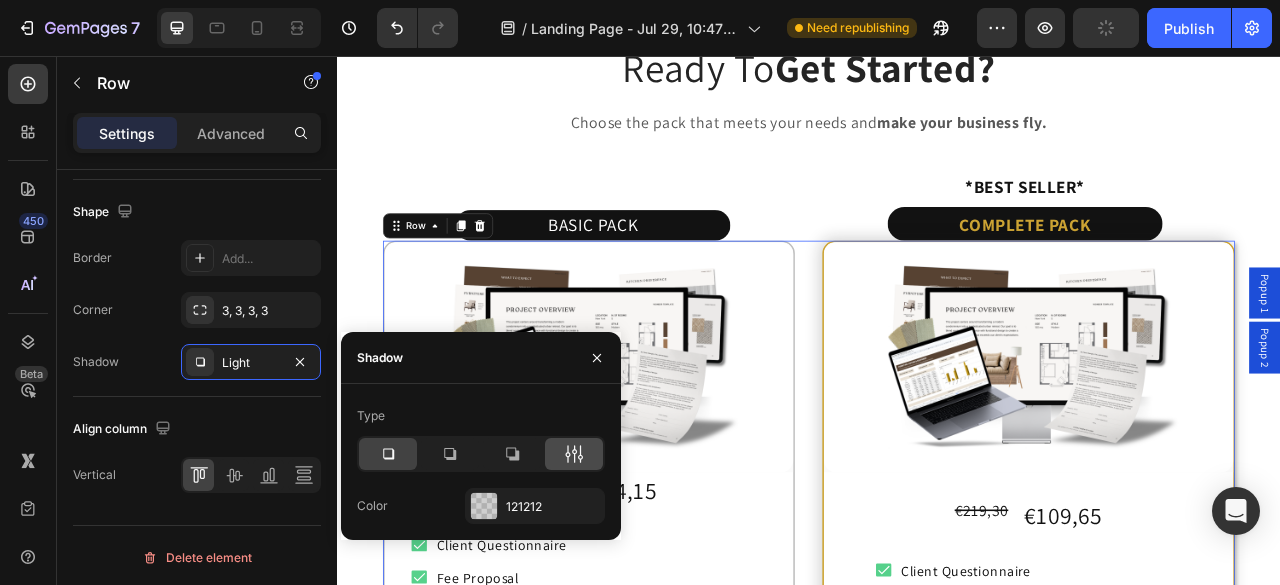 click 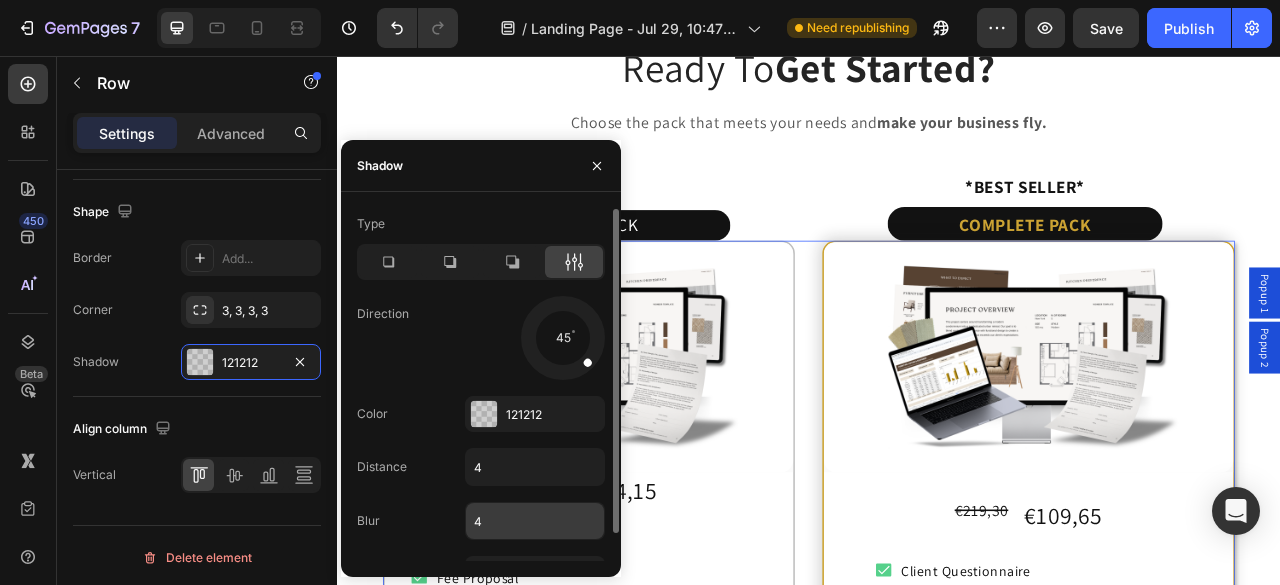 scroll, scrollTop: 1, scrollLeft: 0, axis: vertical 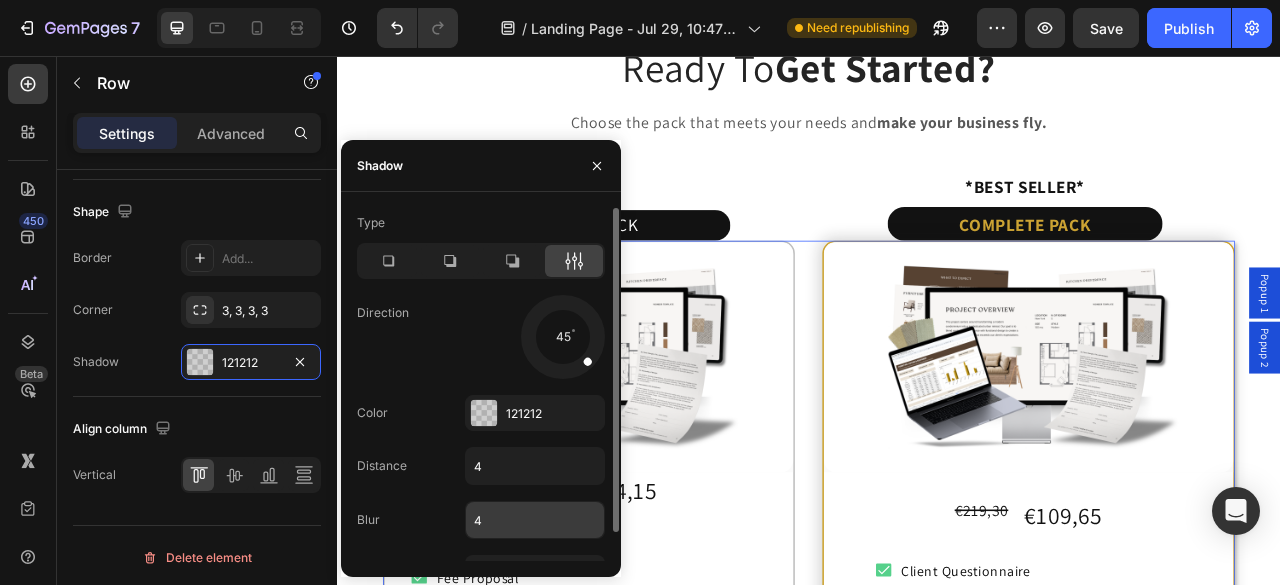 click on "4" at bounding box center [535, 520] 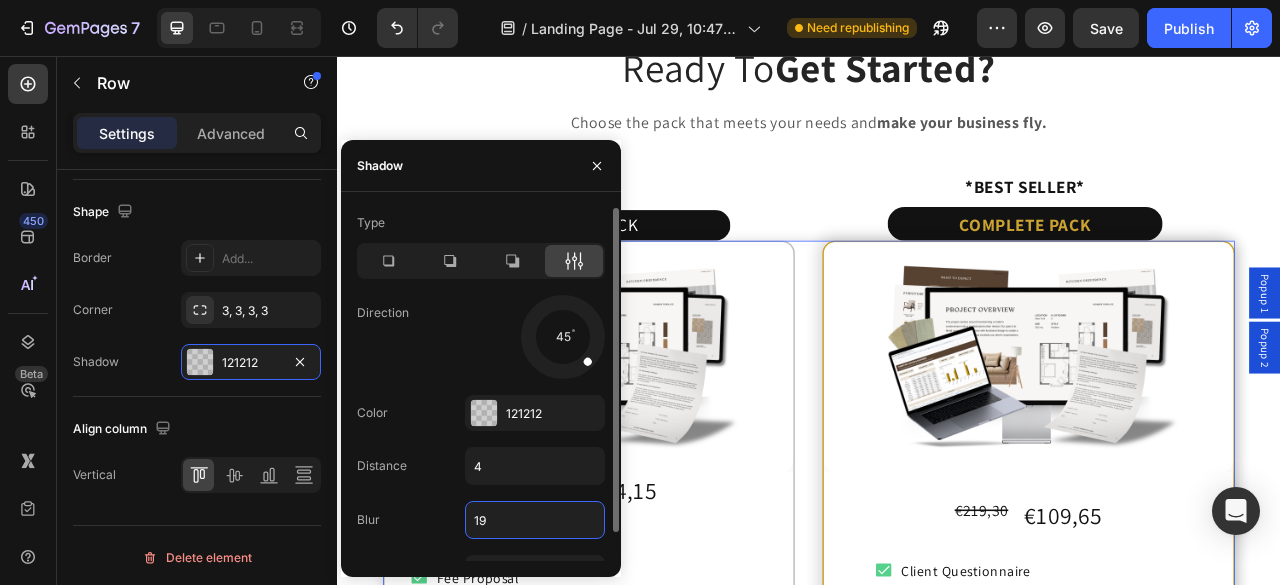 type on "20" 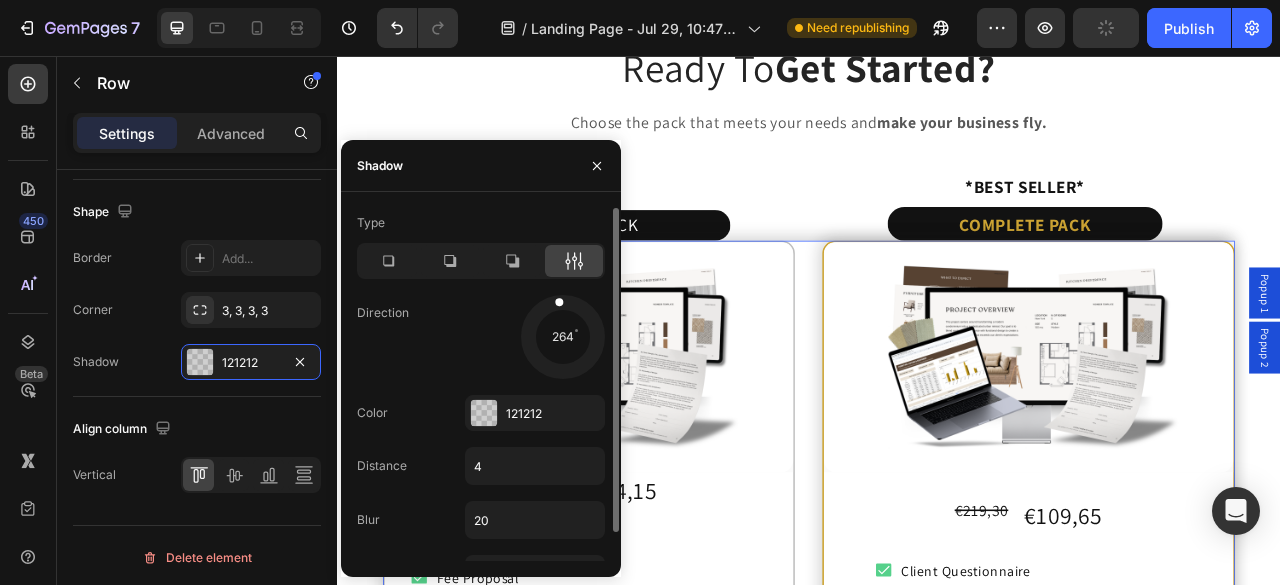 drag, startPoint x: 584, startPoint y: 359, endPoint x: 423, endPoint y: 204, distance: 223.48602 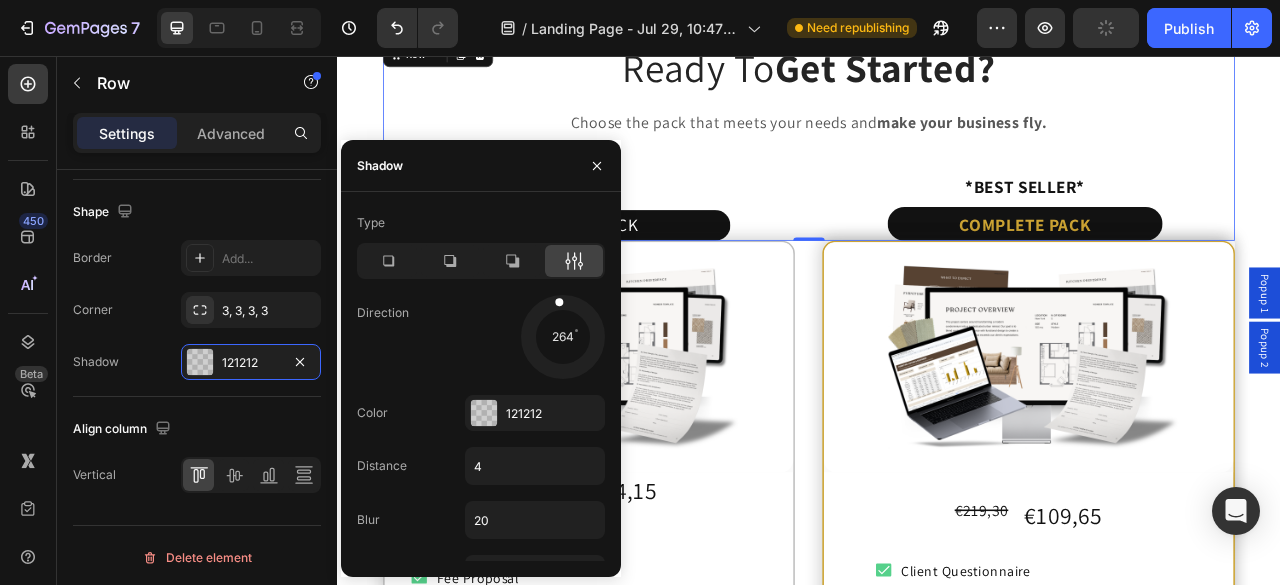 click on "Ready To  Get Started? Heading Choose the pack that meets your needs and  make your business fly. Text block BASIC PACK Text Block *BEST SELLER* Heading COMPLETE PACK Text Block Row" at bounding box center [936, 162] 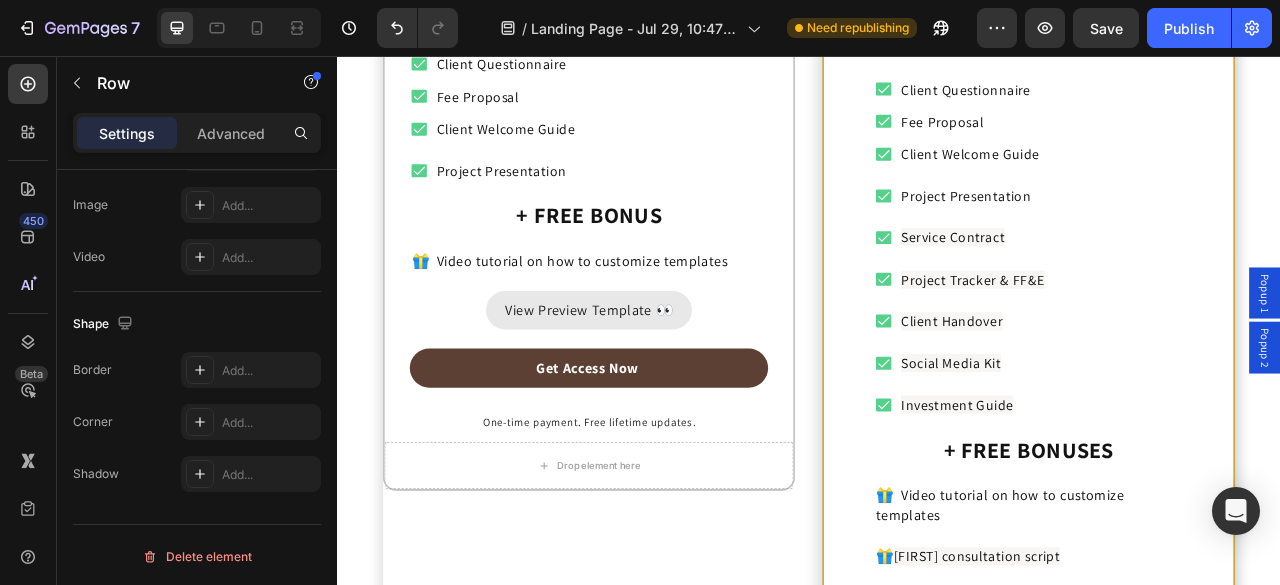 scroll, scrollTop: 8921, scrollLeft: 0, axis: vertical 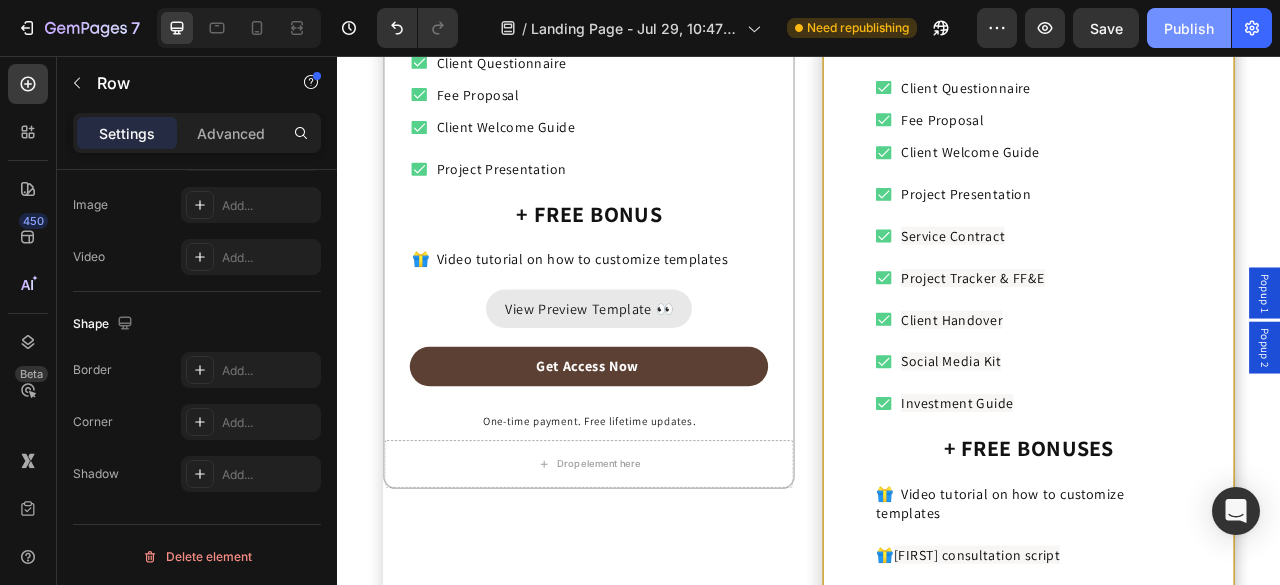 click on "Publish" at bounding box center [1189, 28] 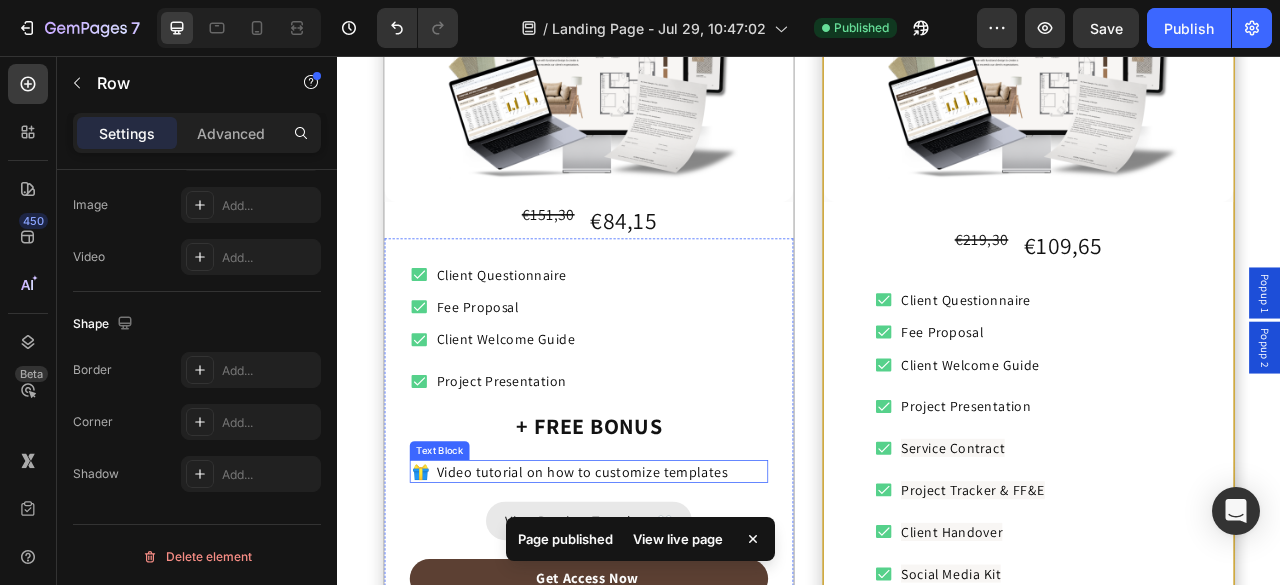 scroll, scrollTop: 8649, scrollLeft: 0, axis: vertical 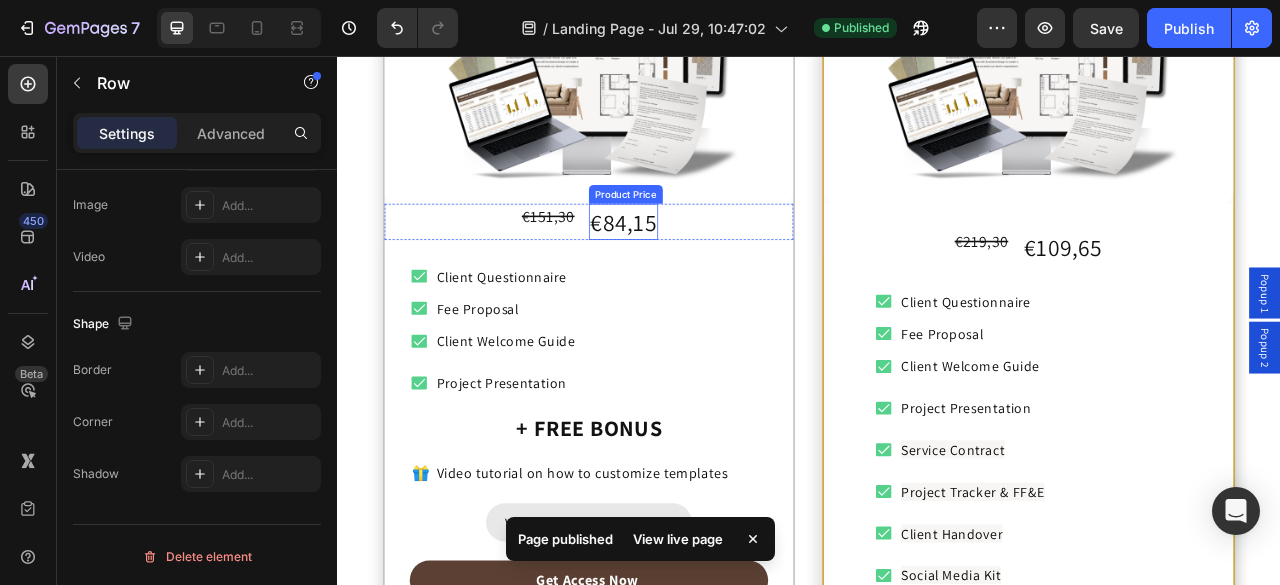 click on "€84,15" at bounding box center [701, 267] 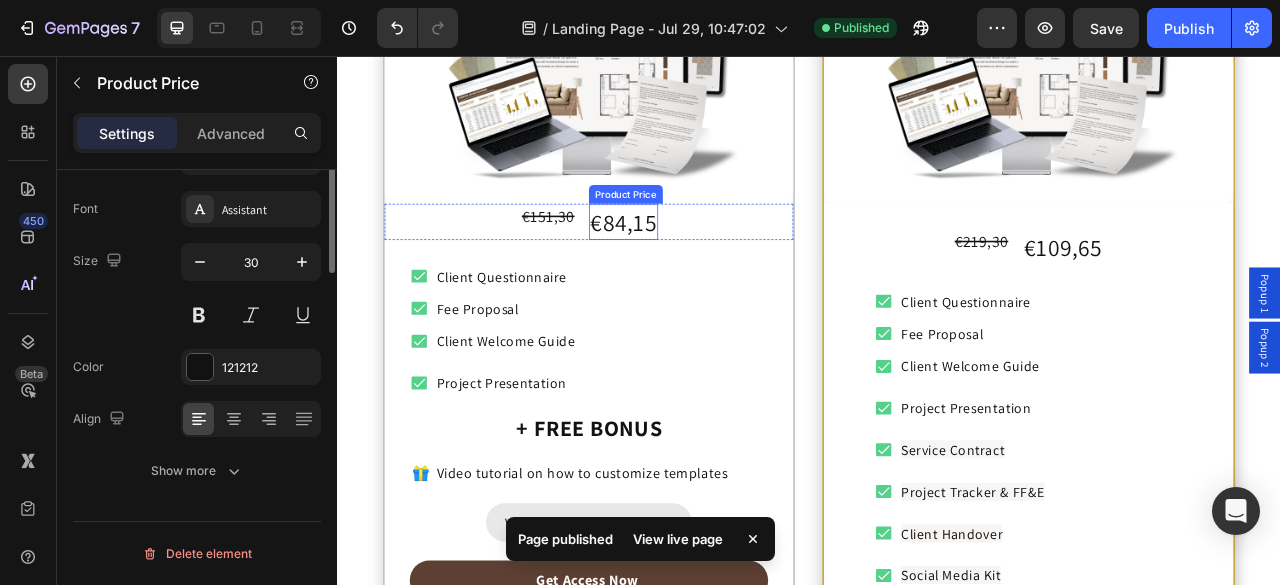 scroll, scrollTop: 0, scrollLeft: 0, axis: both 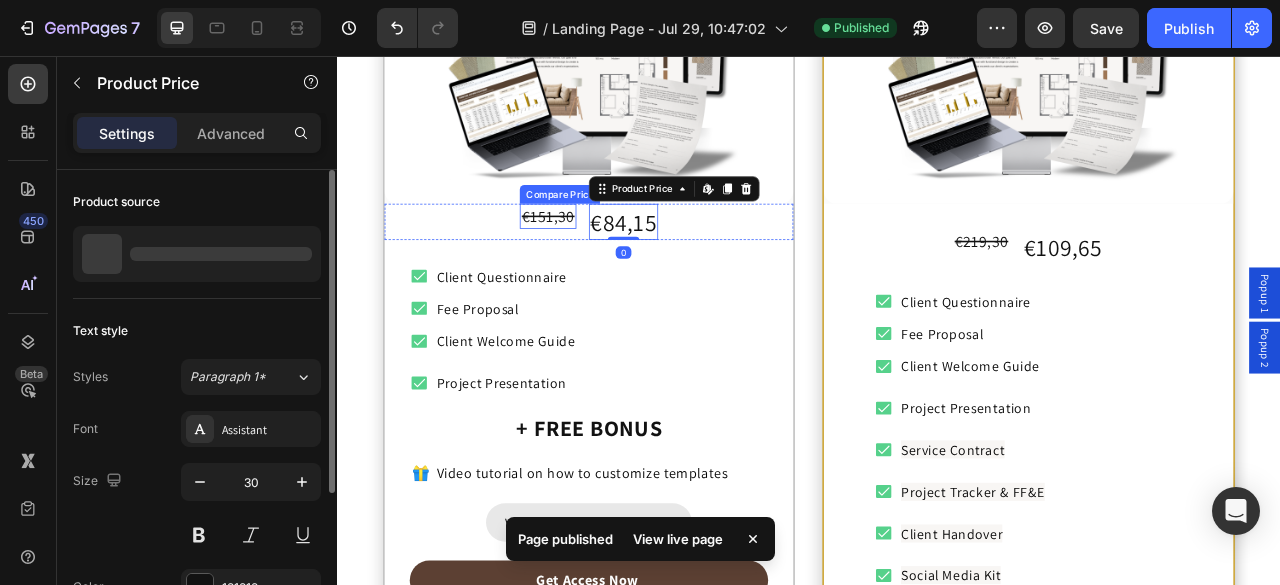 click on "€151,30" at bounding box center (604, 260) 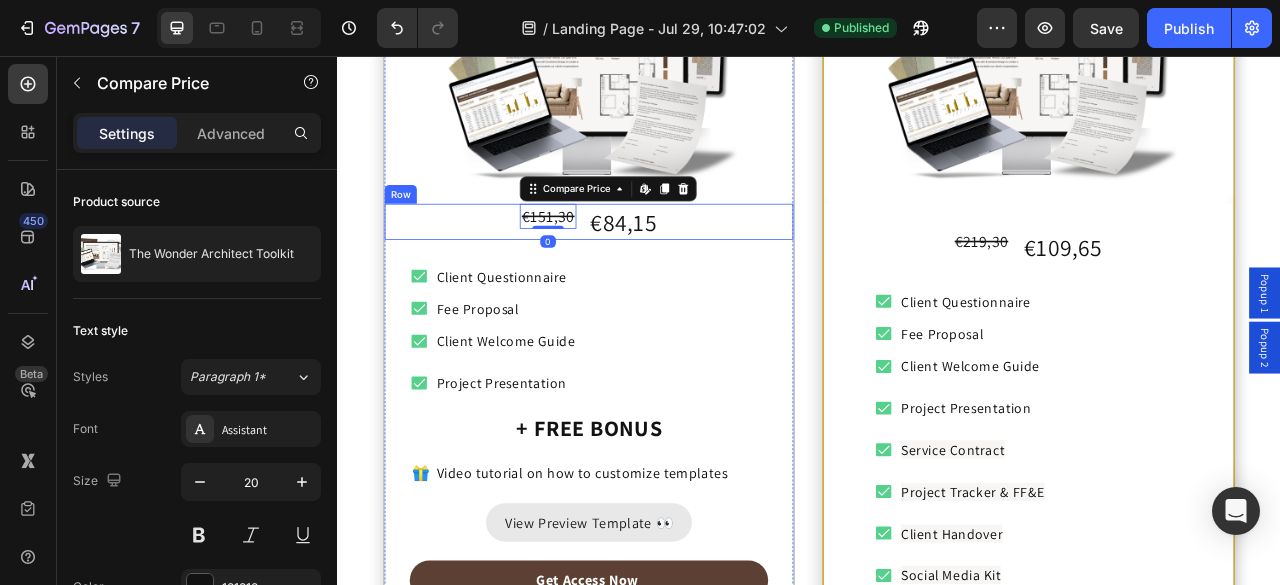 click on "€151,30 Compare Price   Edit content in Shopify 0 Compare Price   Edit content in Shopify 0 €84,15 Product Price Product Price Row" at bounding box center (657, 267) 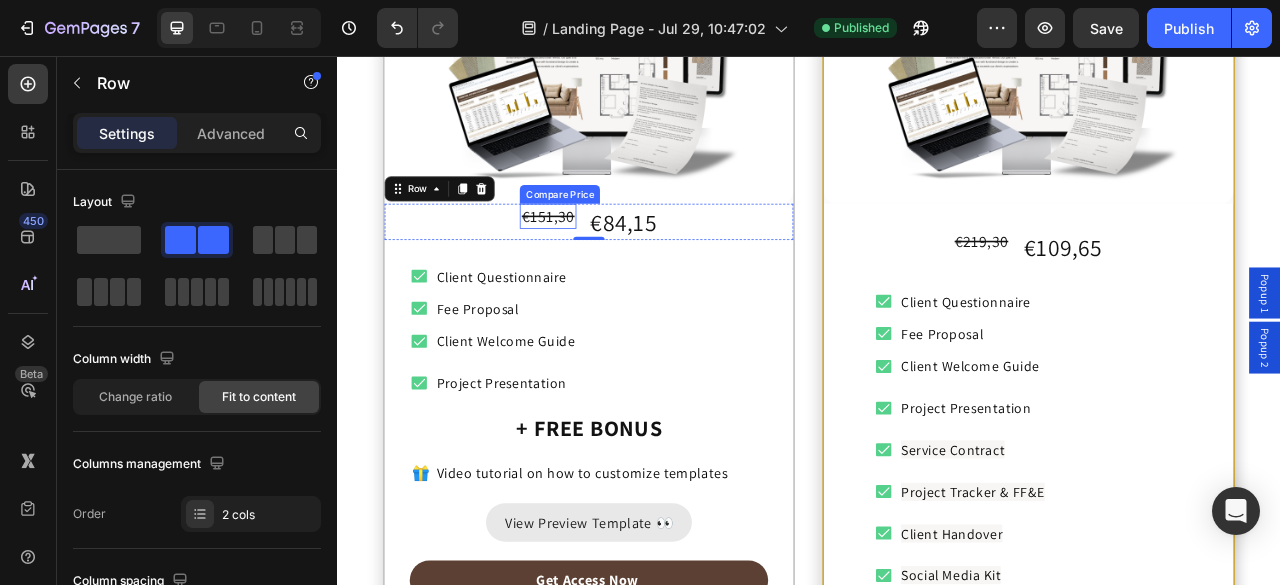 click on "€151,30" at bounding box center (604, 260) 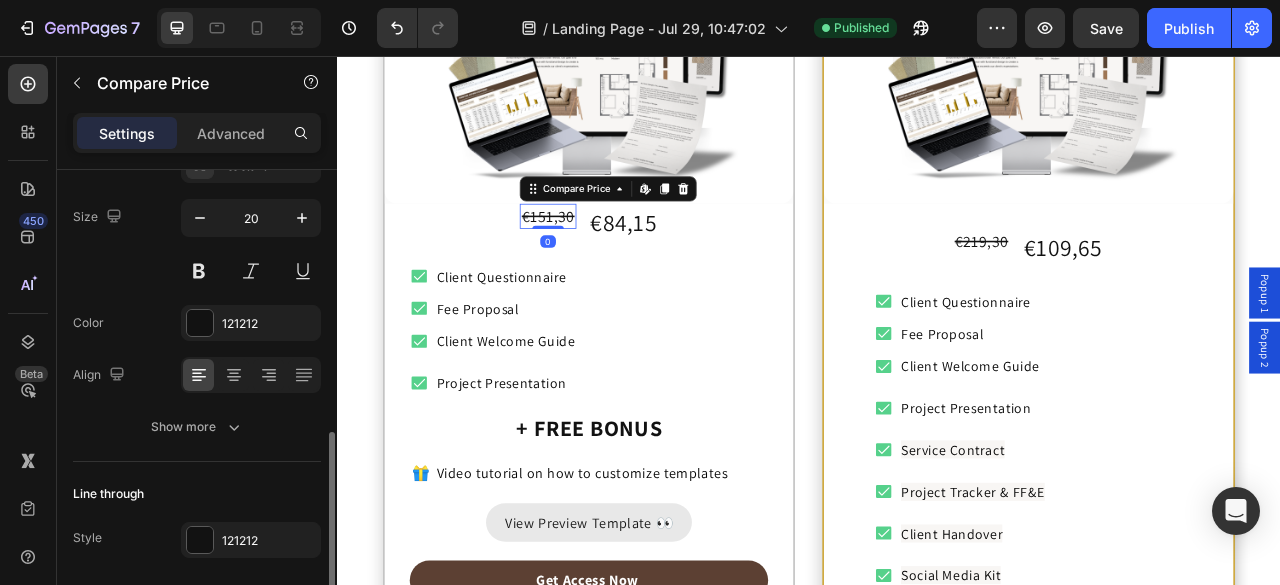 scroll, scrollTop: 331, scrollLeft: 0, axis: vertical 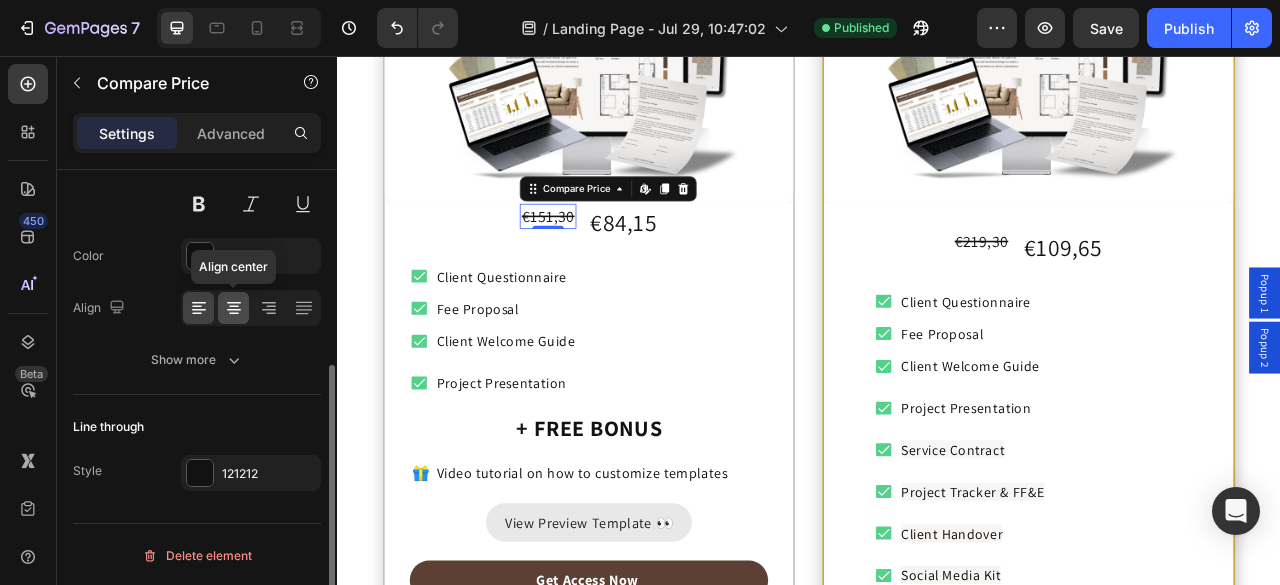 click 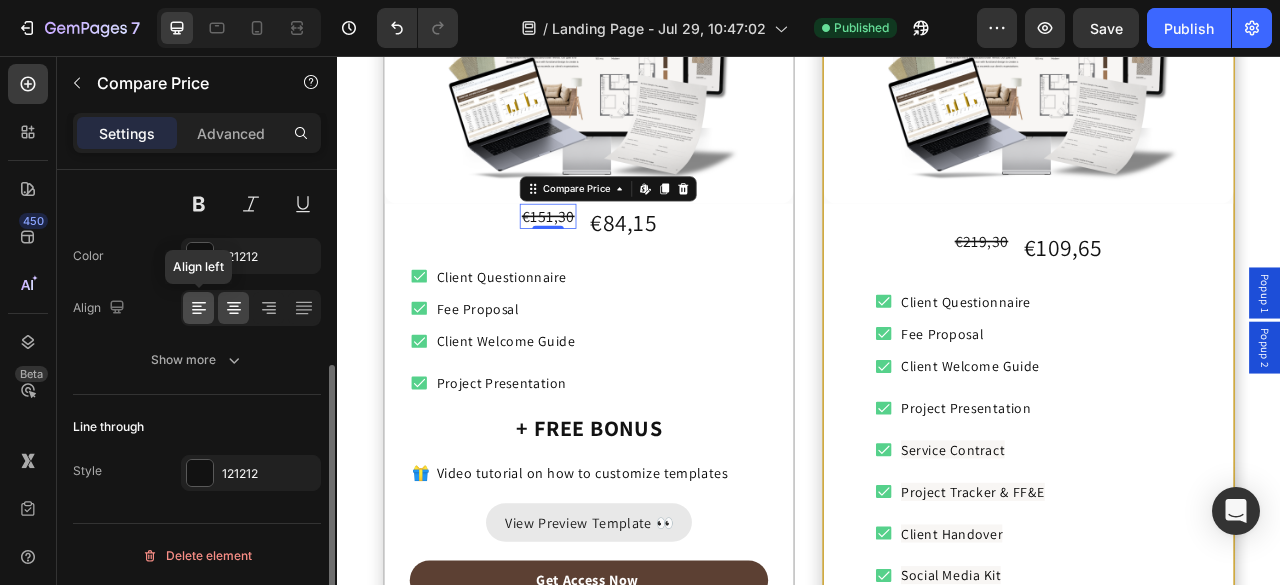 click 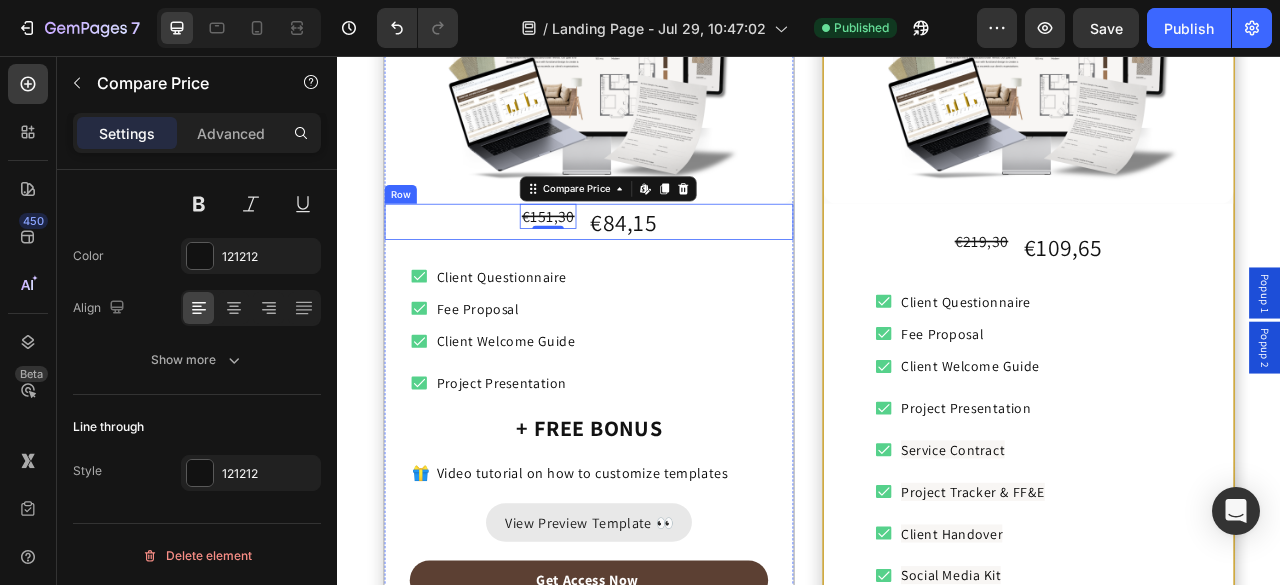 click on "€151,30 Compare Price   Edit content in Shopify 0 Compare Price   Edit content in Shopify 0" at bounding box center (604, 267) 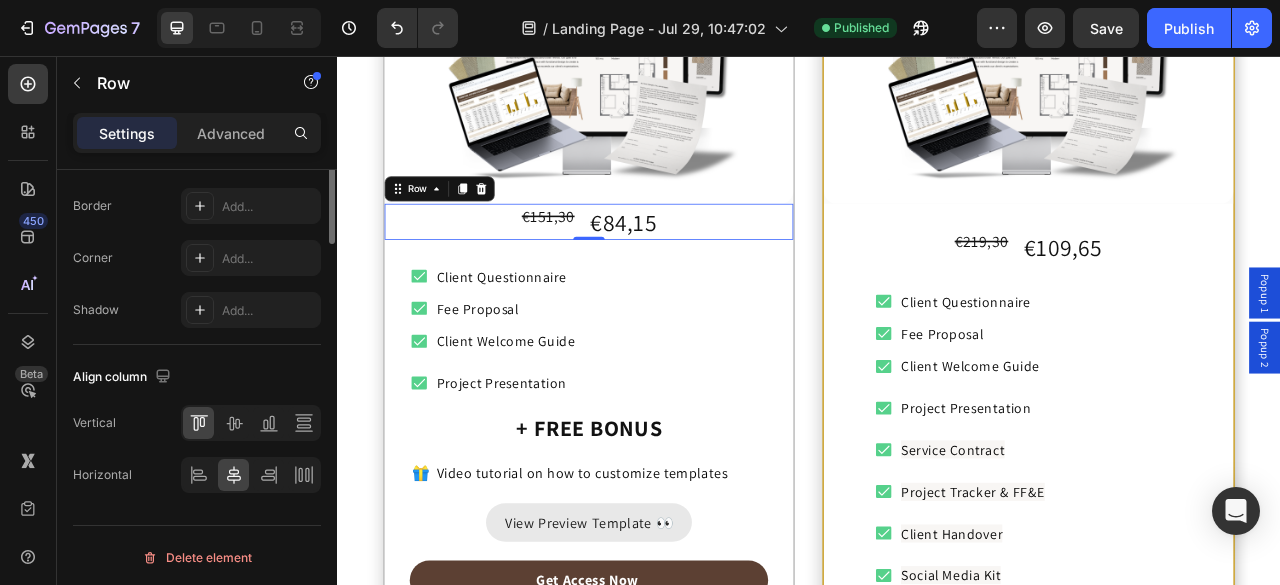 scroll, scrollTop: 972, scrollLeft: 0, axis: vertical 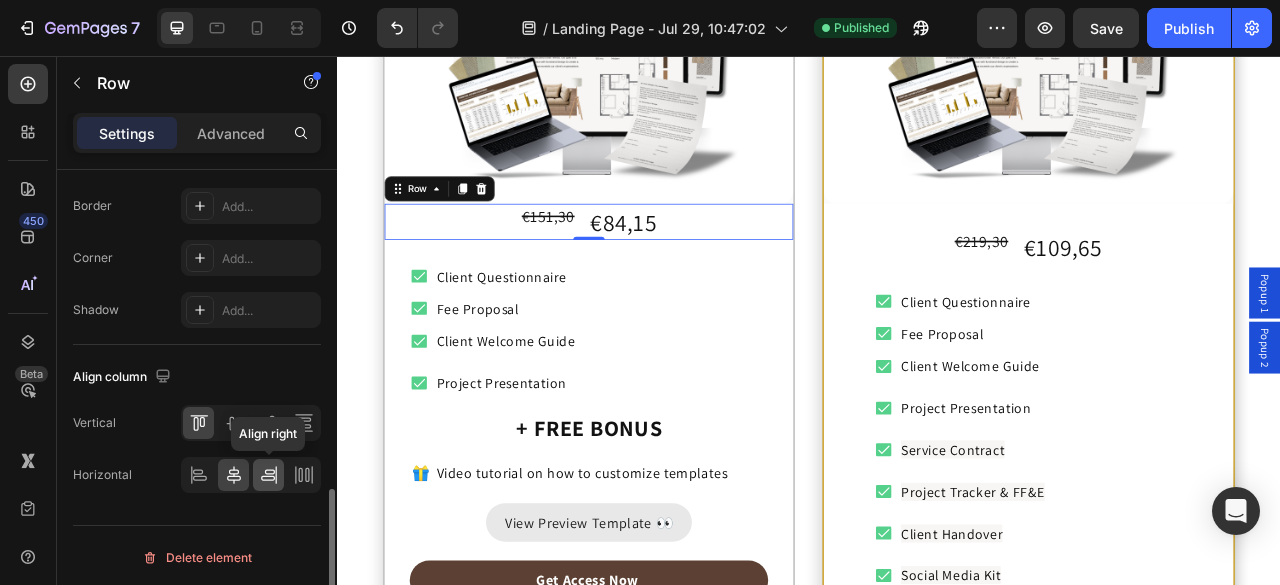 click 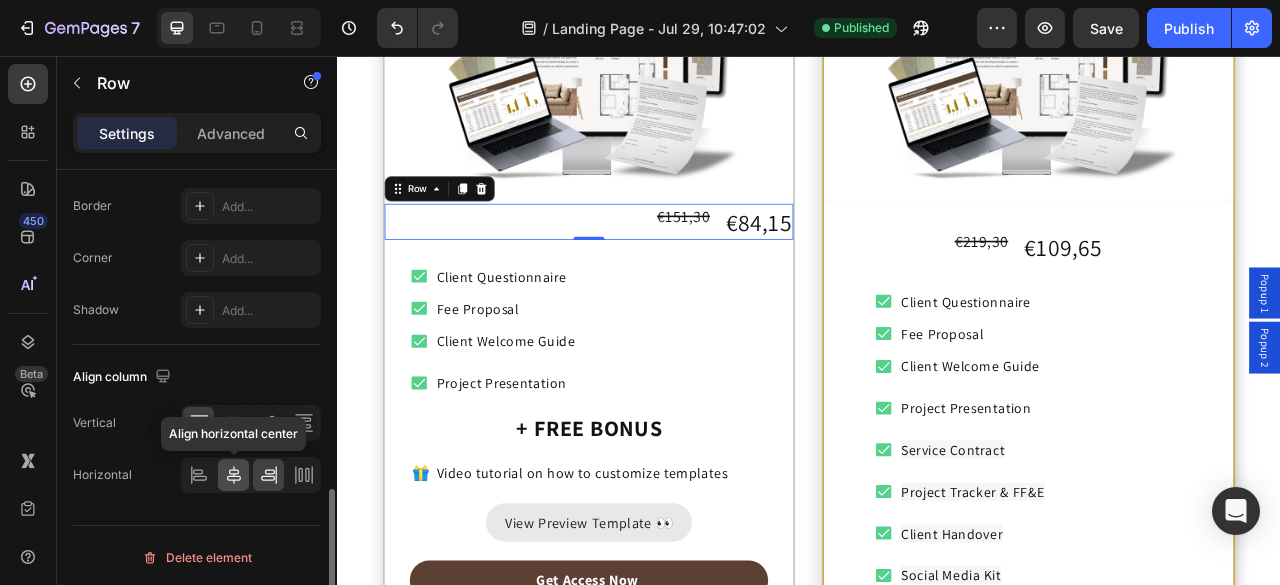 click 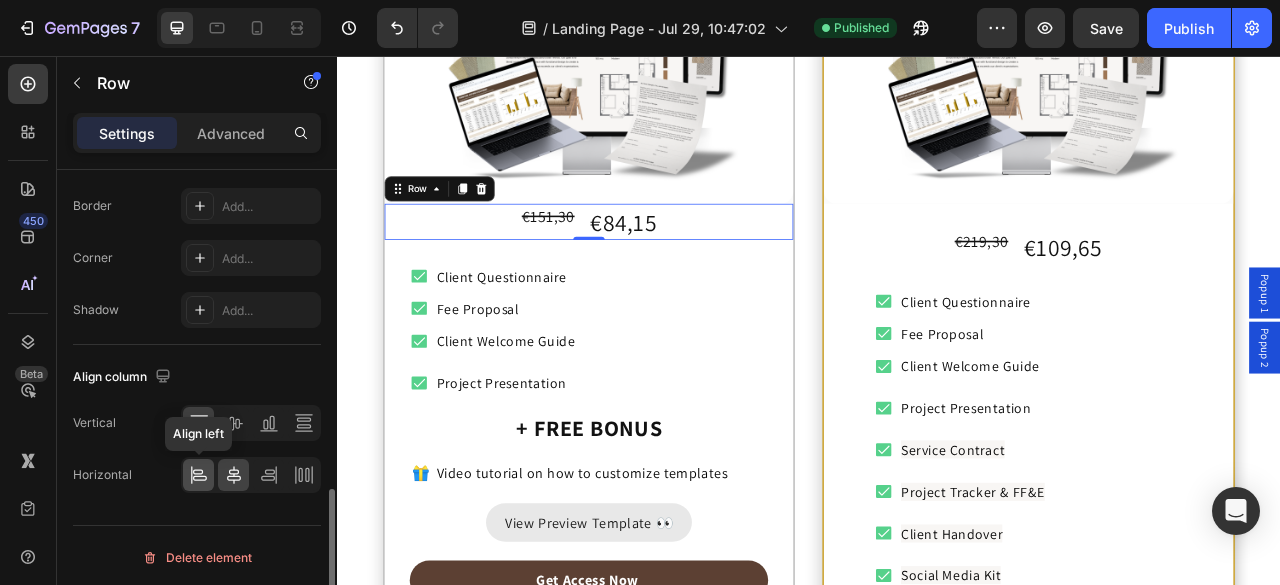 click 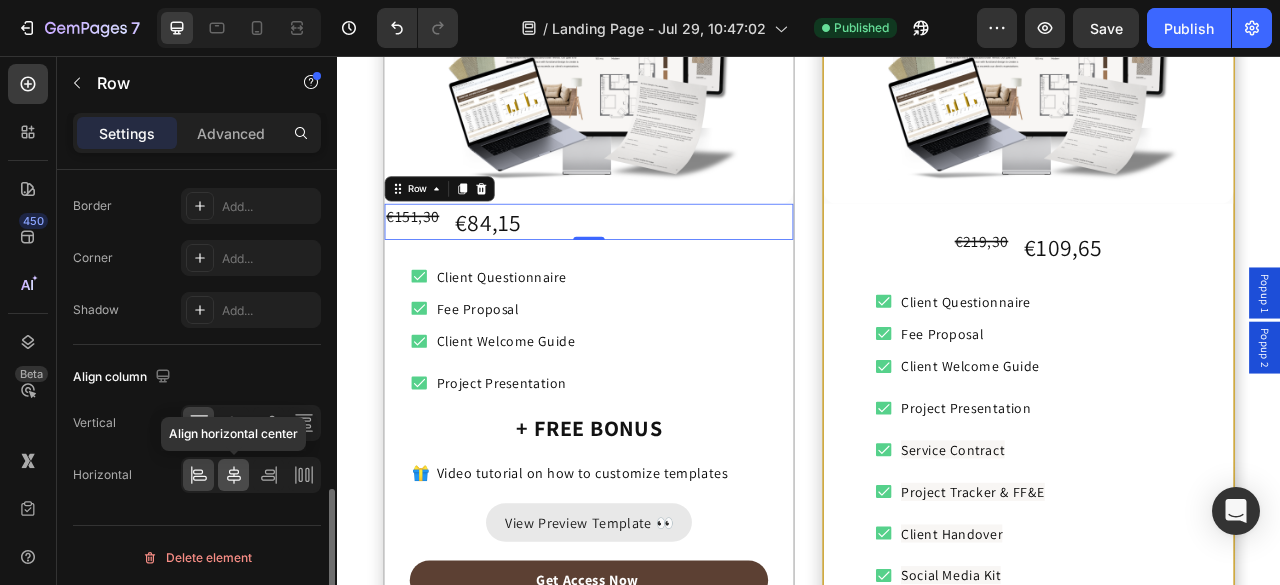 click 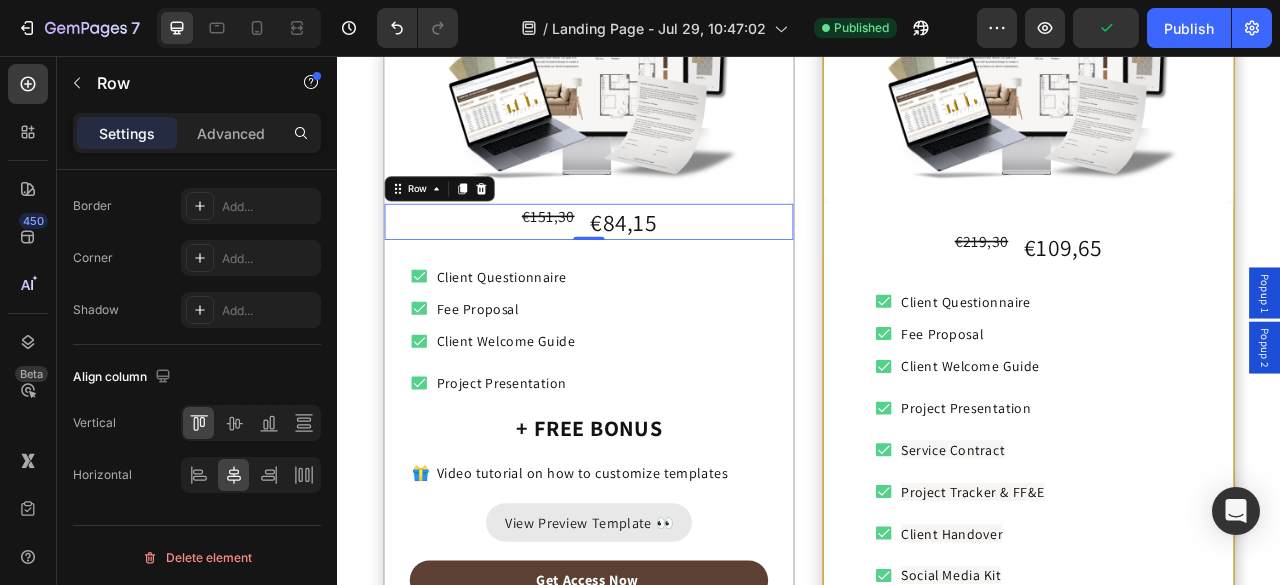 click on "€151,30 Compare Price Compare Price €84,15 Product Price Product Price Row   0" at bounding box center (657, 267) 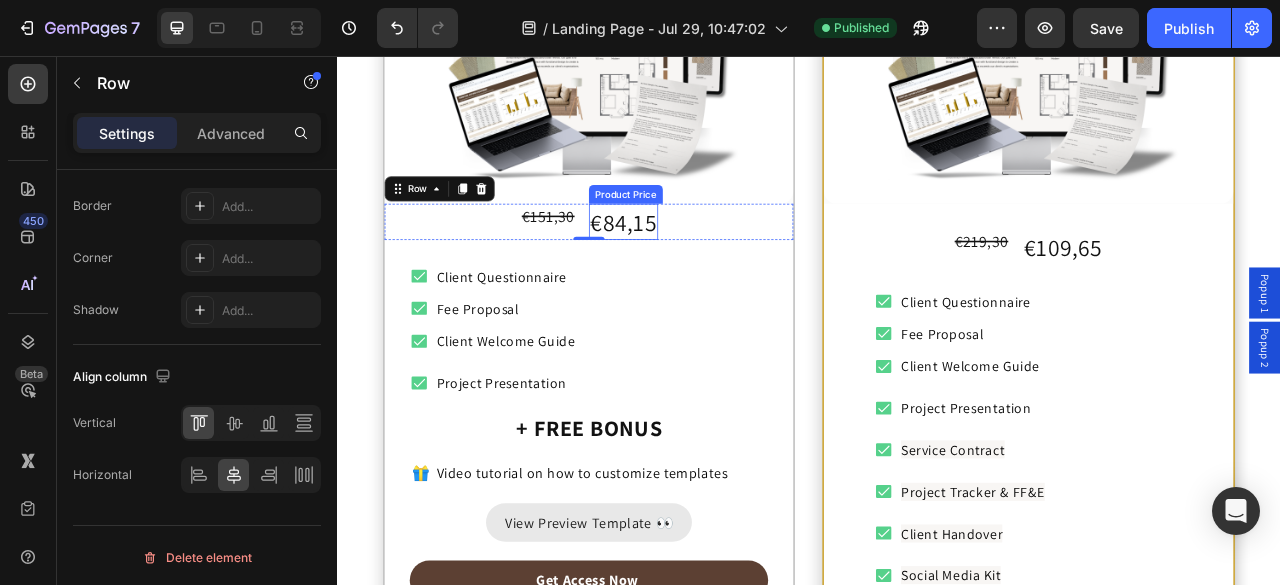 scroll, scrollTop: 0, scrollLeft: 0, axis: both 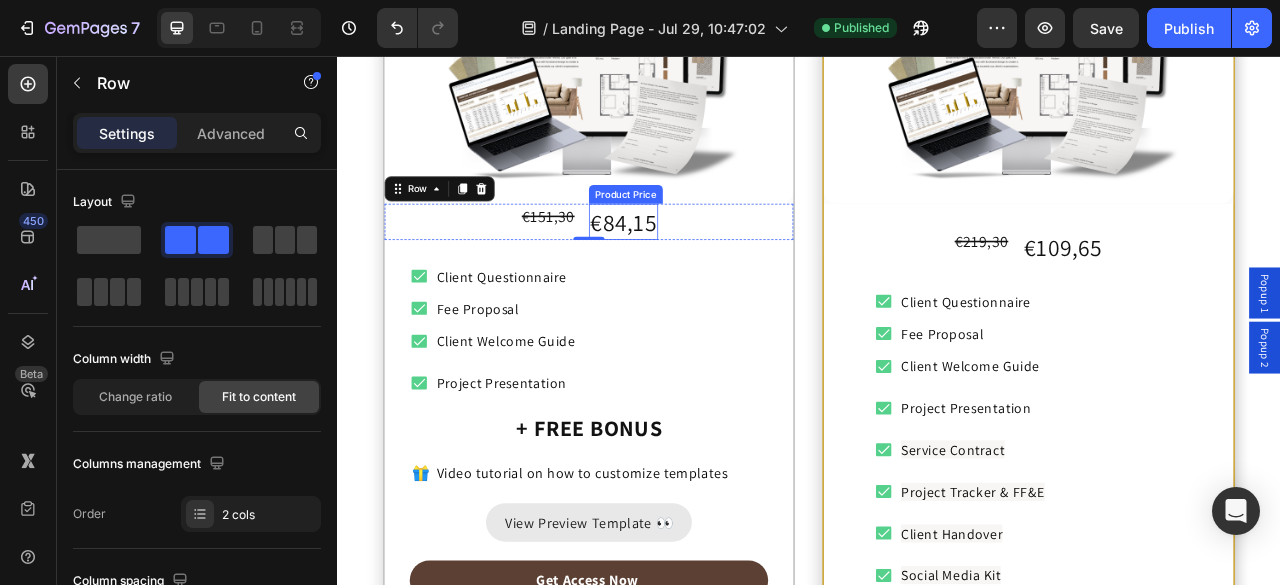 click on "€84,15" at bounding box center [701, 267] 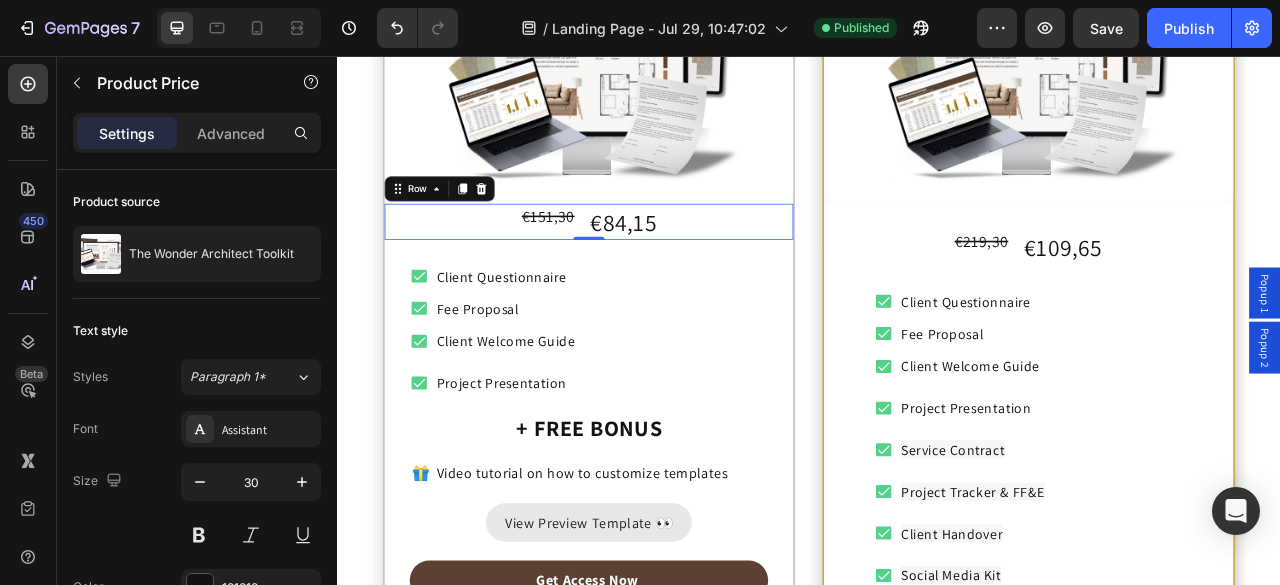 click on "€151,30 Compare Price Compare Price €84,15 Product Price Product Price Row   0" at bounding box center (657, 267) 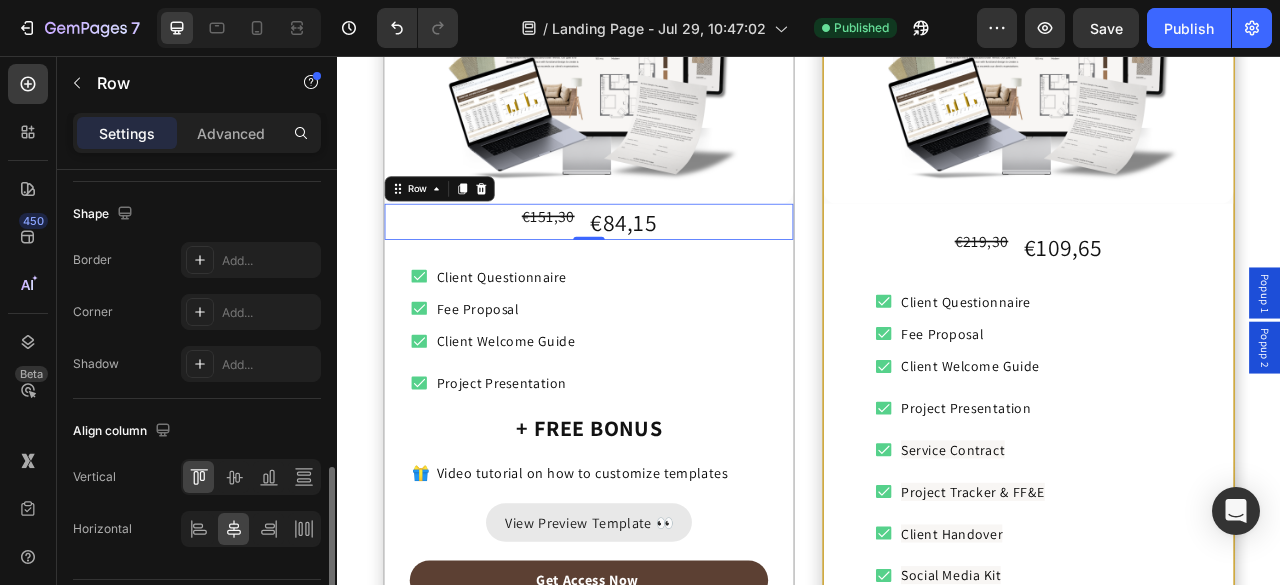 scroll, scrollTop: 919, scrollLeft: 0, axis: vertical 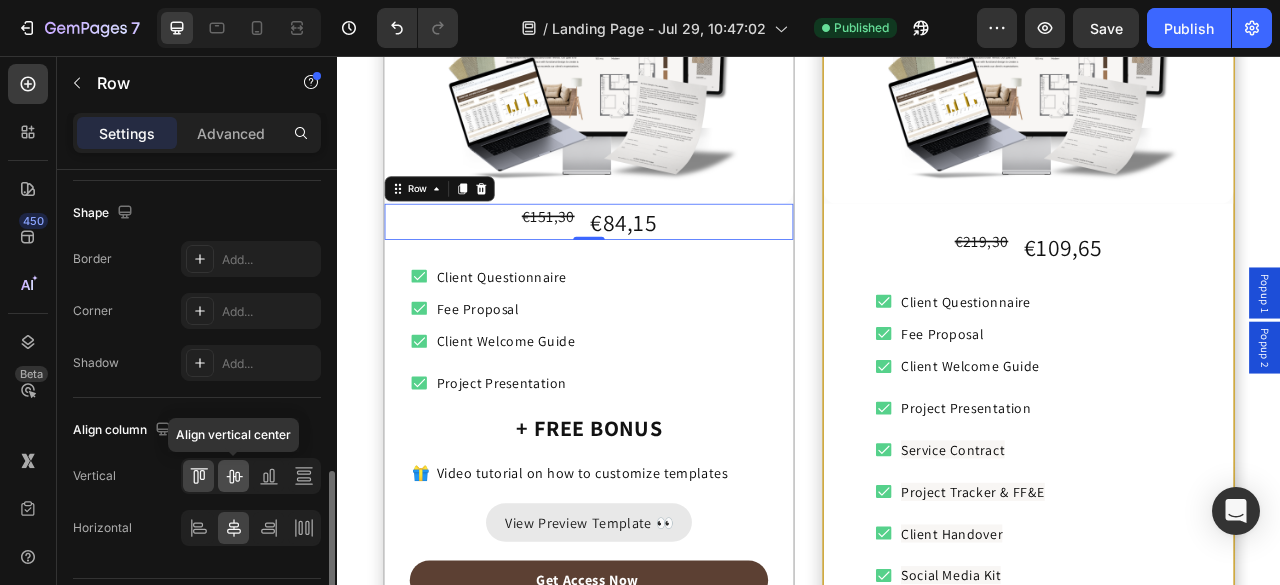 click 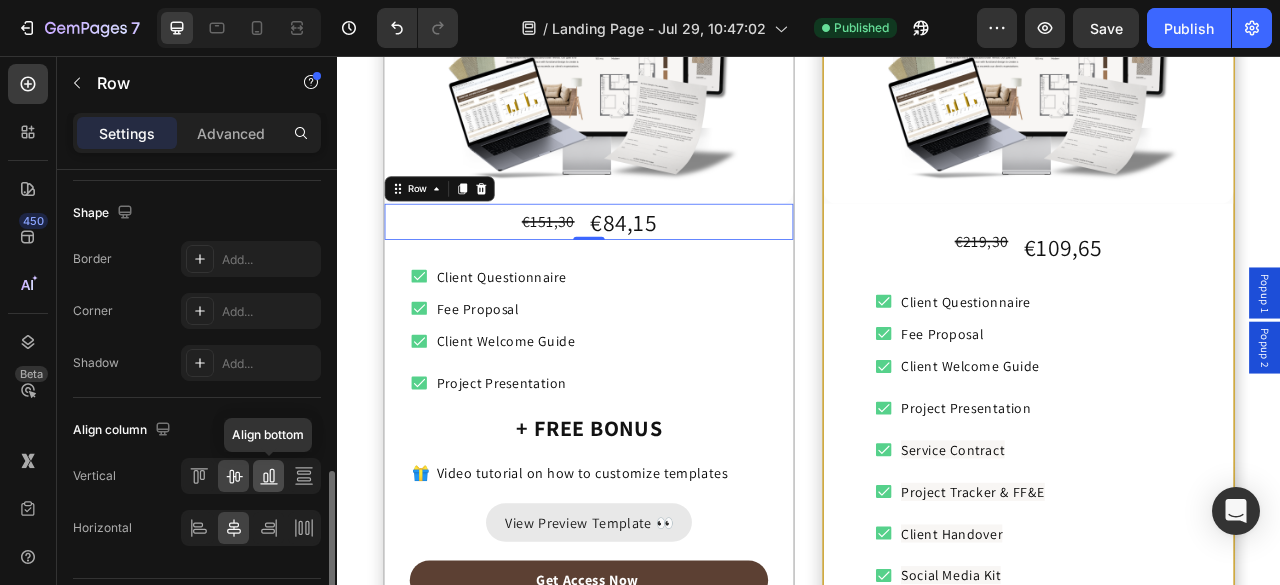 click 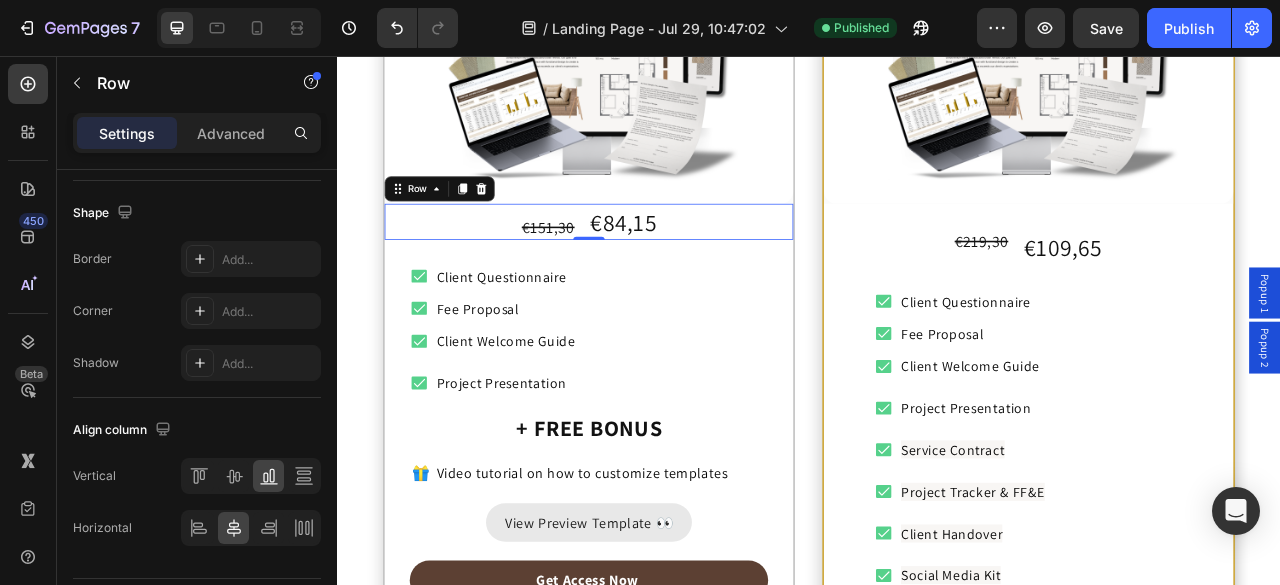 click on "€151,30 Compare Price Compare Price €84,15 Product Price Product Price Row   0" at bounding box center (657, 267) 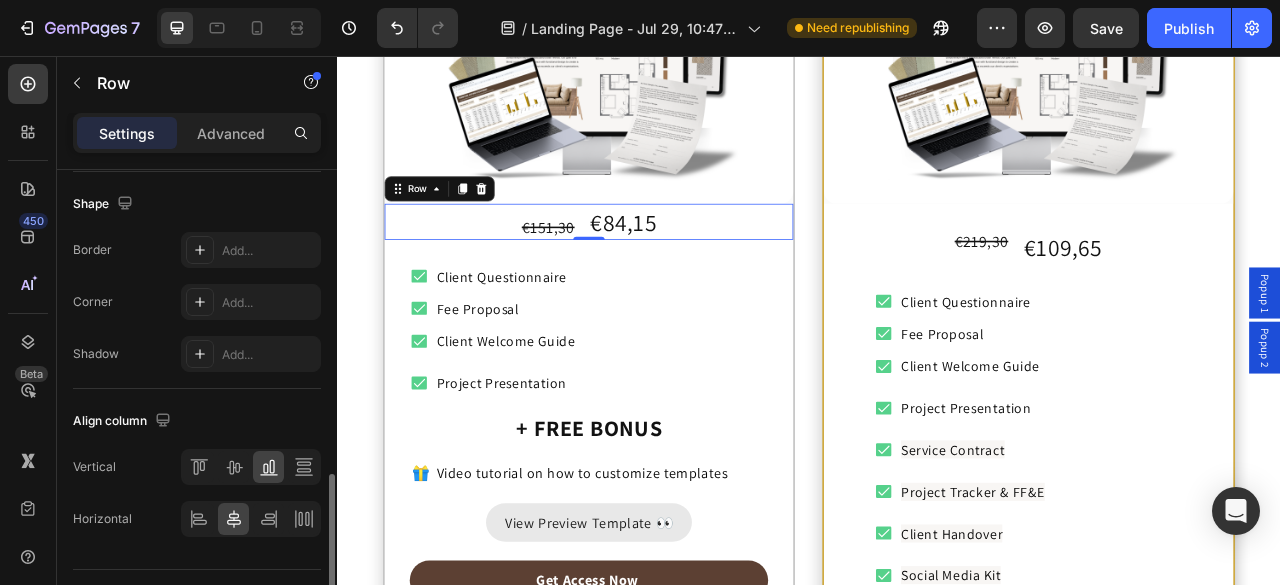 scroll, scrollTop: 931, scrollLeft: 0, axis: vertical 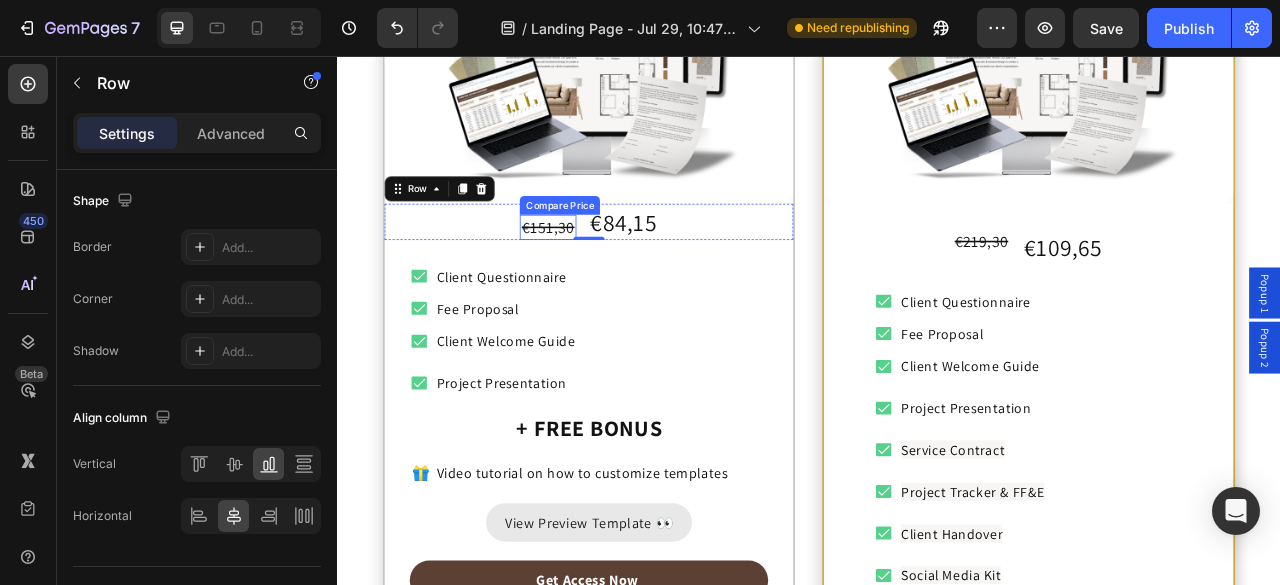 click on "€151,30" at bounding box center [604, 274] 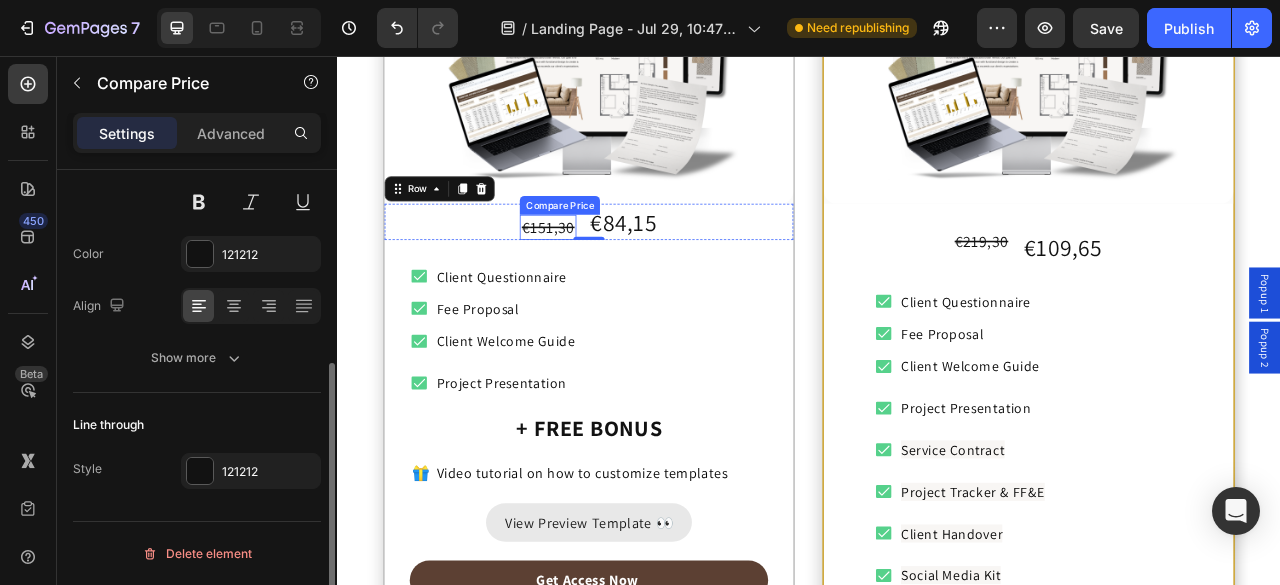 scroll, scrollTop: 0, scrollLeft: 0, axis: both 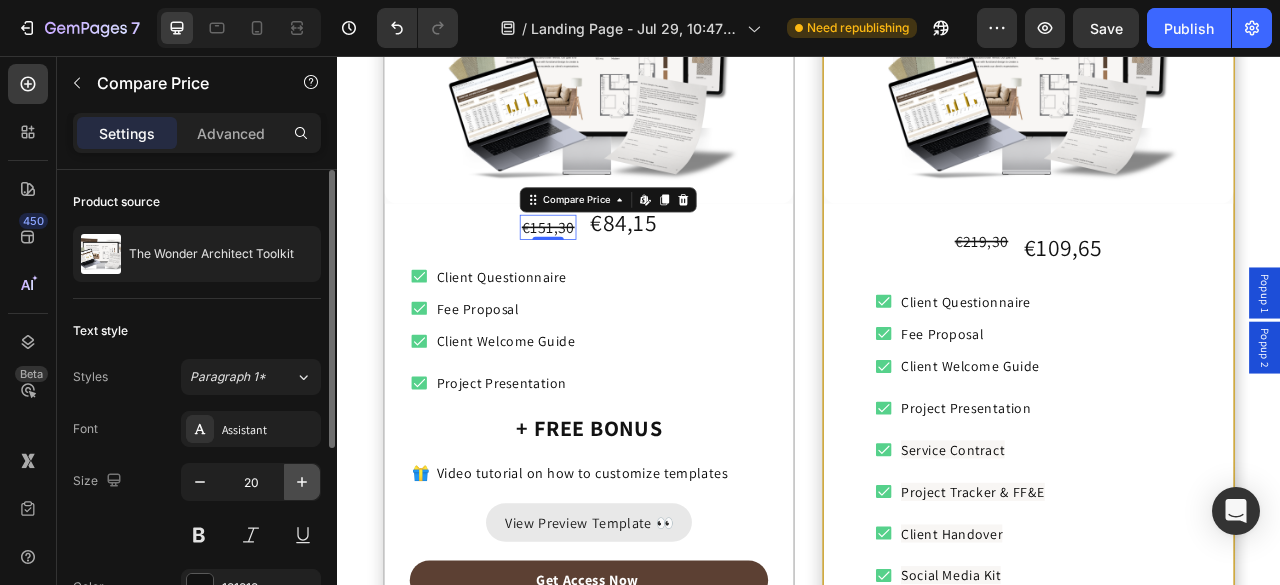 click at bounding box center (302, 482) 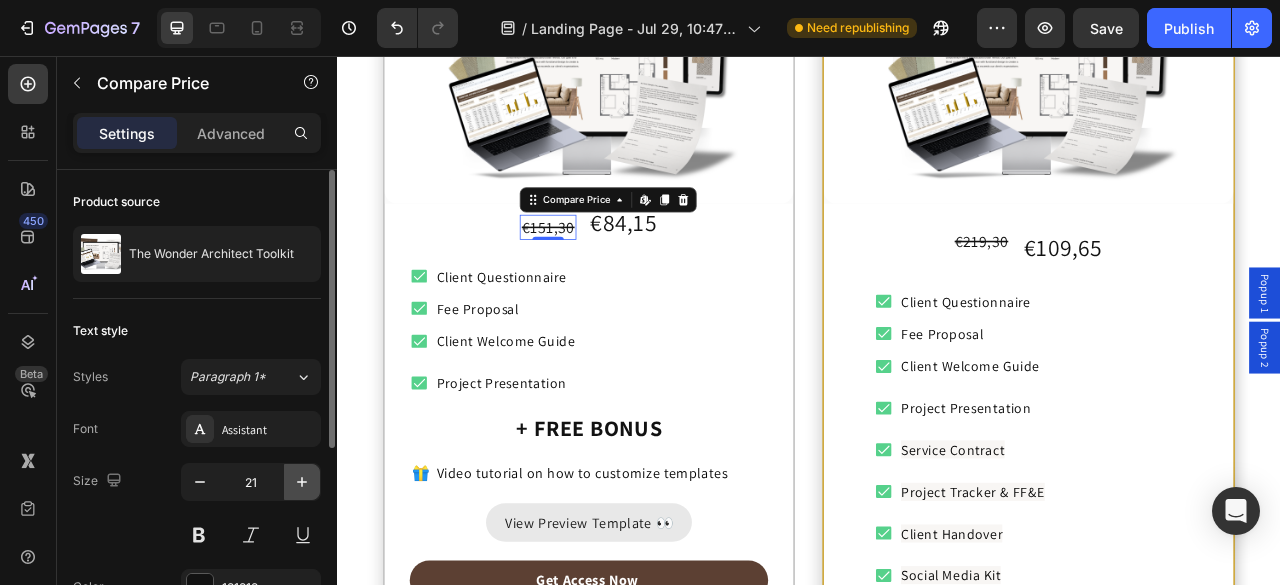 click at bounding box center (302, 482) 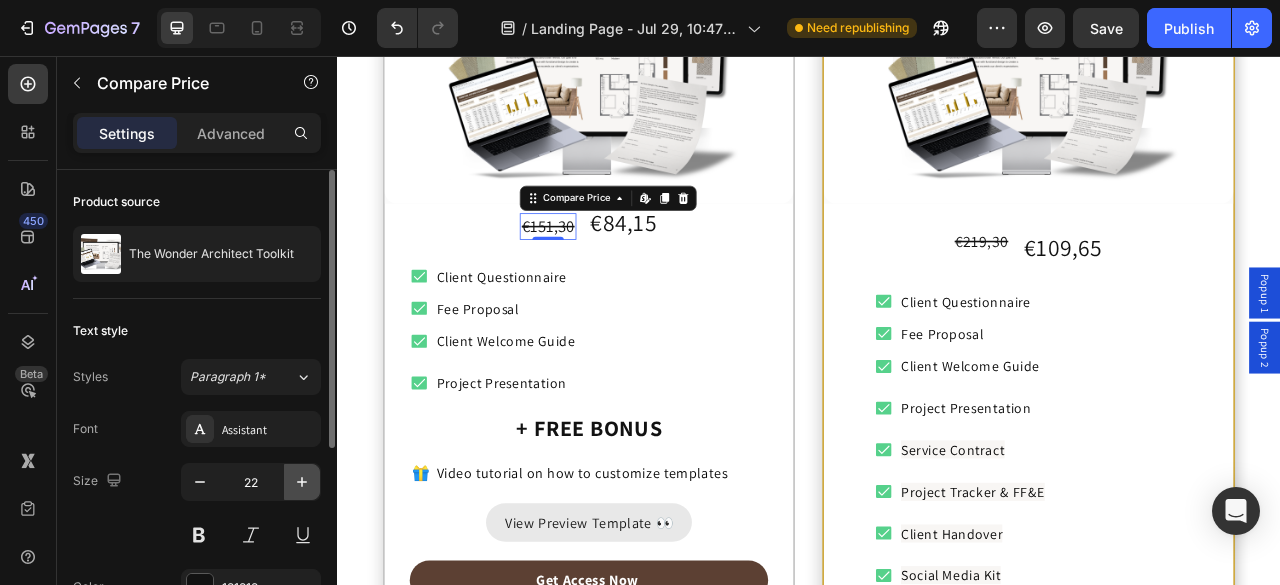 click at bounding box center [302, 482] 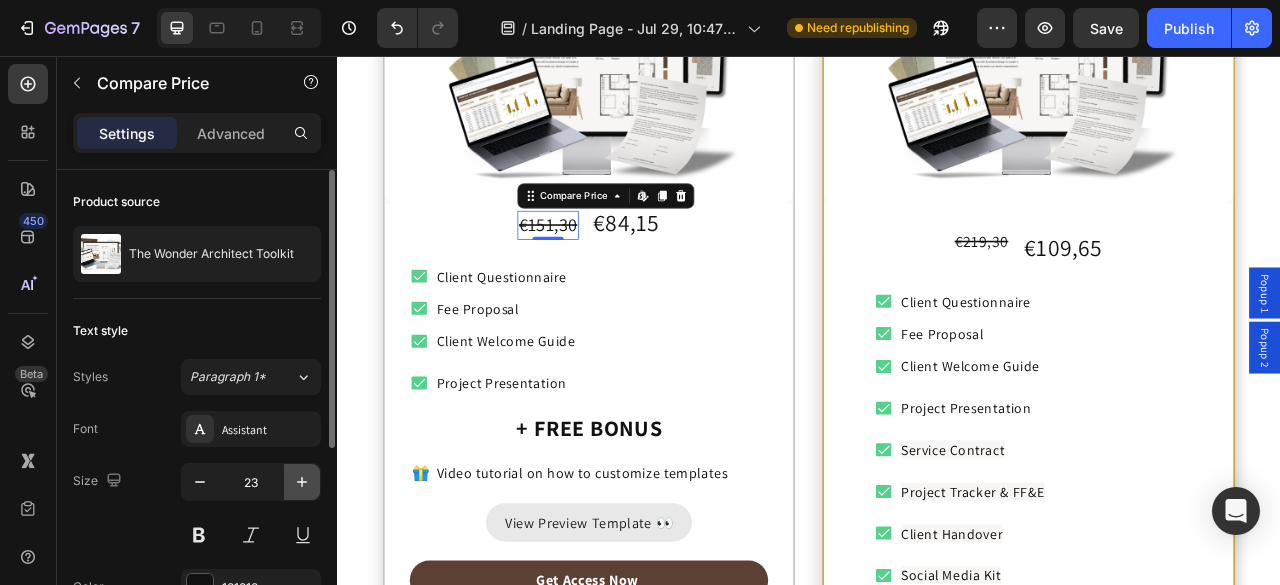 click at bounding box center (302, 482) 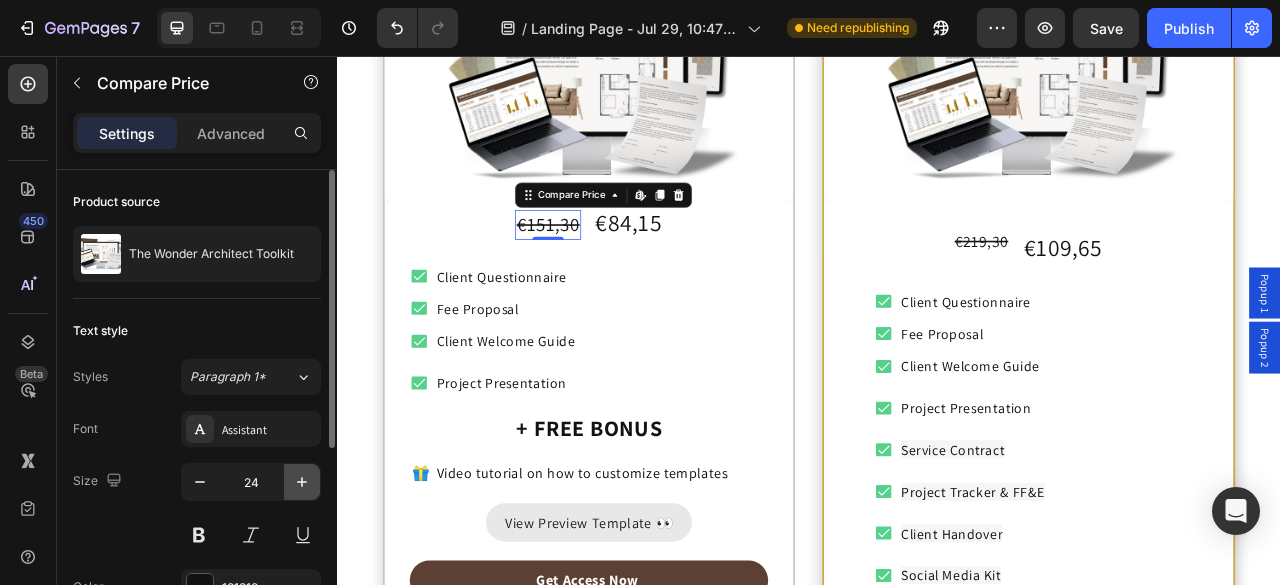 click at bounding box center [302, 482] 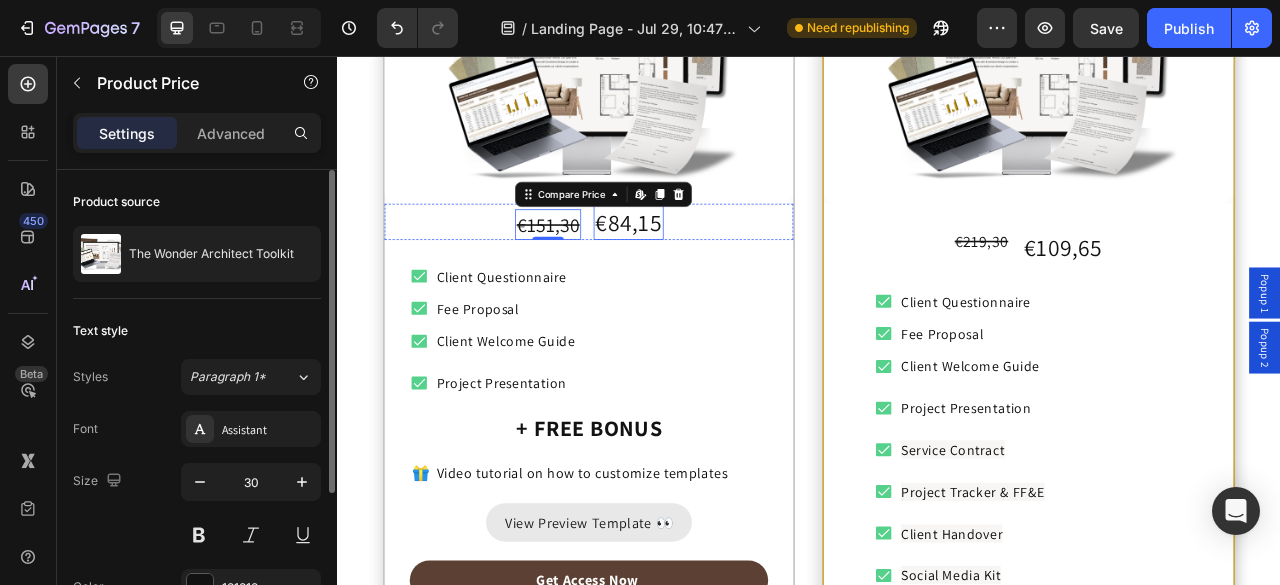 click on "€84,15" at bounding box center [707, 267] 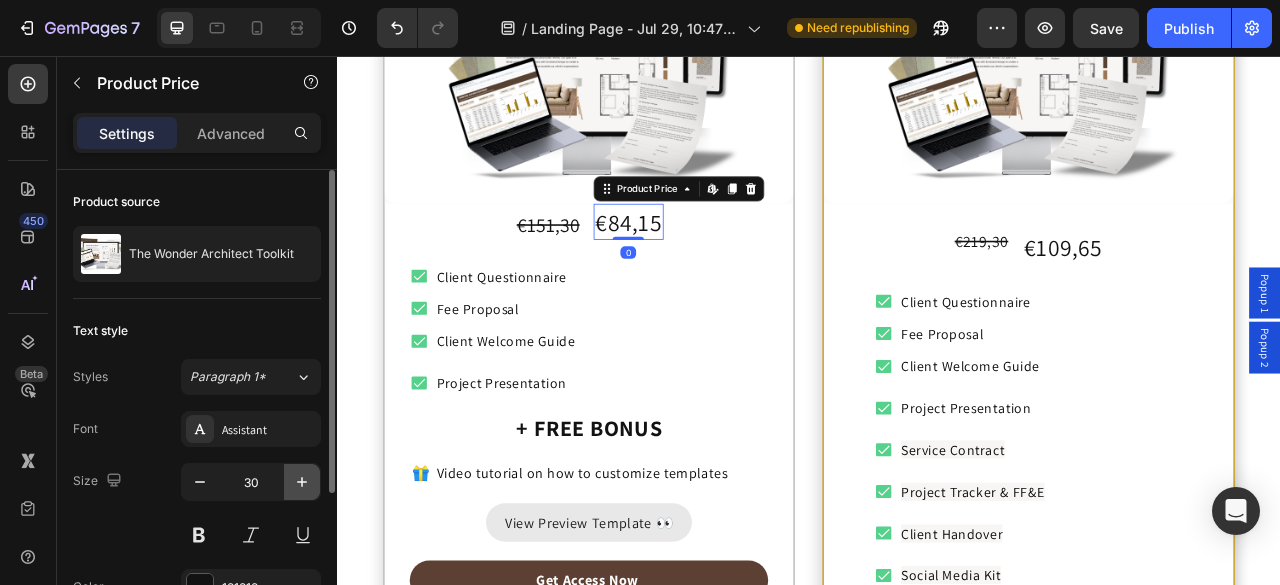 click 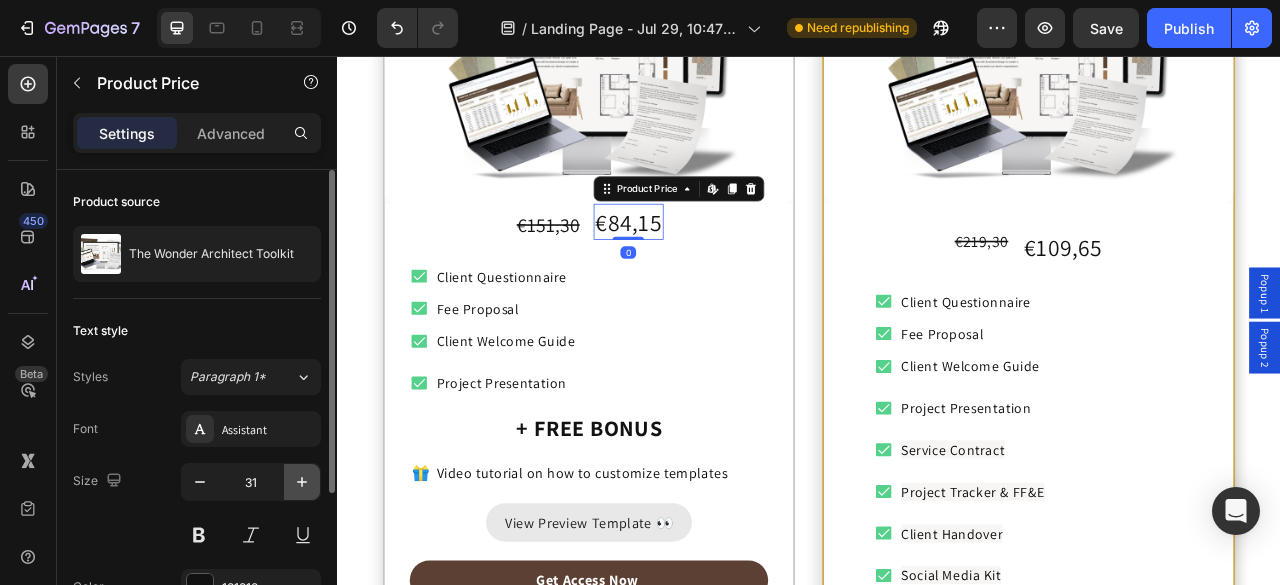 click 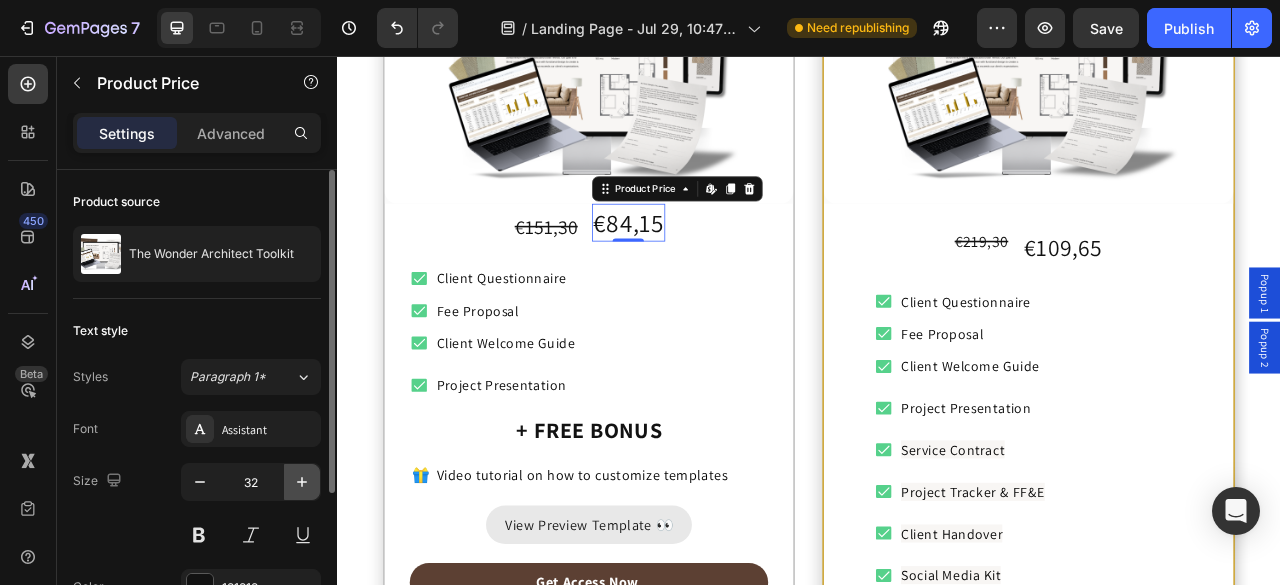 click 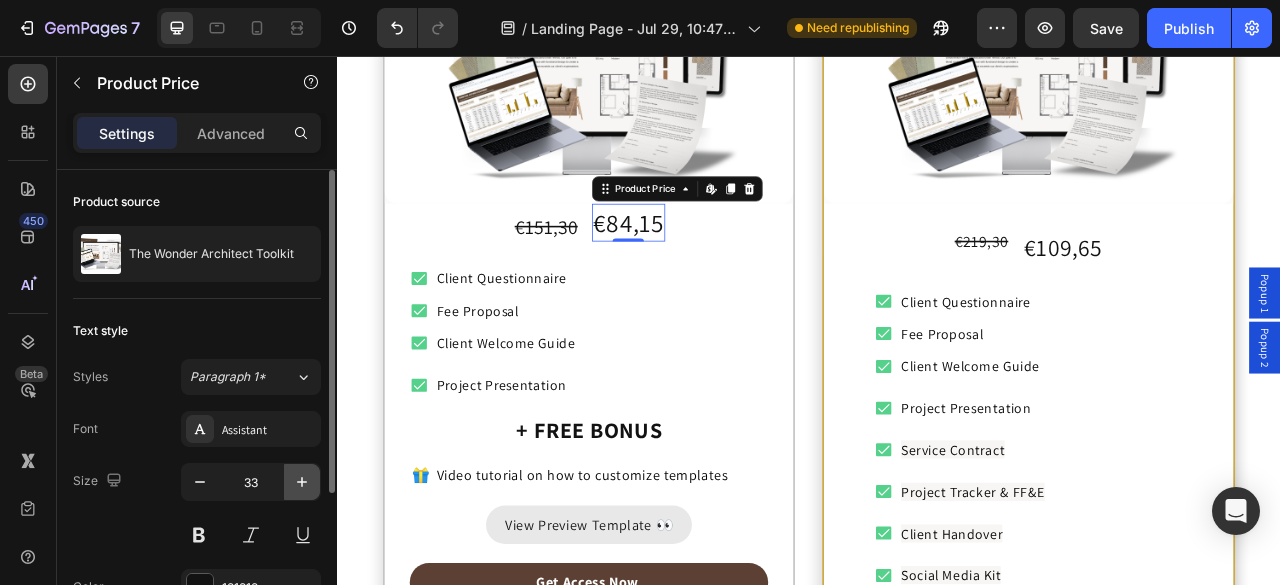 click 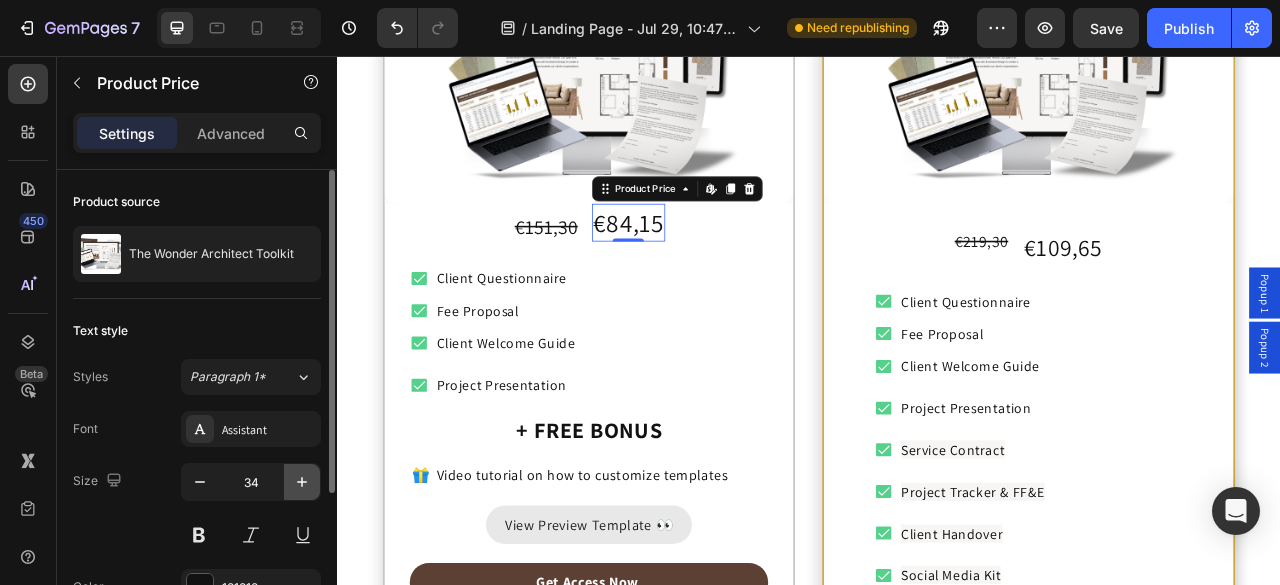 click 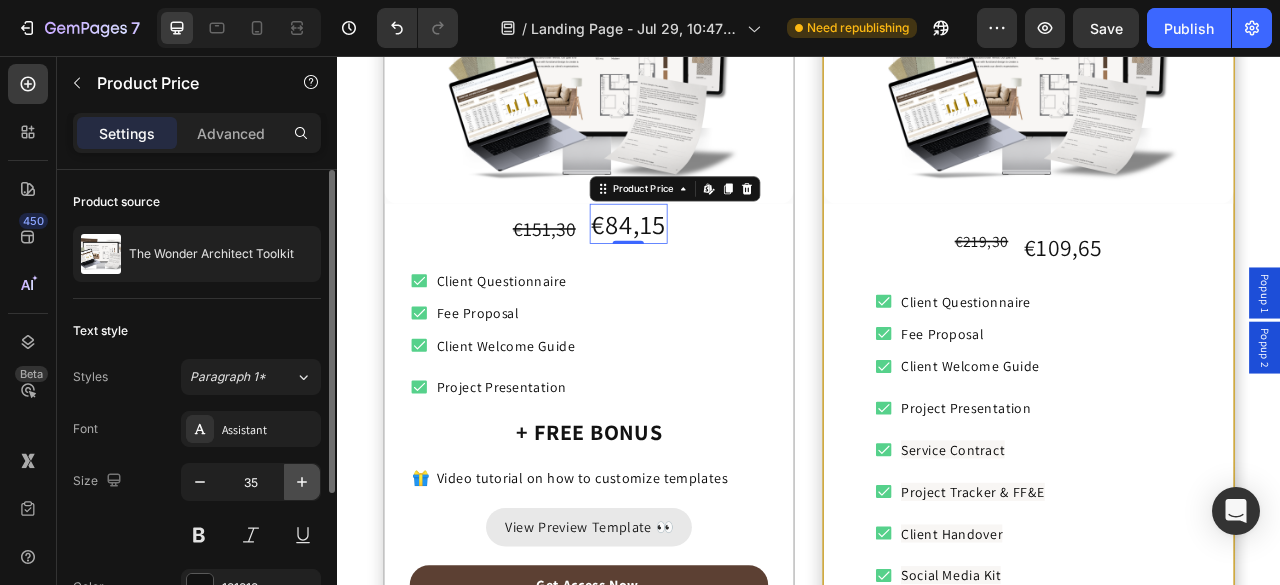 click 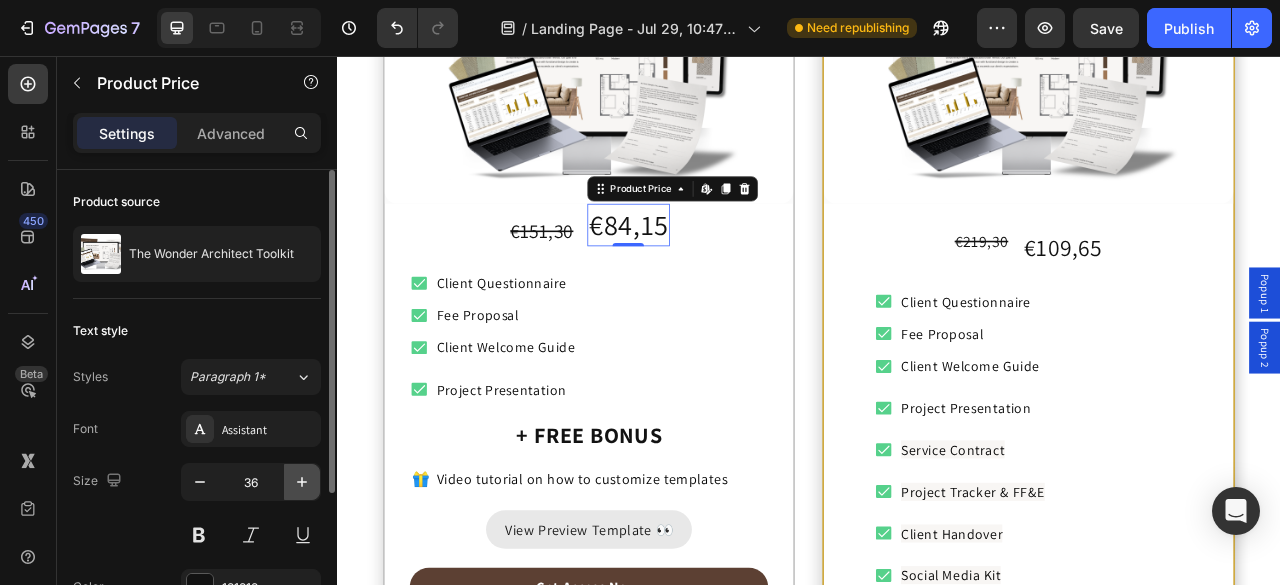 click 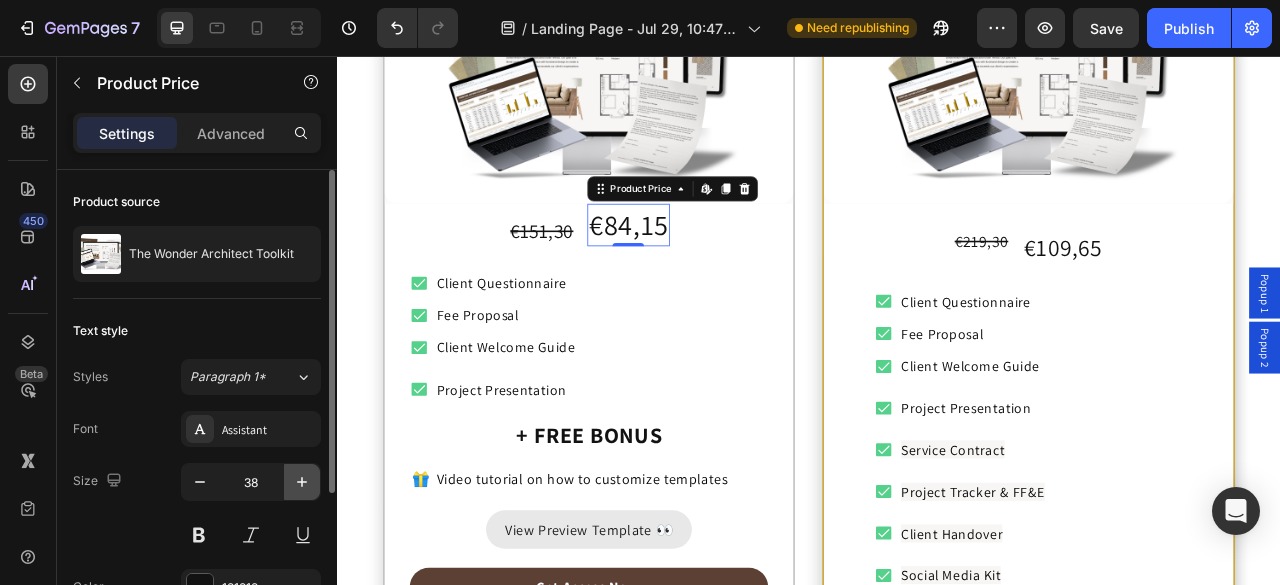 click 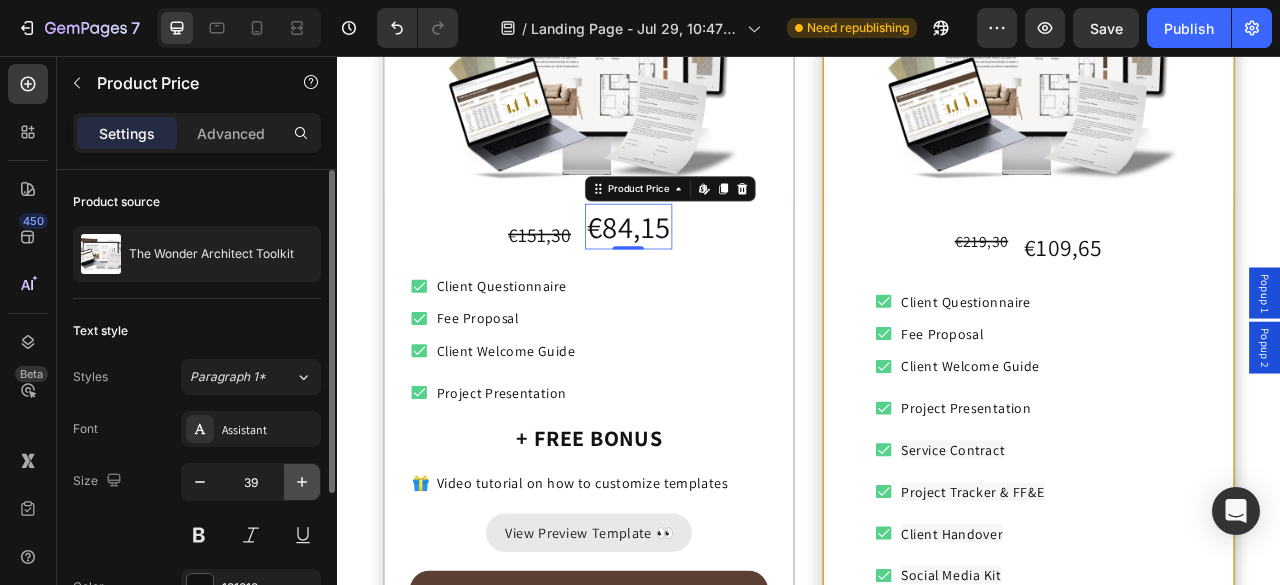 click 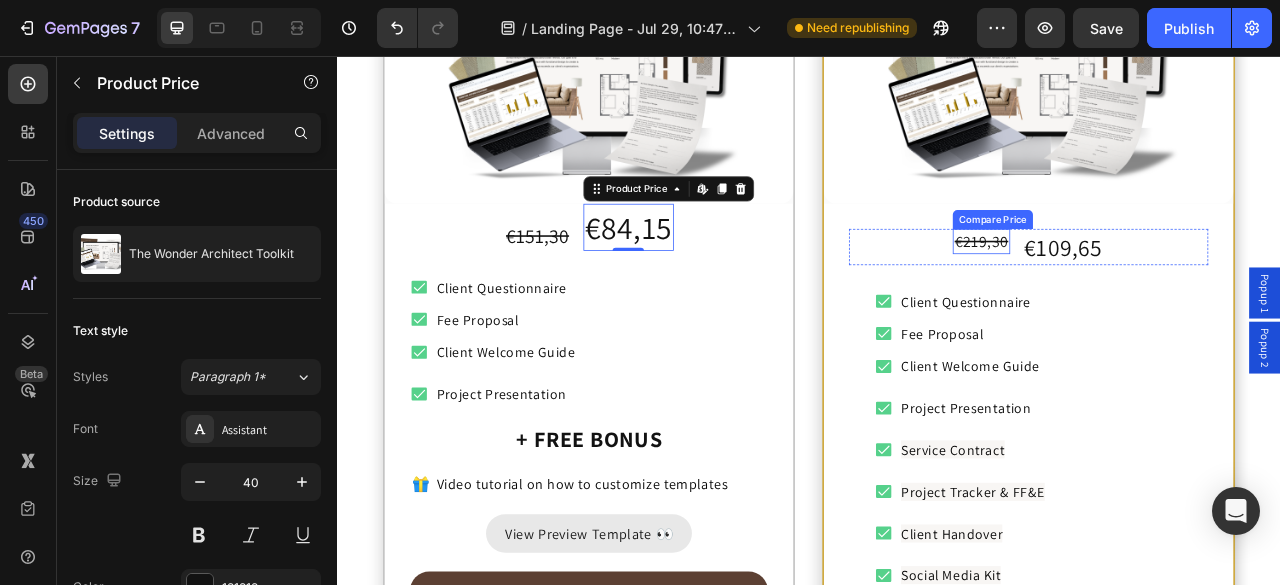 click on "€219,30" at bounding box center [1156, 292] 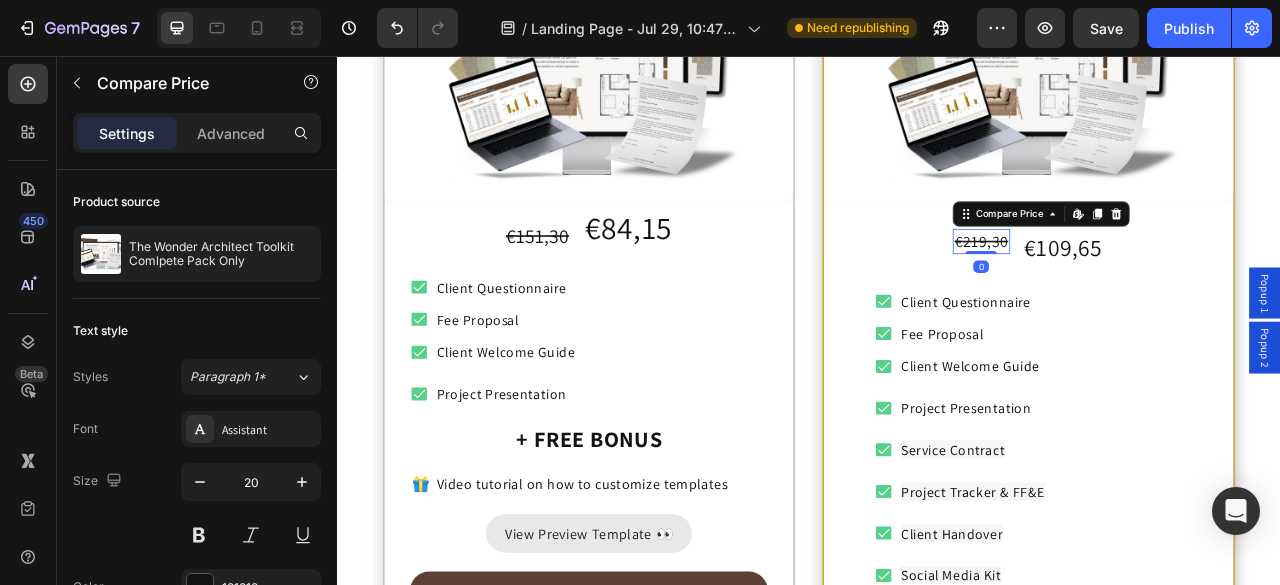 click on "€219,30" at bounding box center [1156, 292] 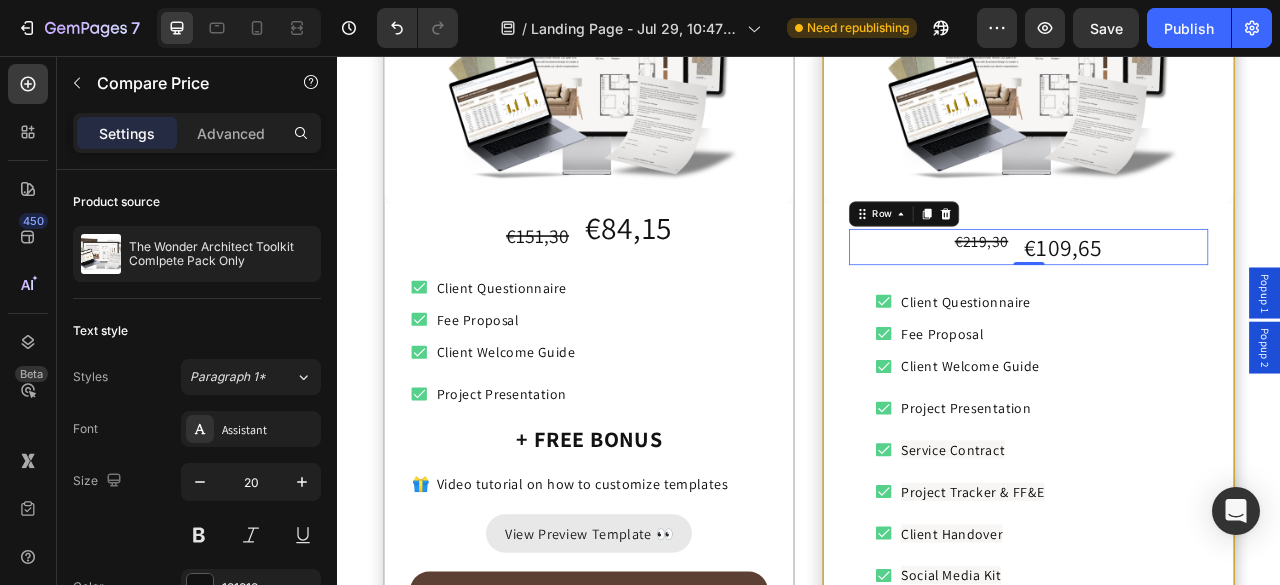click on "€219,30 Compare Price Compare Price €109,65 Product Price Product Price Row   0" at bounding box center [1216, 299] 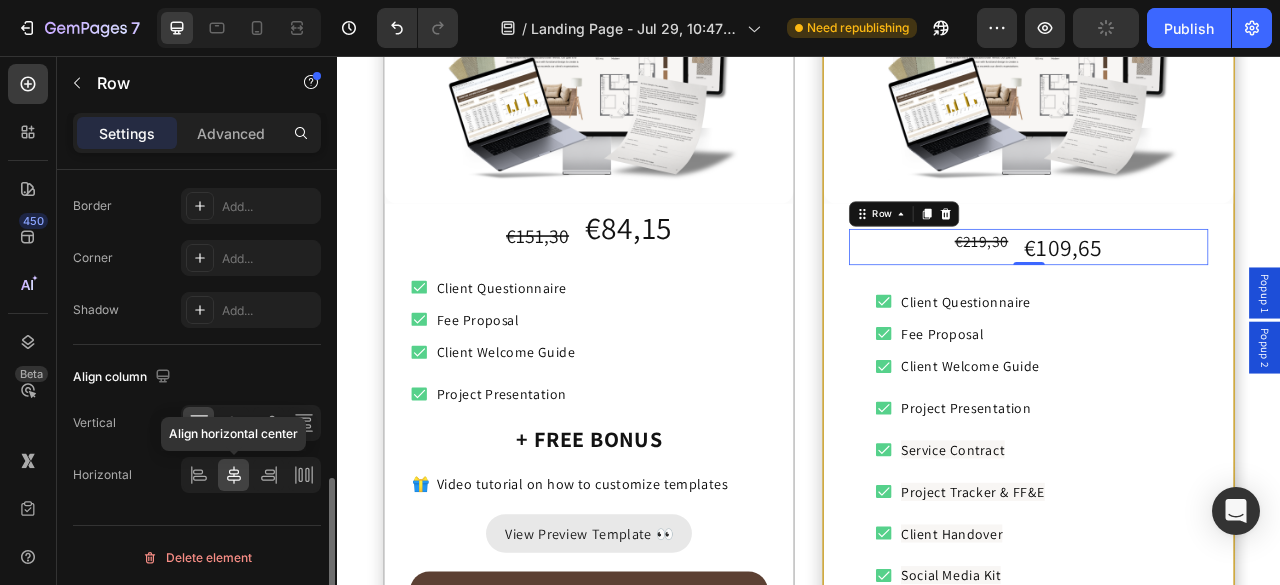 scroll, scrollTop: 972, scrollLeft: 0, axis: vertical 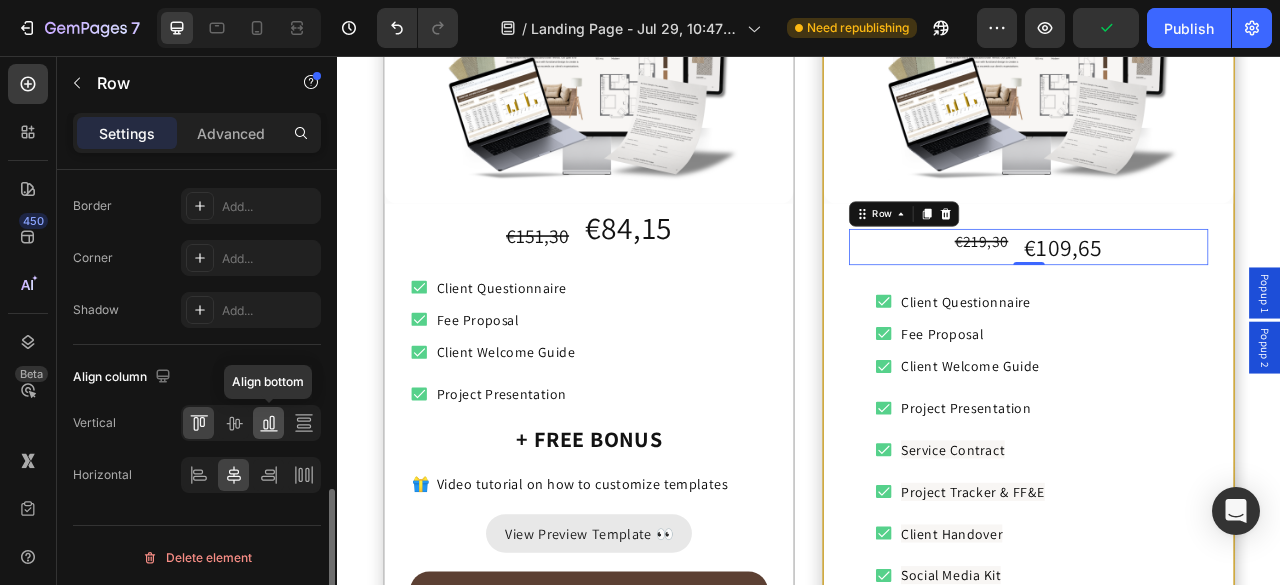 click 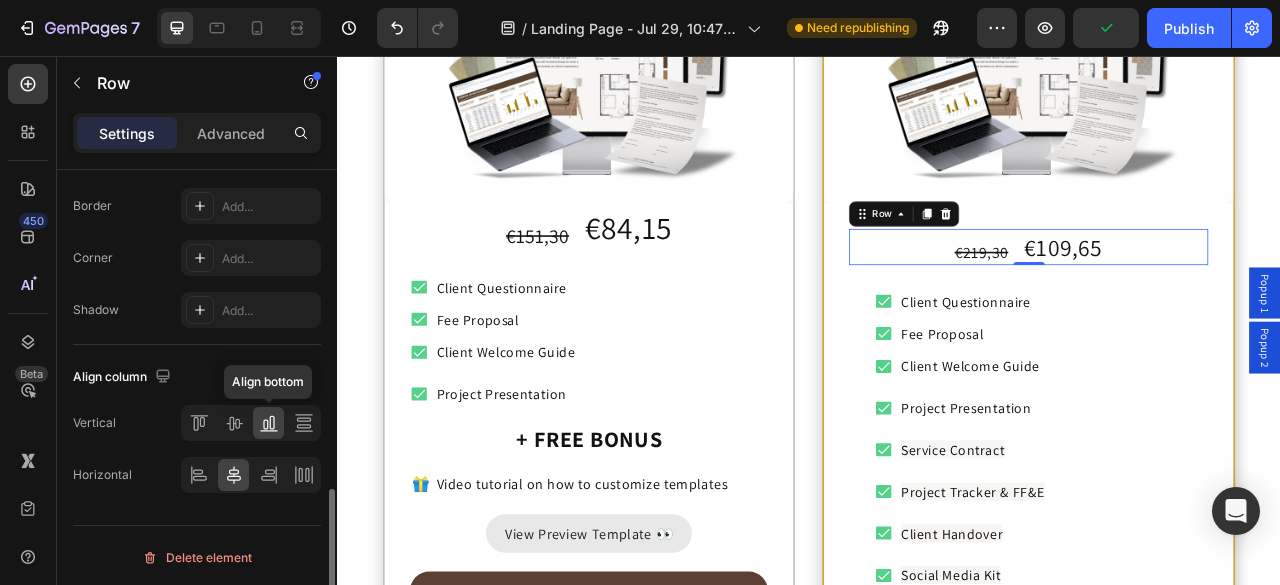scroll, scrollTop: 972, scrollLeft: 0, axis: vertical 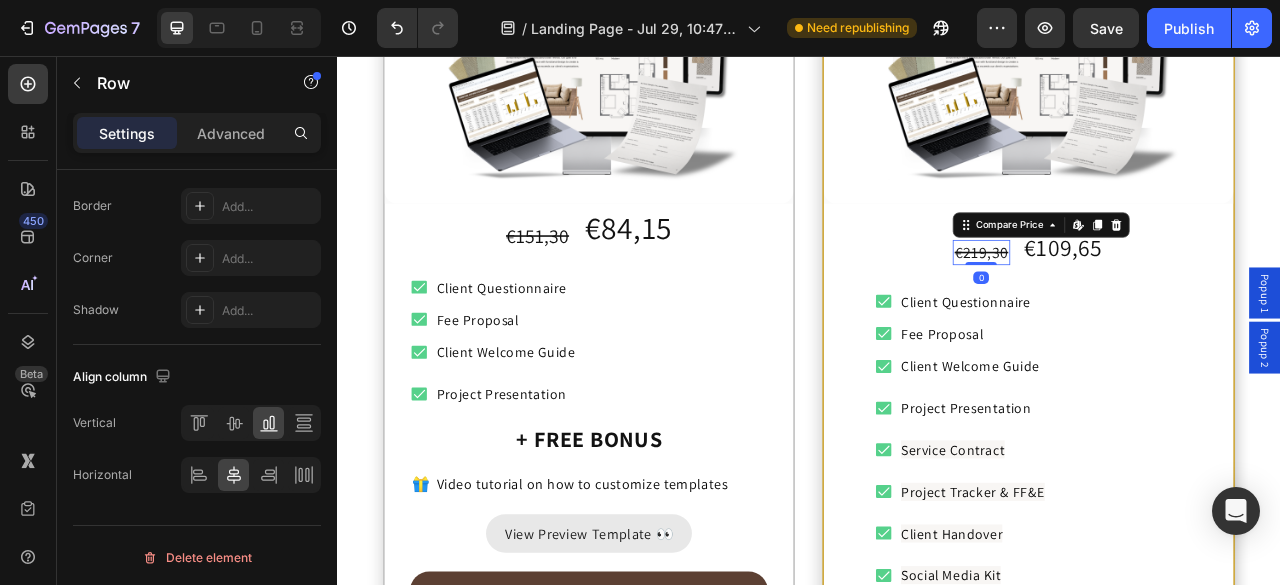 click on "€219,30" at bounding box center (1156, 306) 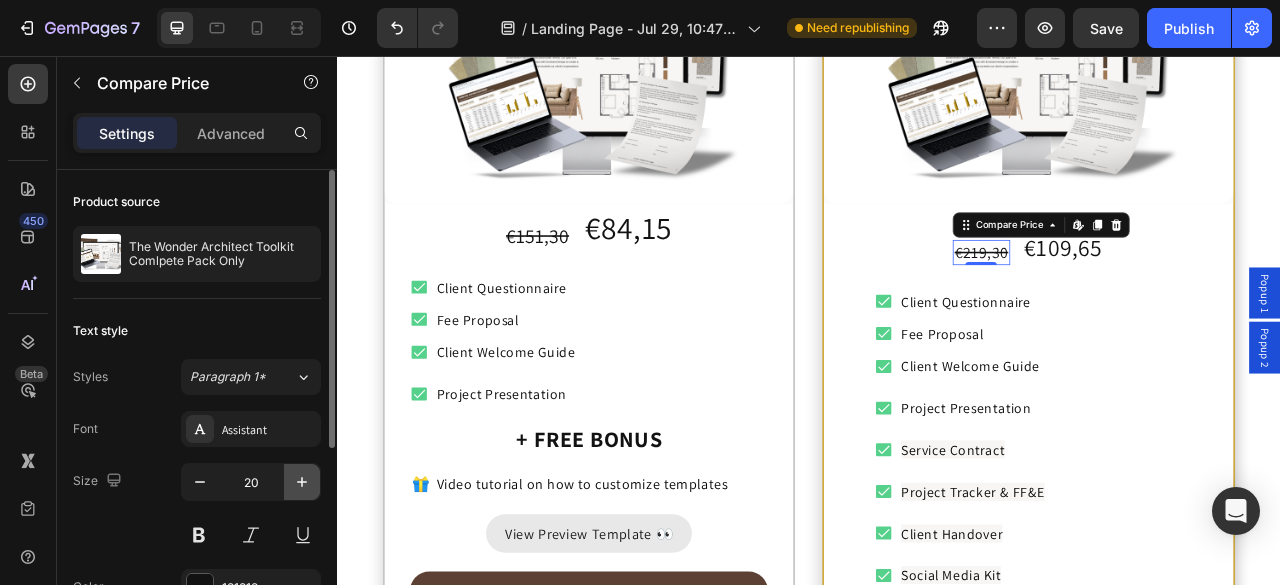 click 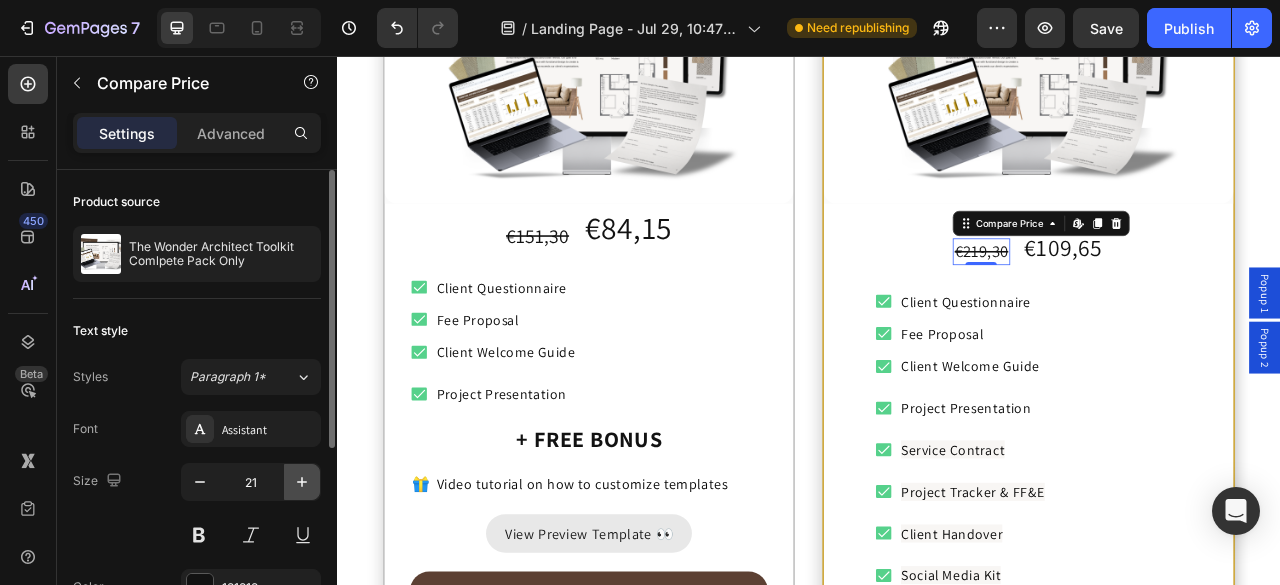click 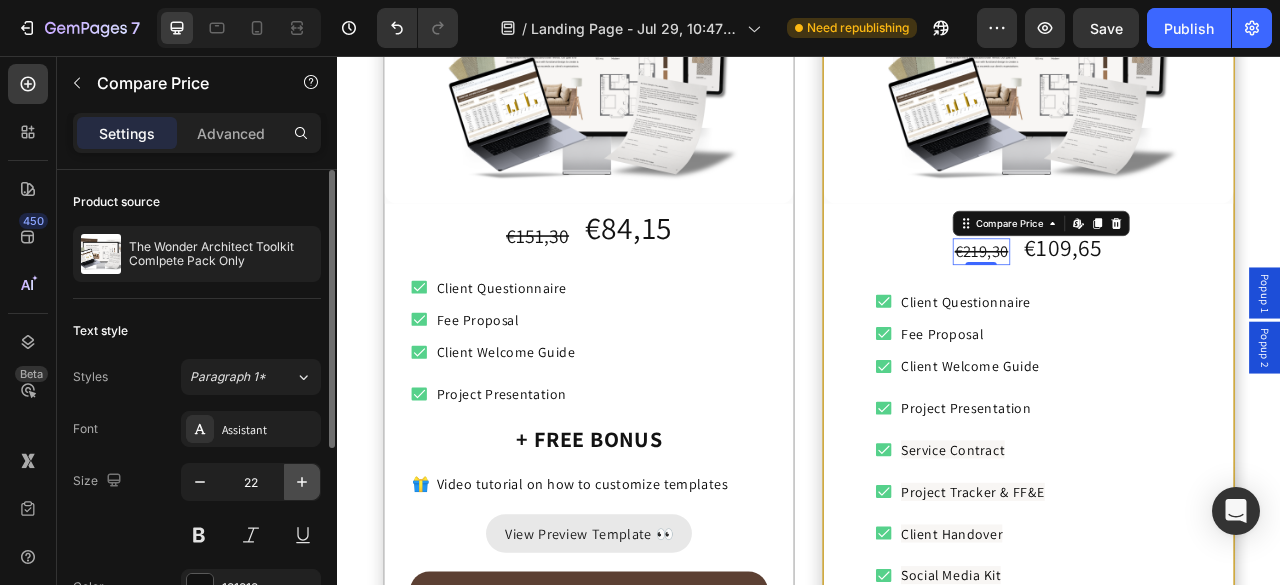 click 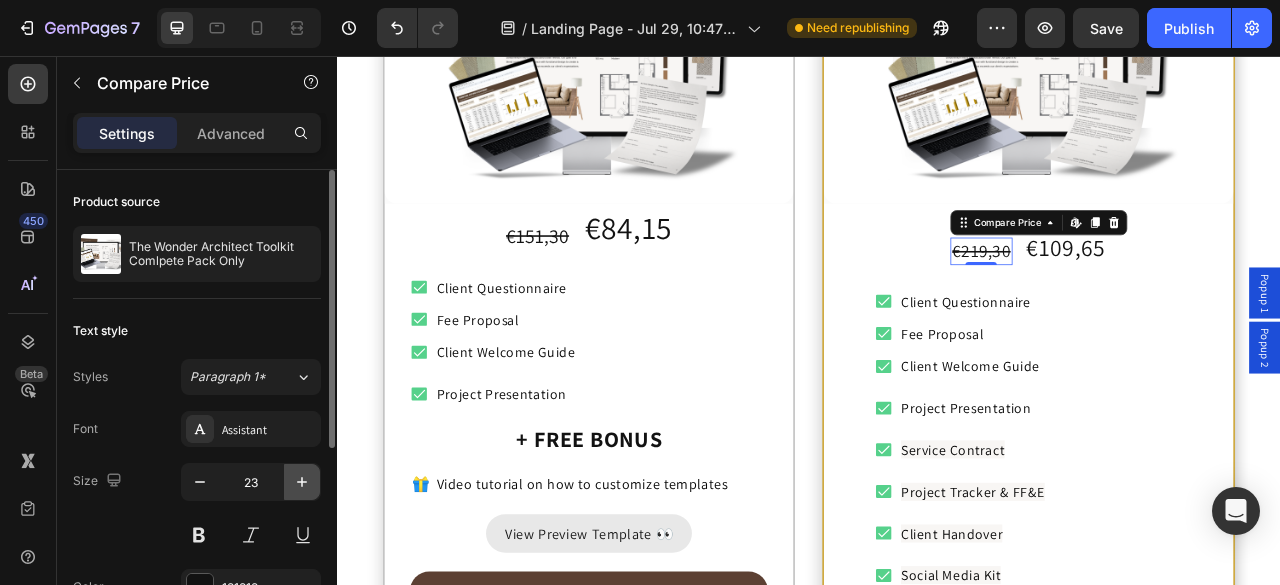 click 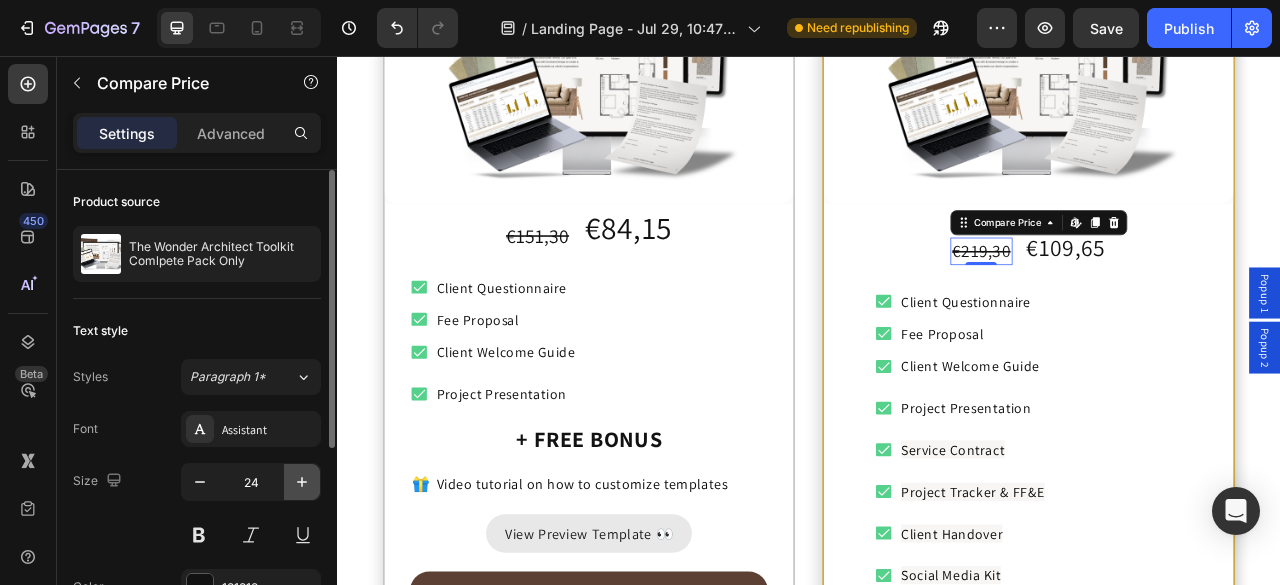 click 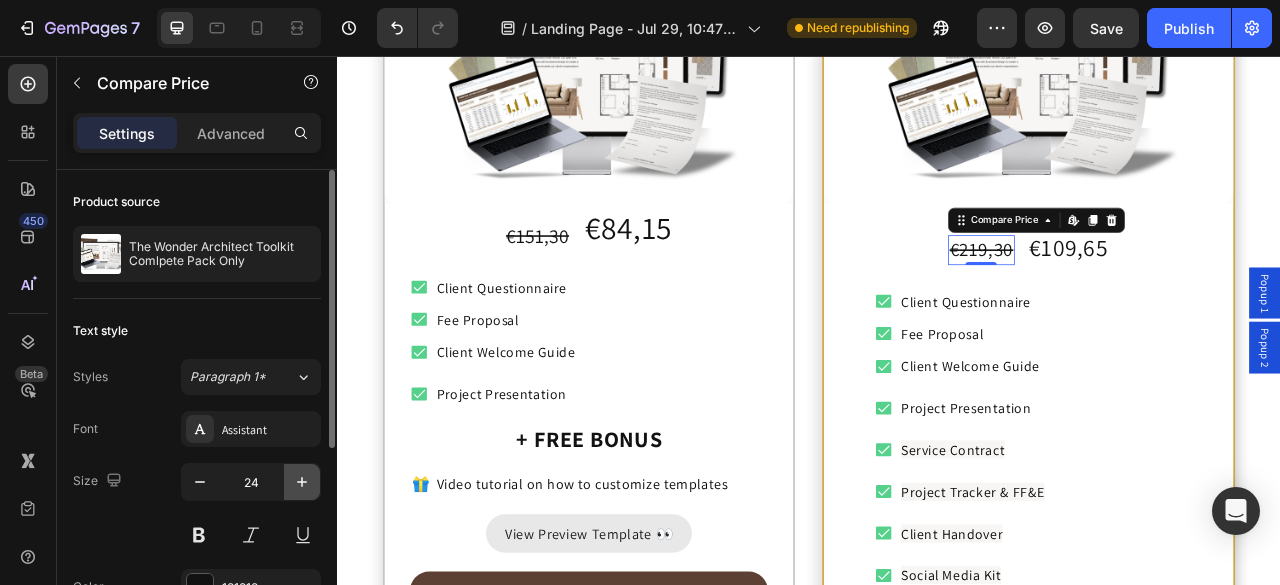 type on "25" 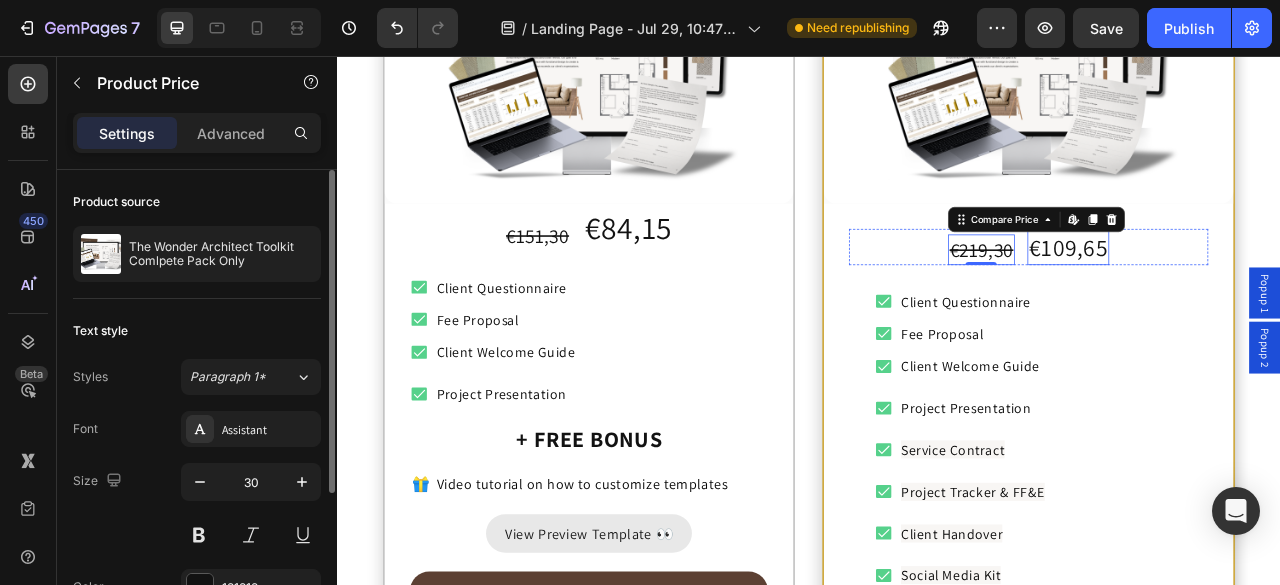 click on "€109,65" at bounding box center [1267, 299] 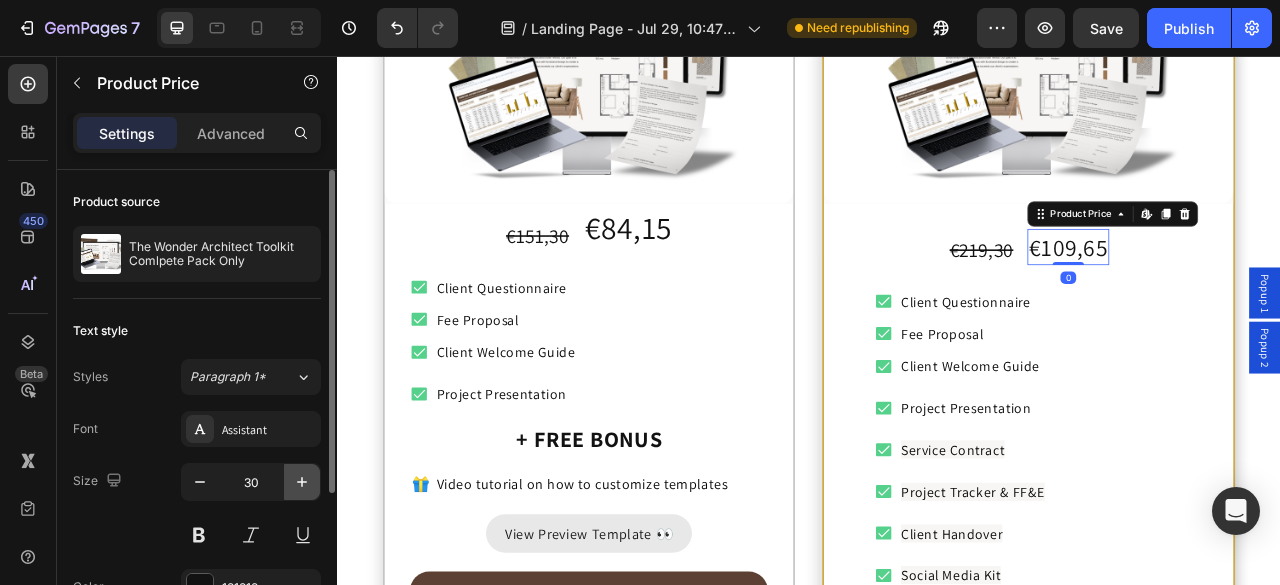 click 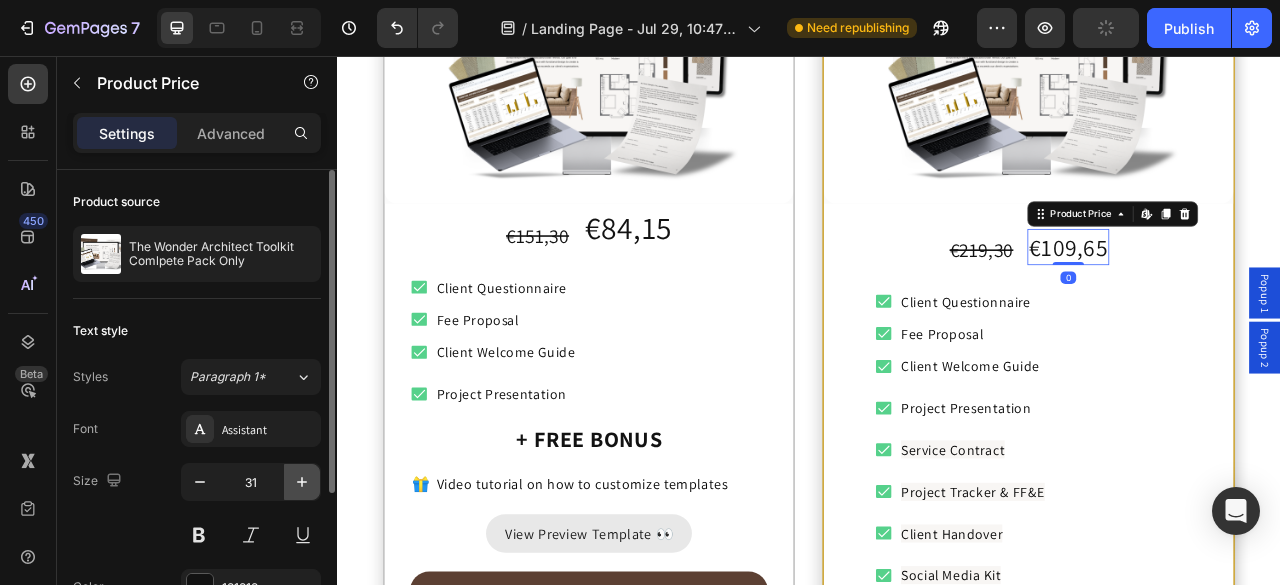 click 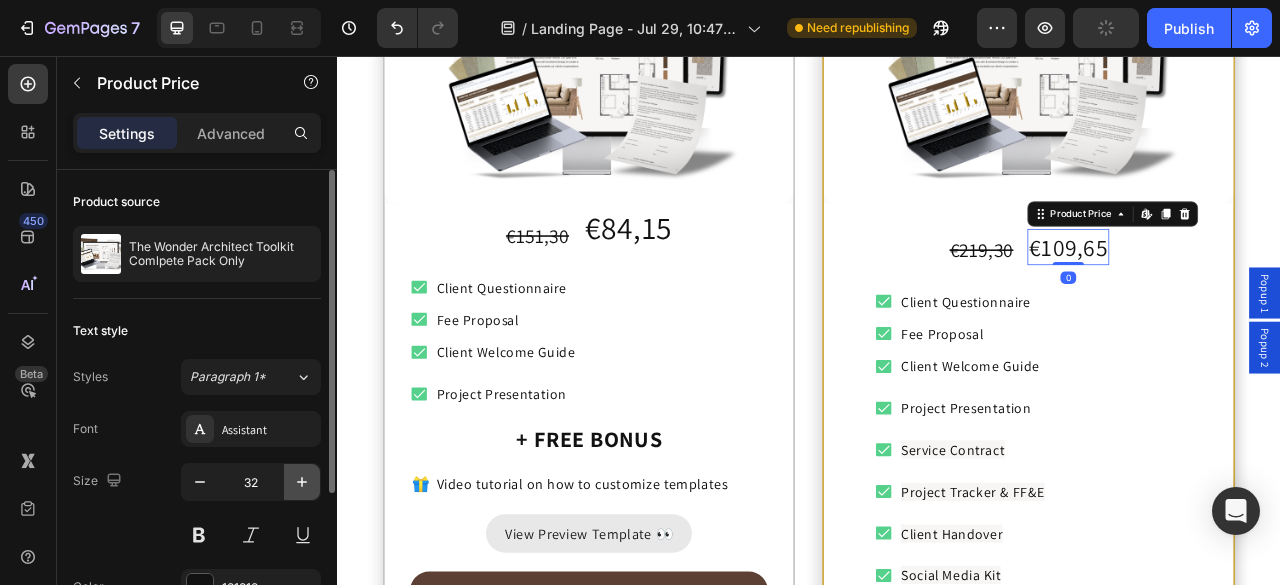 click 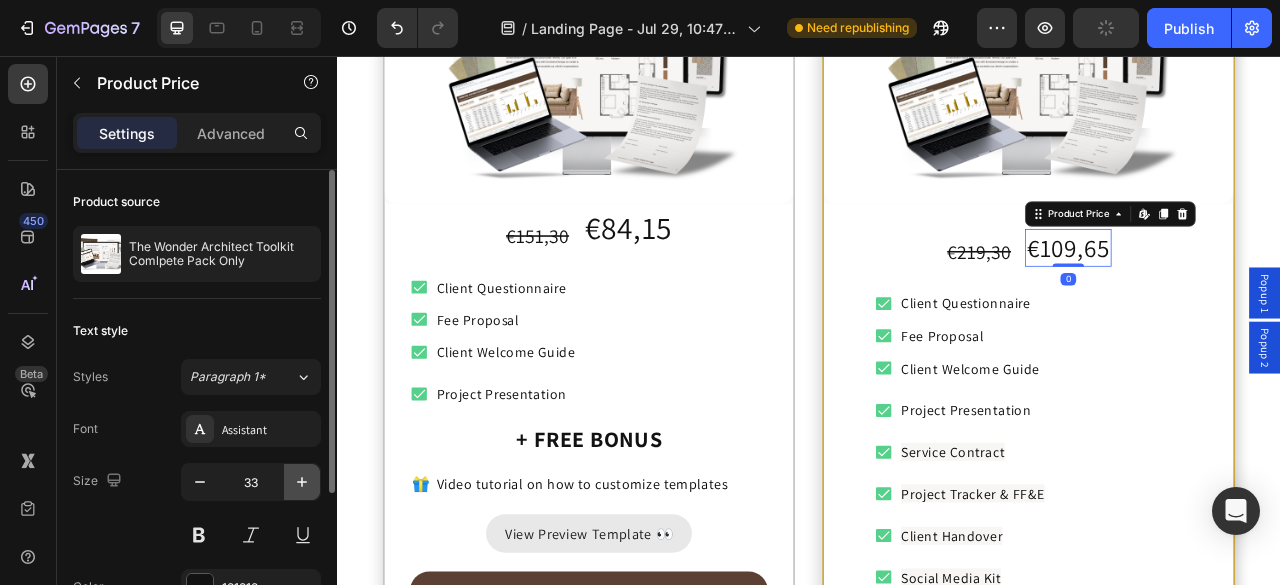 click 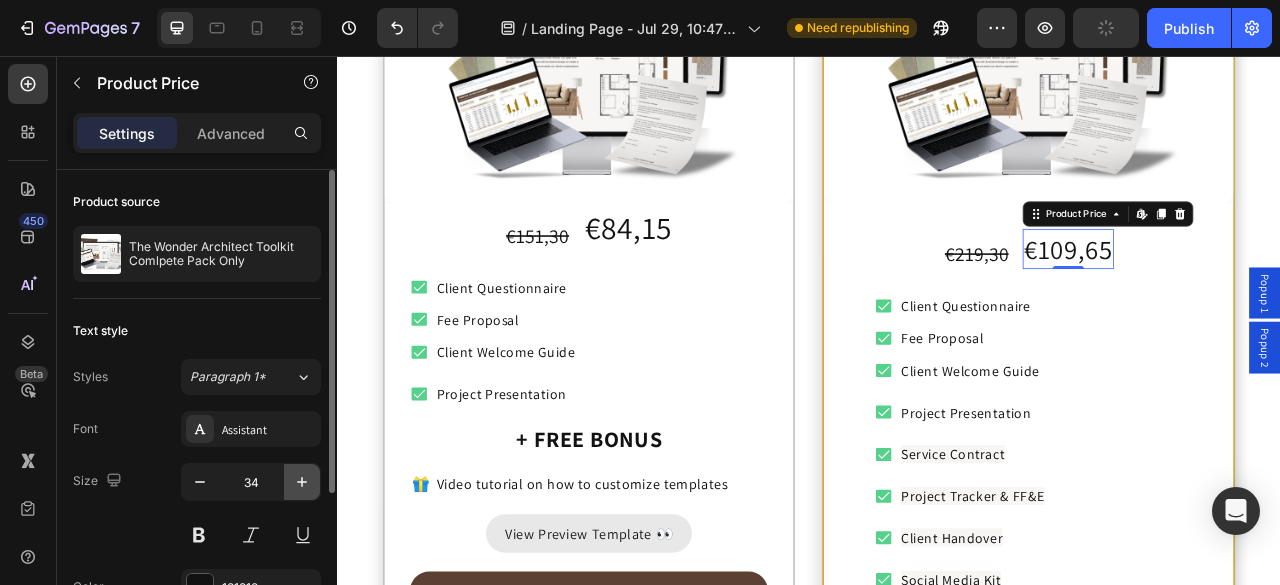click 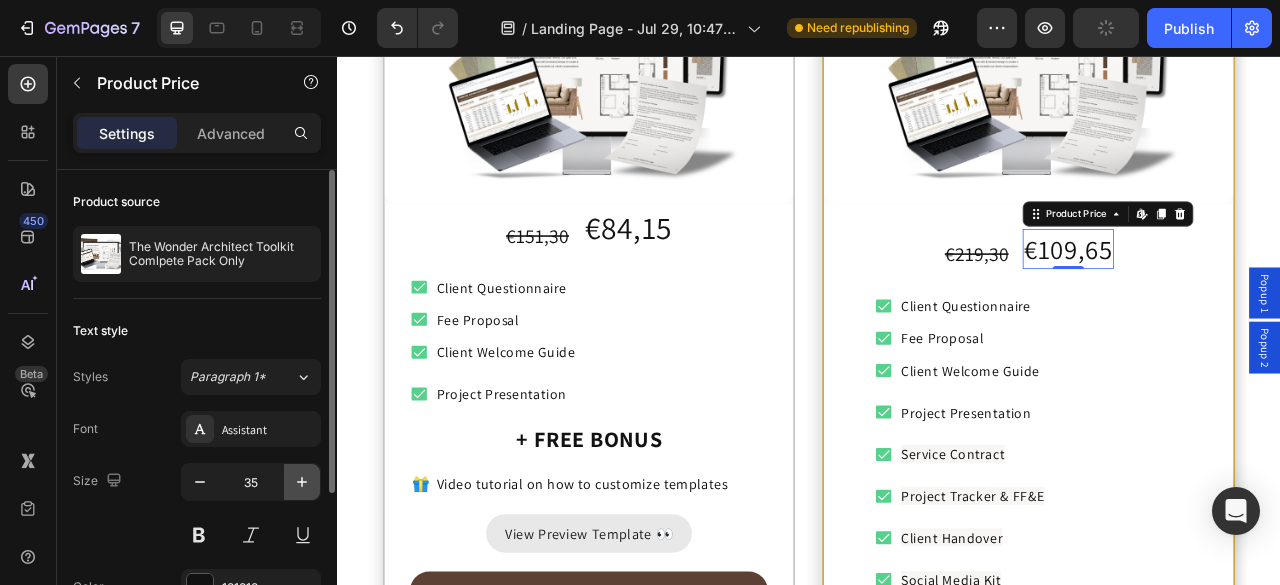 click 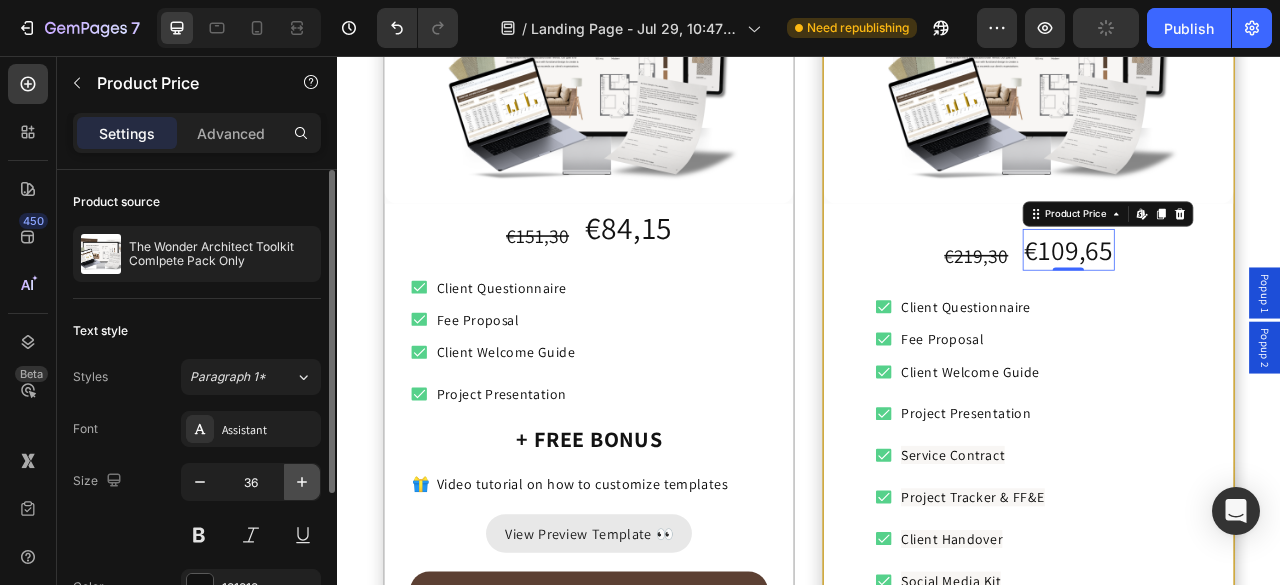 click 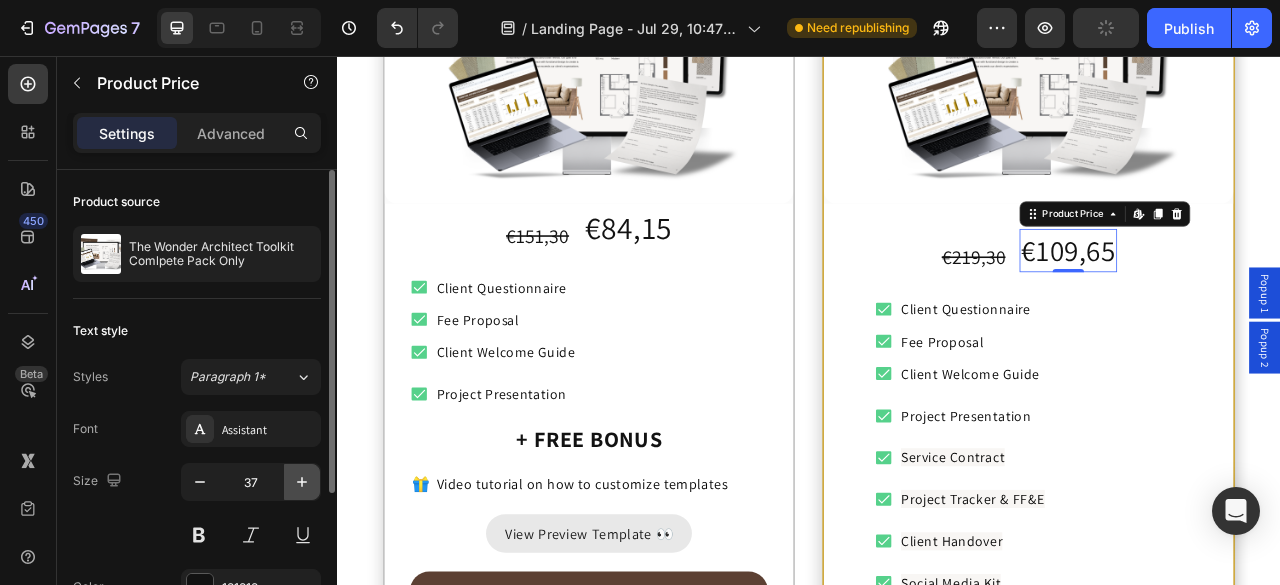 click 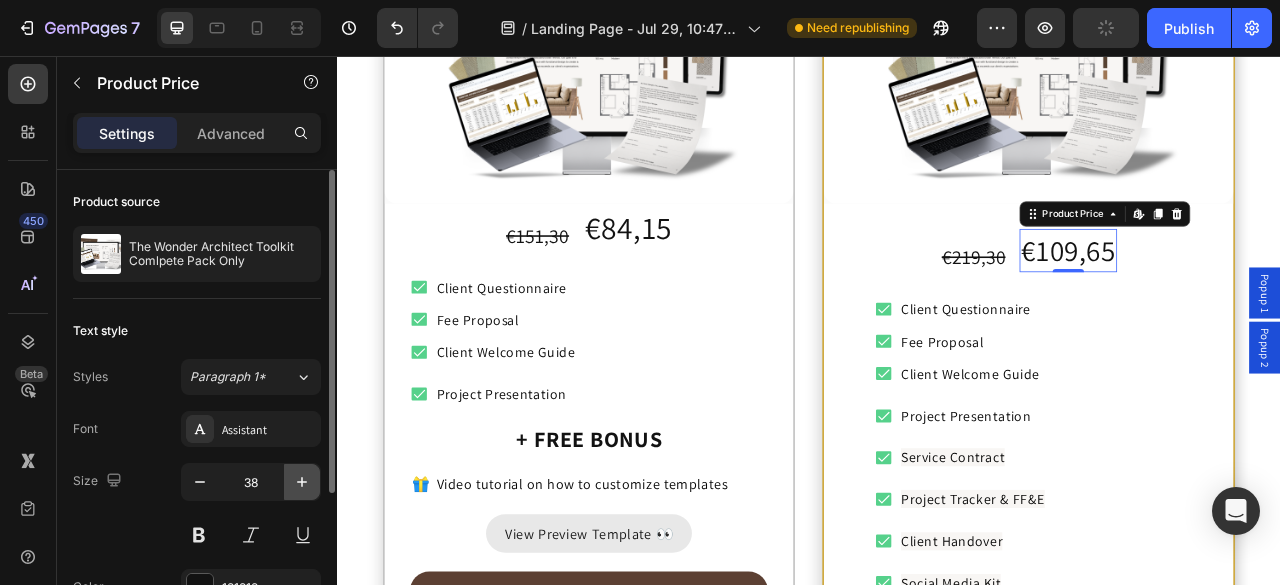click 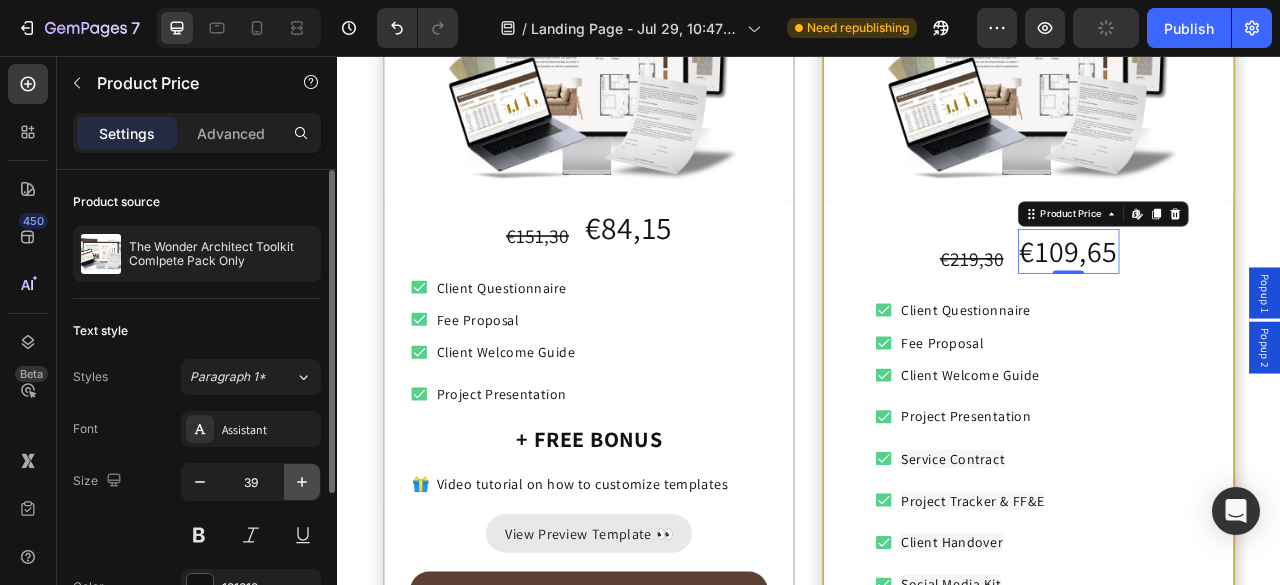 click 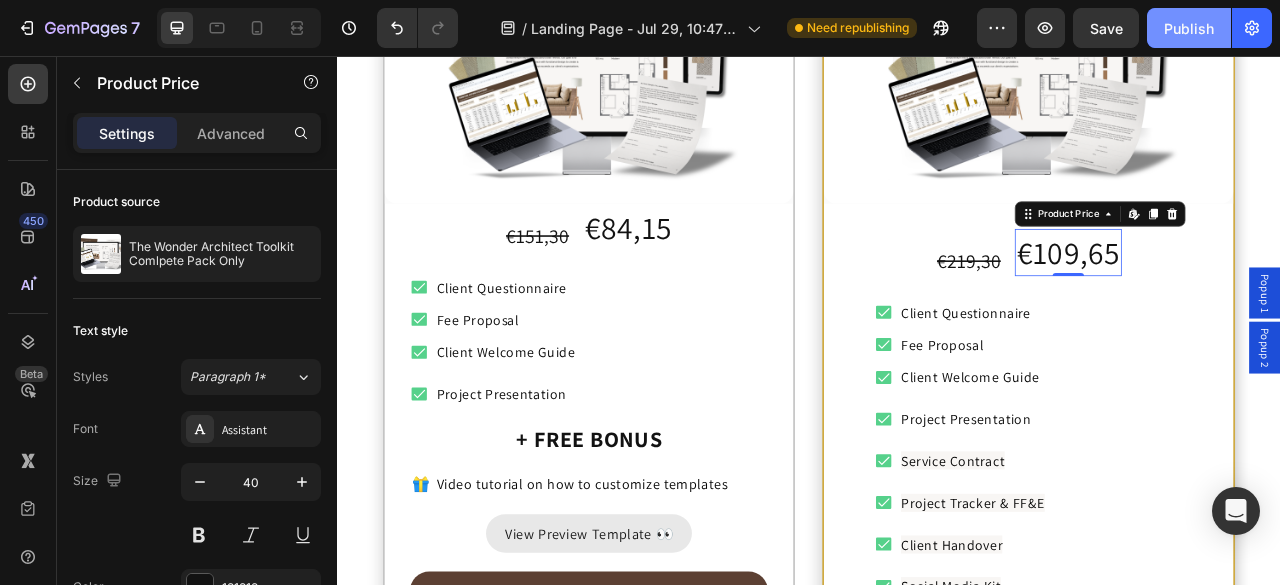 click on "Publish" at bounding box center [1189, 28] 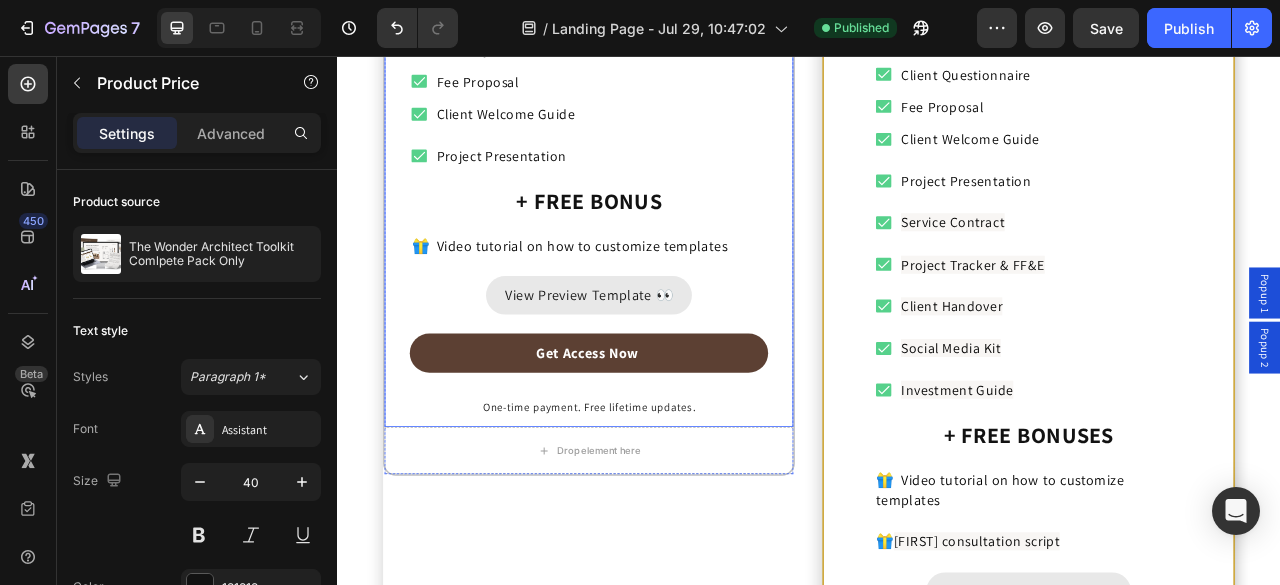 scroll, scrollTop: 8955, scrollLeft: 0, axis: vertical 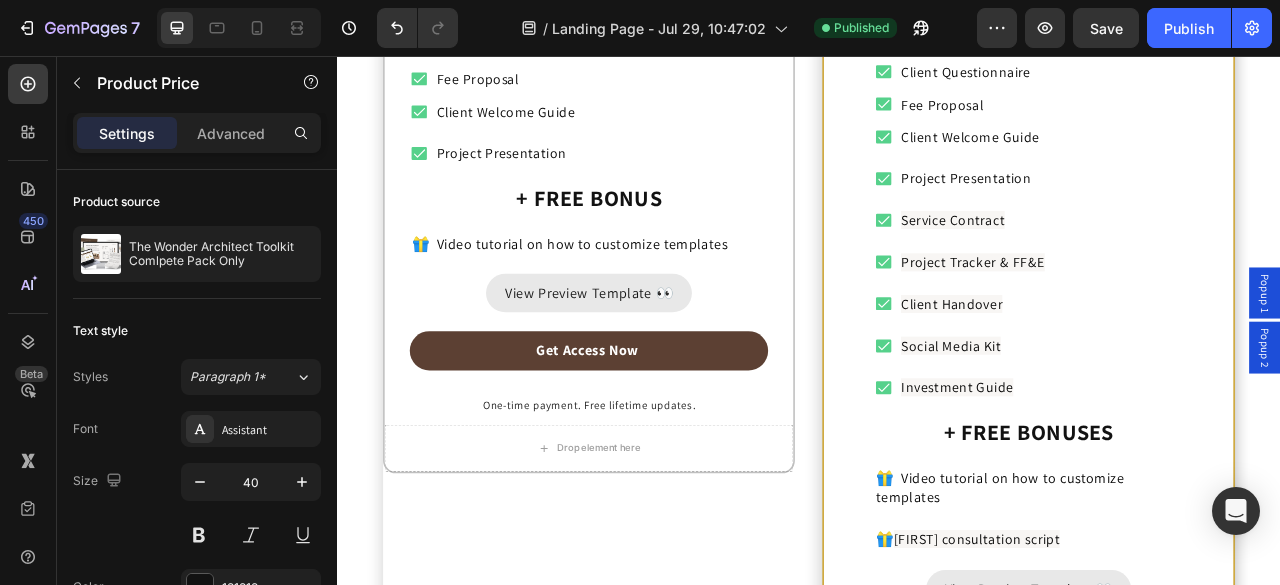 click on "Ready To  Get Started? Heading Choose the pack that meets your needs and  make your business fly. Text block BASIC PACK Text Block *BEST SELLER* Heading COMPLETE PACK Text Block Row Row (P) Images & Gallery Row €151,30 Compare Price Compare Price €84,15 Product Price Product Price Row
Icon   Client Questionnaire Text block Row
Icon Fee Proposal Text block Row
Icon Client Welcome Guide Text block Row
Icon Project Presentation Text block Row + FREE BONUS Heading 🎁  Video tutorial on how to customize templates Text Block View Preview Template 👀 Button Get Access Now Add to Cart One-time payment. Free lifetime updates. Text Block Row
Drop element here Product Row *BEST SELLER* Heading (P) Images & Gallery Row €219,30 Compare Price Compare Price €109,65 Product Price   Edit content in Shopify 0 Product Price   Edit content in Shopify 0 Row
Icon   Client Questionnaire Text block Row
Row" at bounding box center [937, 185] 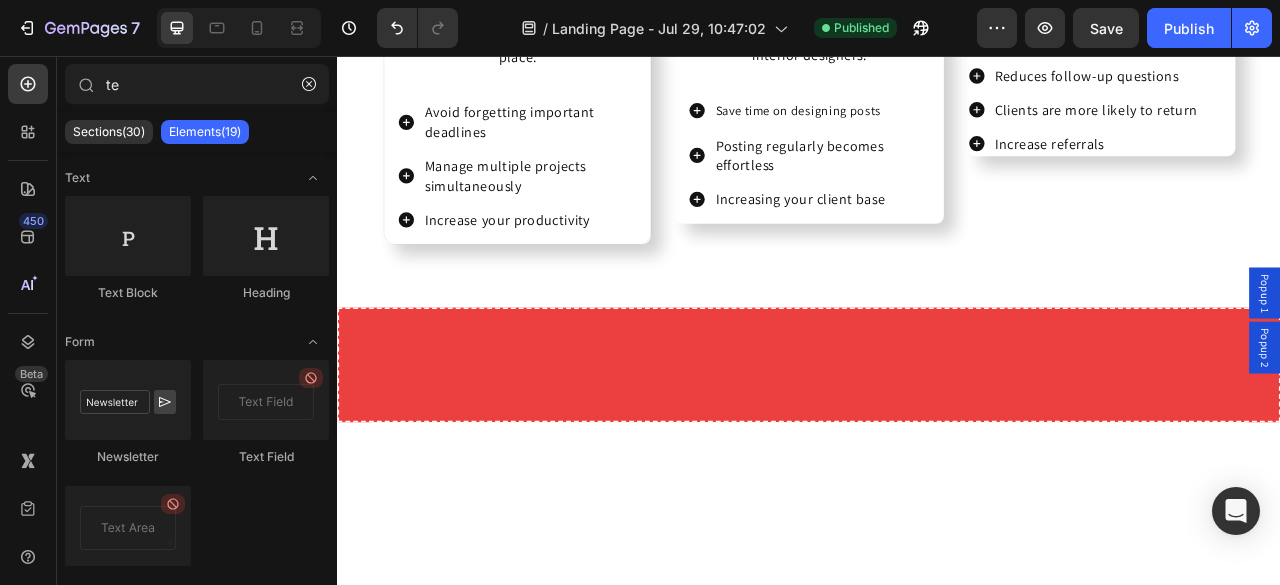 scroll, scrollTop: 6447, scrollLeft: 0, axis: vertical 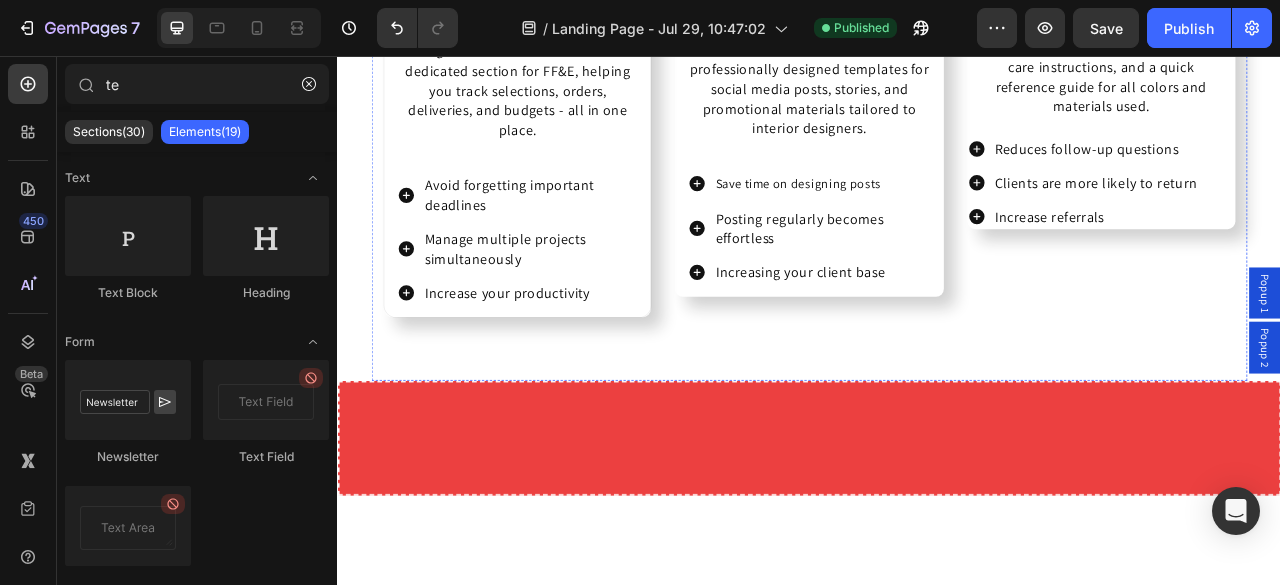 click on "Image Image Image Image Image
Carousel Row This guide provides an overview of our company, including our mission, values, and approach to design. It outlines what clients can expect at each stage of the project, from initial consultation to final handover.  Text Block
Eliminate customer confusion
Creating a positive impression
Reduces repetitive explanations Item List Product" at bounding box center (936, -420) 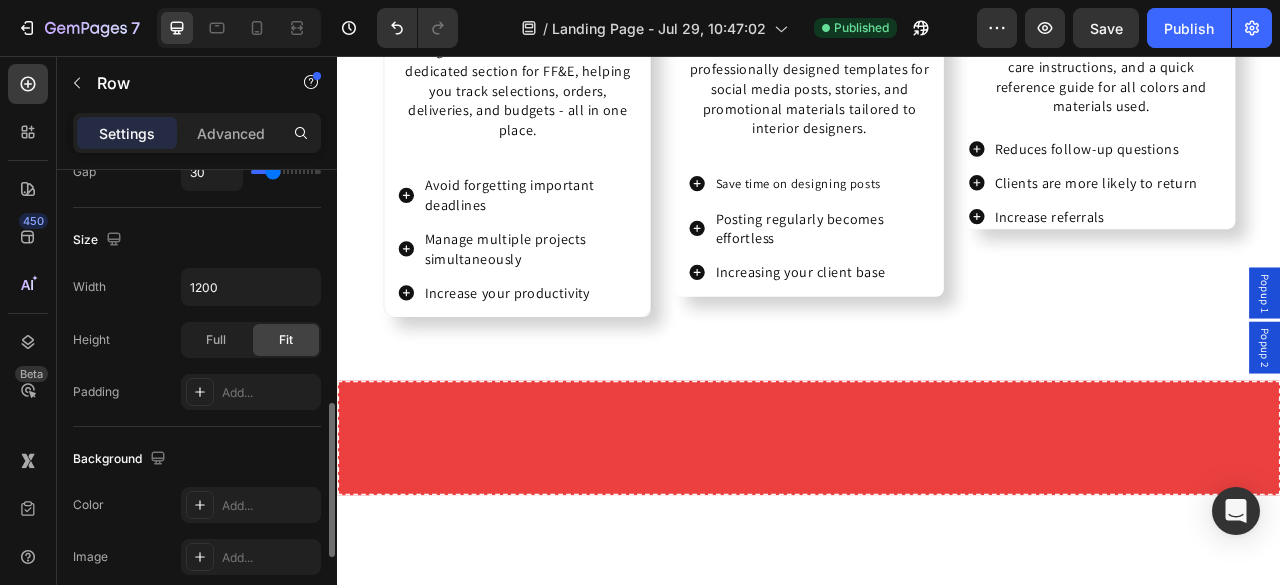 scroll, scrollTop: 496, scrollLeft: 0, axis: vertical 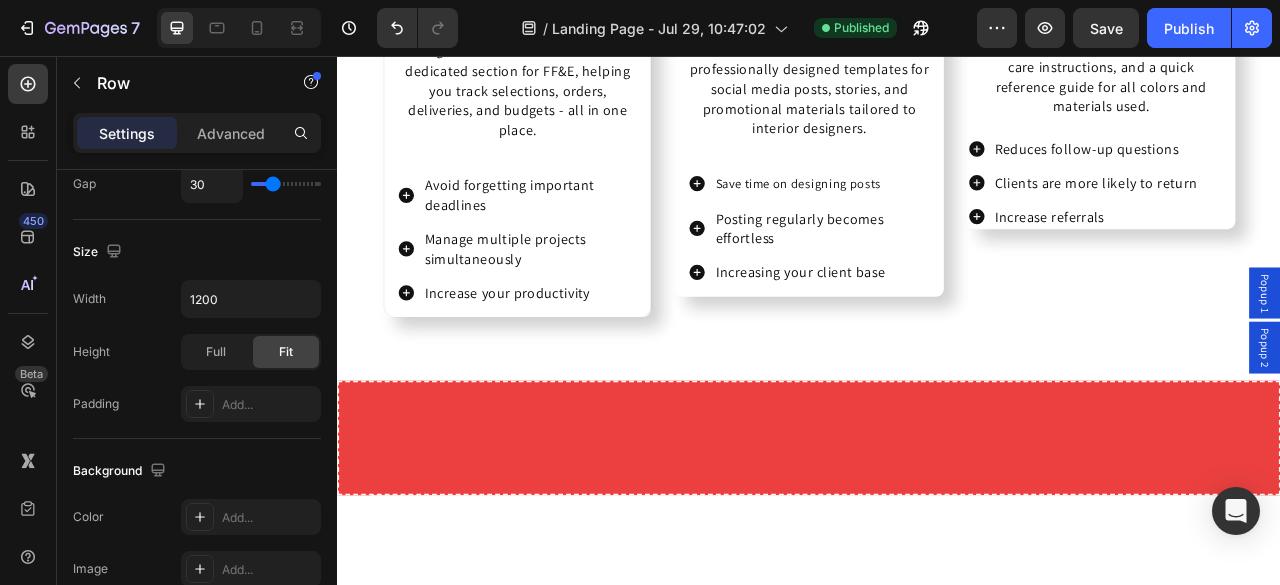 click on "Image Image Image Image Image
Carousel Row This guide provides an overview of our company, including our mission, values, and approach to design. It outlines what clients can expect at each stage of the project, from initial consultation to final handover.  Text Block
Eliminate customer confusion
Creating a positive impression
Reduces repetitive explanations Item List Product" at bounding box center [936, -420] 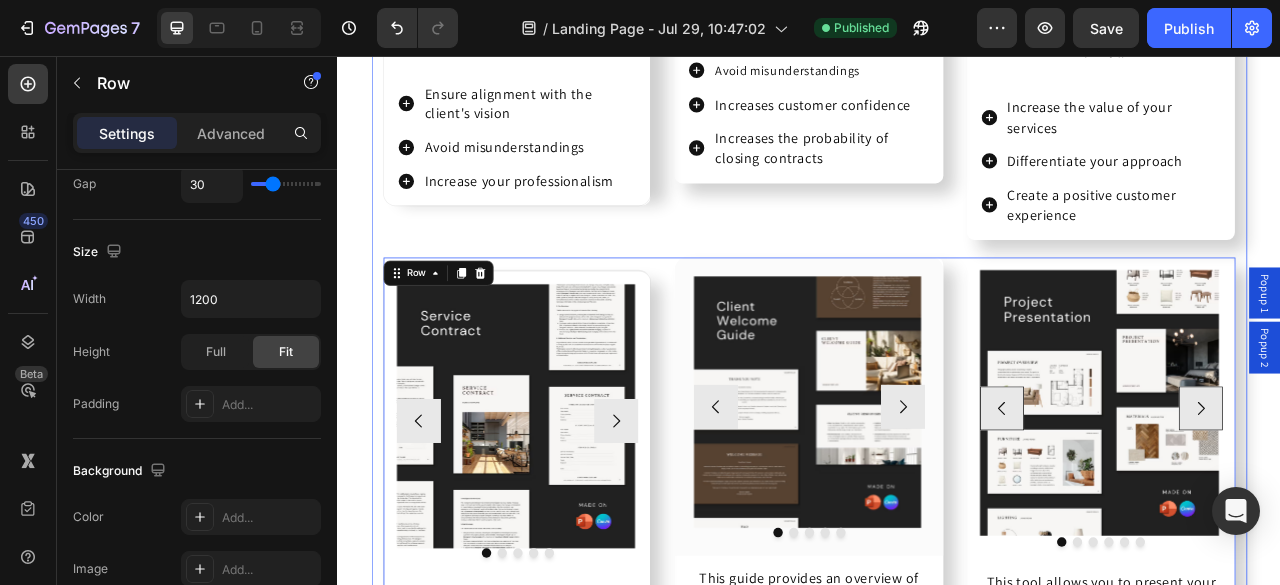 scroll, scrollTop: 5422, scrollLeft: 0, axis: vertical 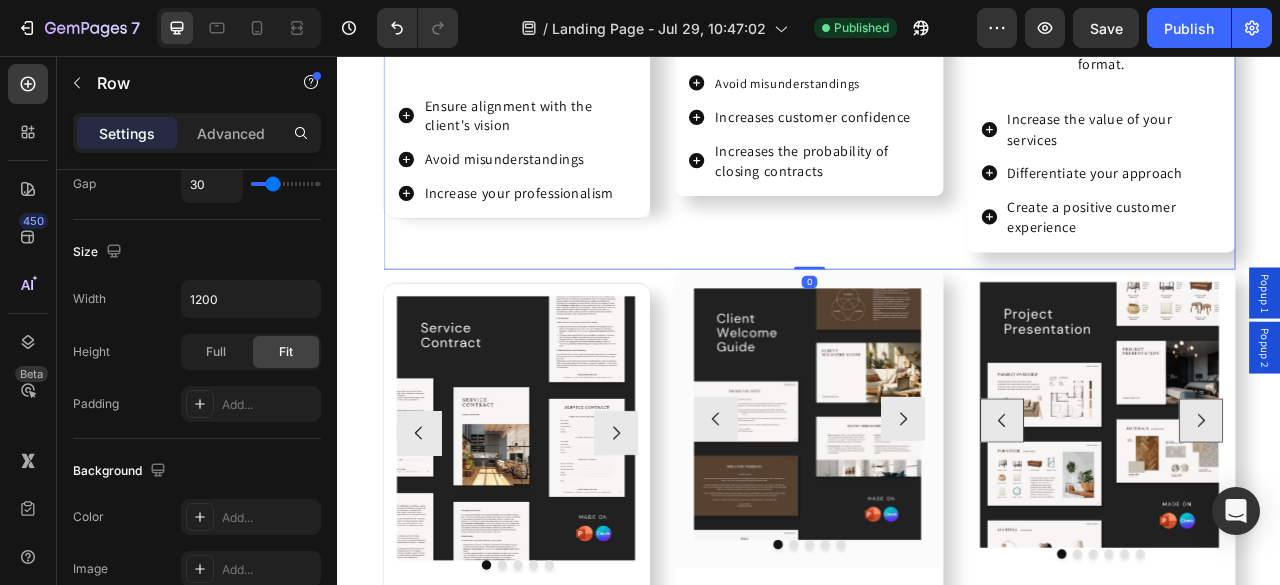 click on "Image Image Image Image Image
Carousel Row Crafted with clarity and professionalism, it presents a breakdown of fees, project timelines, and deliverables, ensuring both you and your client are aligned on expectations from the outset. Text Block
Avoid misunderstandings
Increases customer confidence
Increases the probability of closing contracts Item List Product" at bounding box center (936, 66) 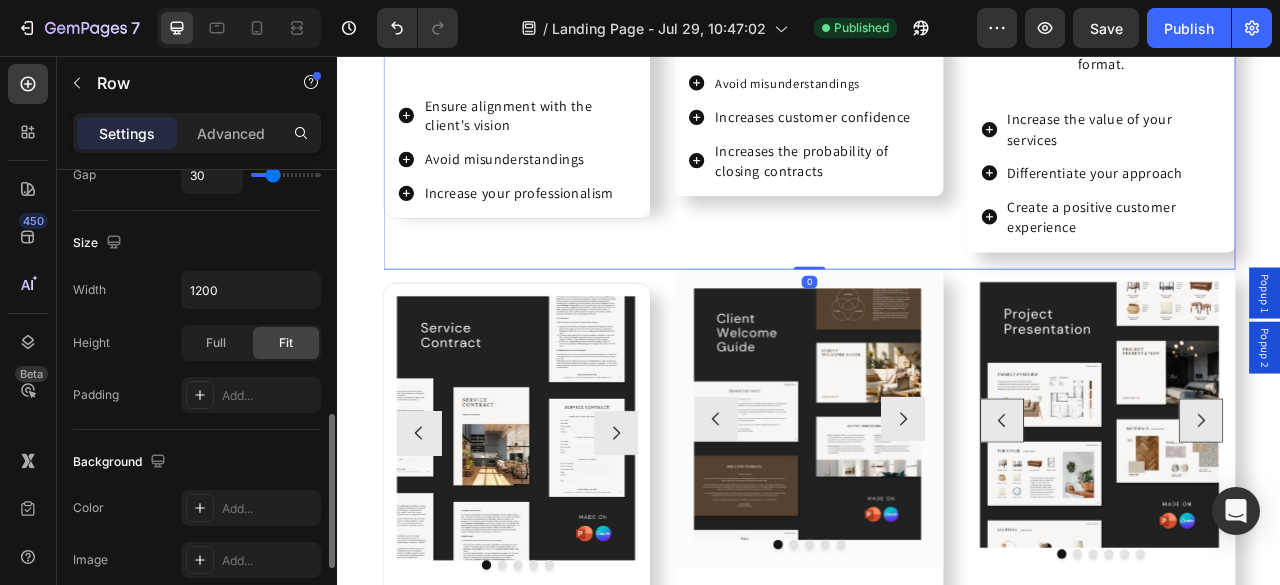 scroll, scrollTop: 499, scrollLeft: 0, axis: vertical 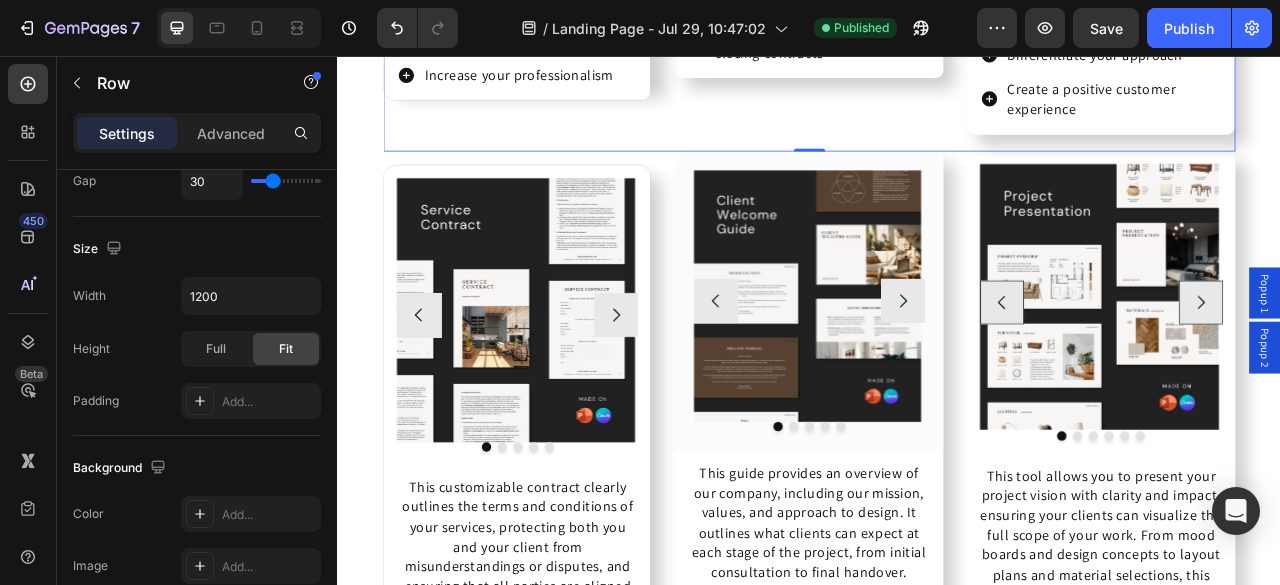 click on "Image Image Image Image Image
Carousel Row Crafted with clarity and professionalism, it presents a breakdown of fees, project timelines, and deliverables, ensuring both you and your client are aligned on expectations from the outset. Text Block
Avoid misunderstandings
Increases customer confidence
Increases the probability of closing contracts Item List Product" at bounding box center [936, -84] 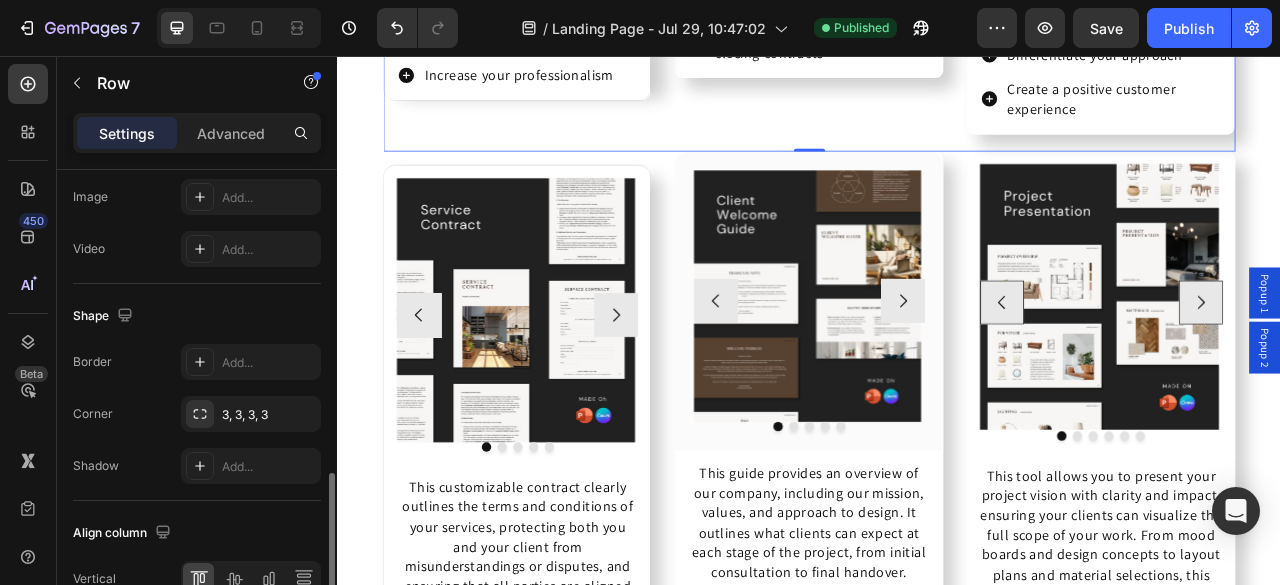 scroll, scrollTop: 972, scrollLeft: 0, axis: vertical 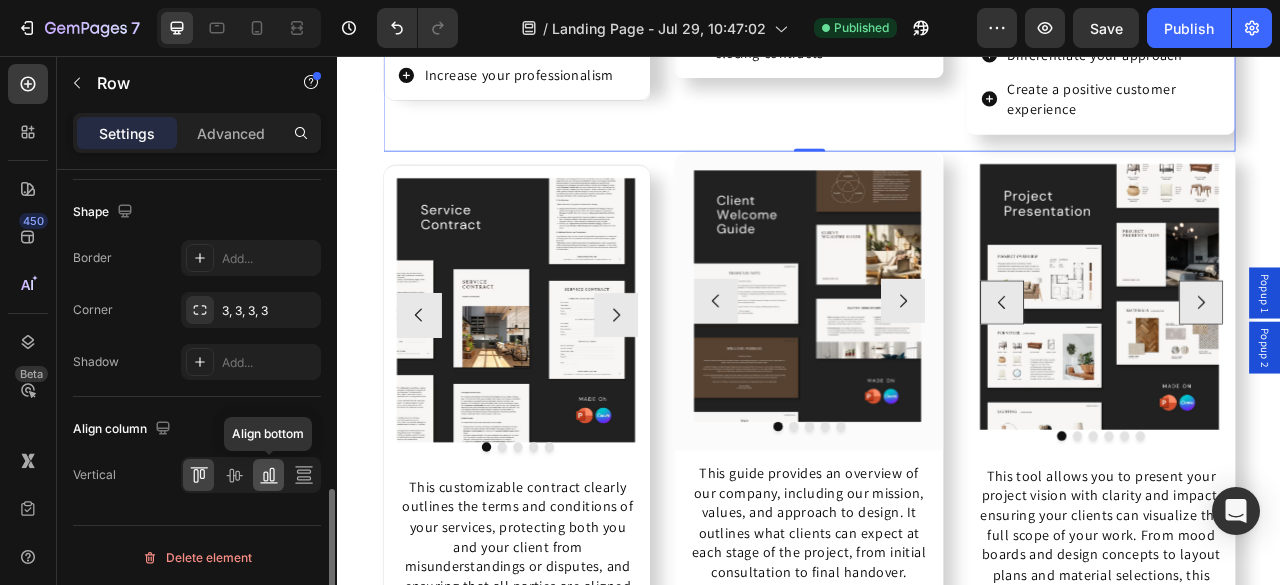 click 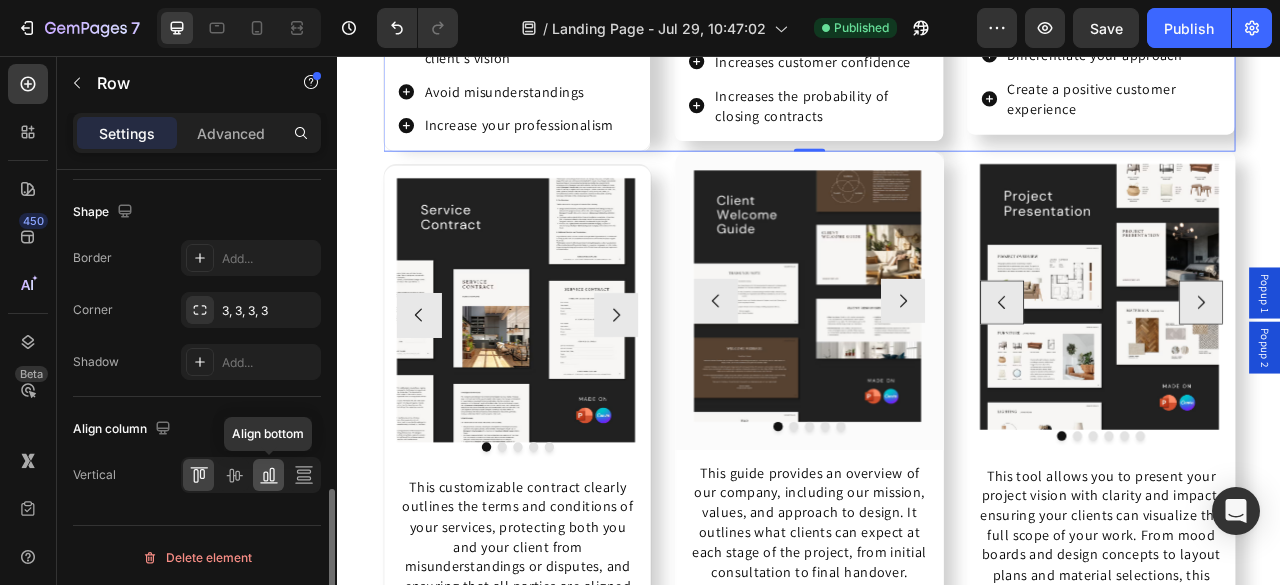 scroll, scrollTop: 972, scrollLeft: 0, axis: vertical 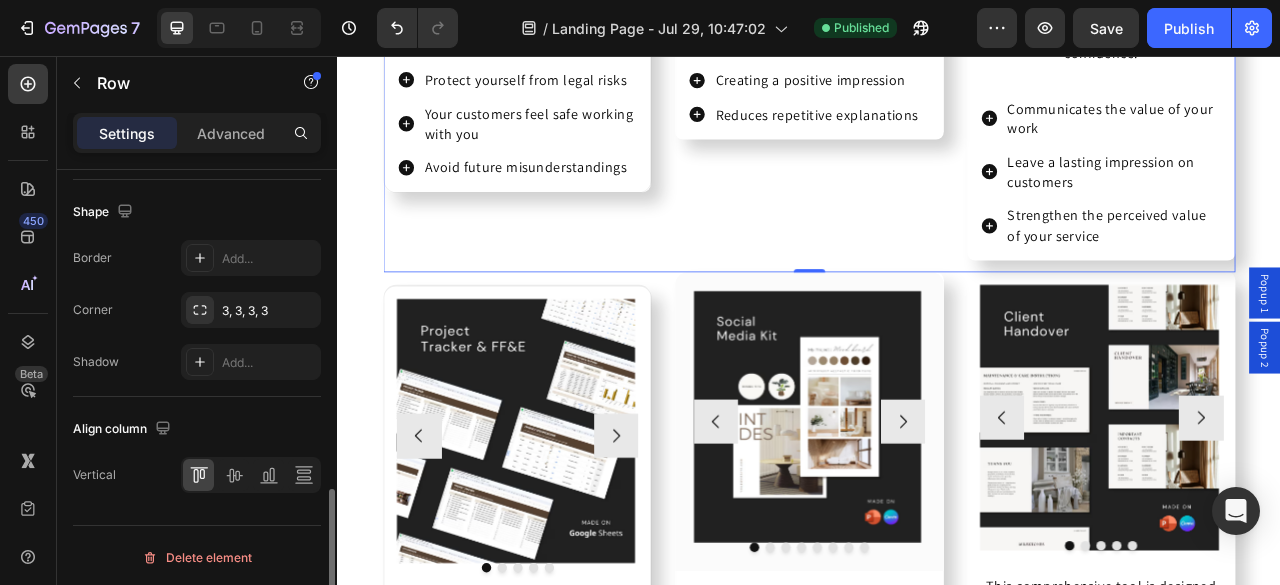 drag, startPoint x: 268, startPoint y: 473, endPoint x: 249, endPoint y: 472, distance: 19.026299 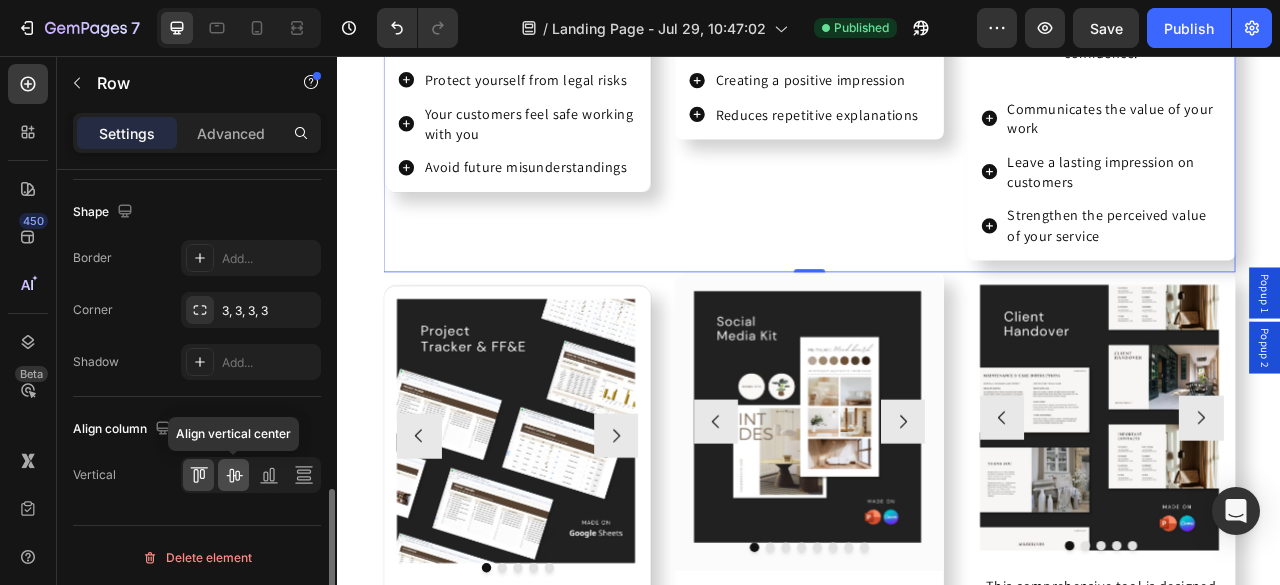 click 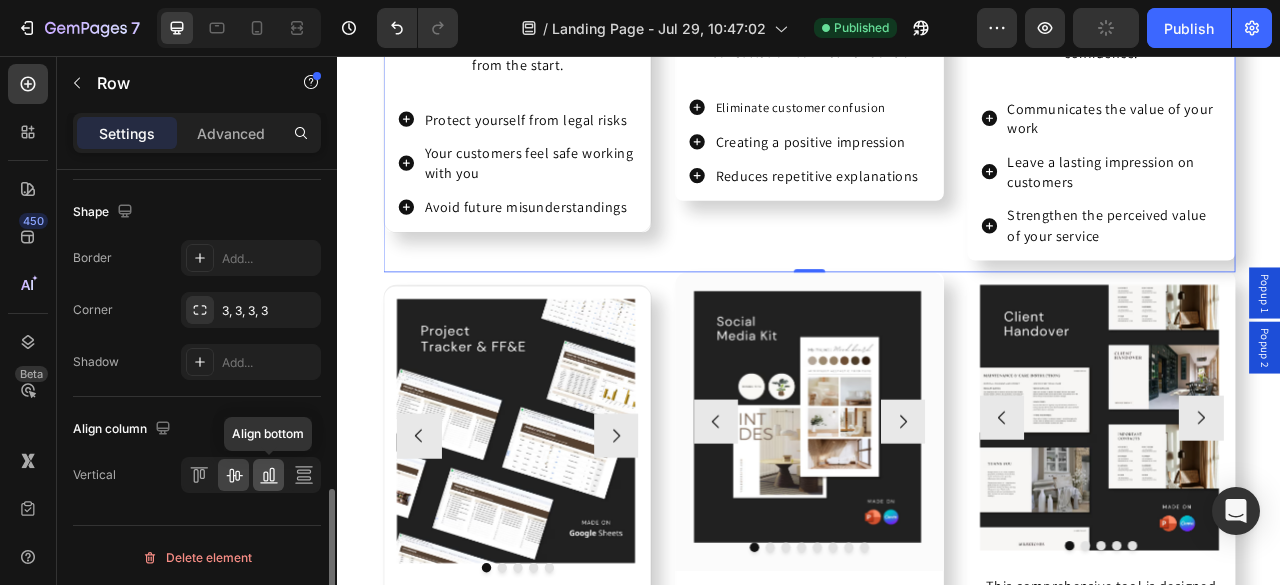 click 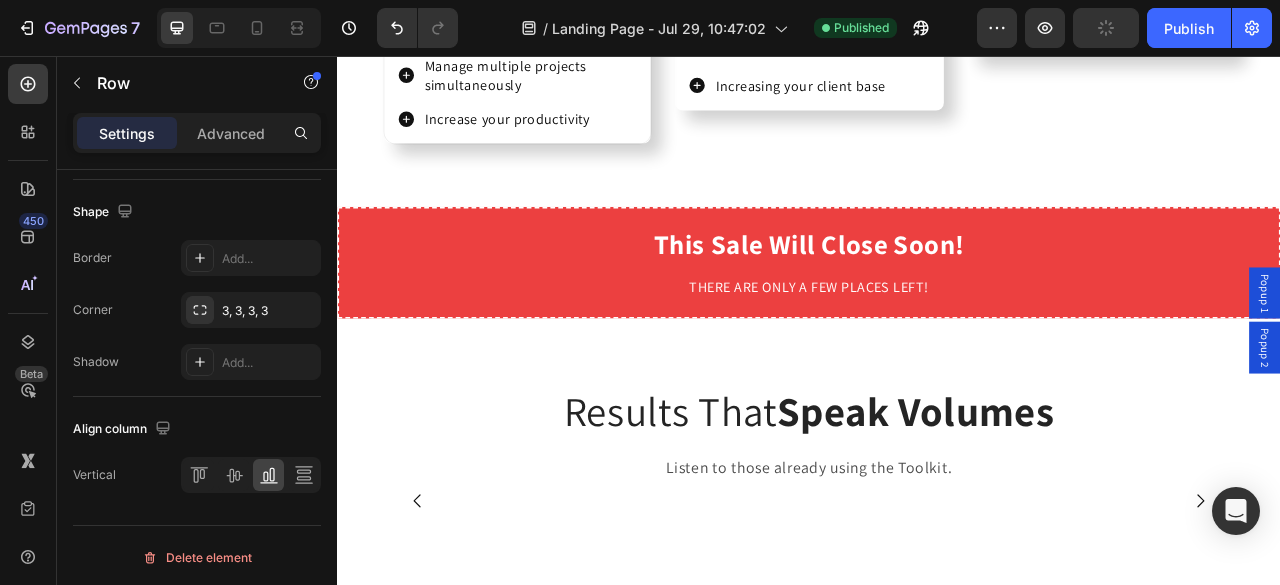 scroll, scrollTop: 7411, scrollLeft: 0, axis: vertical 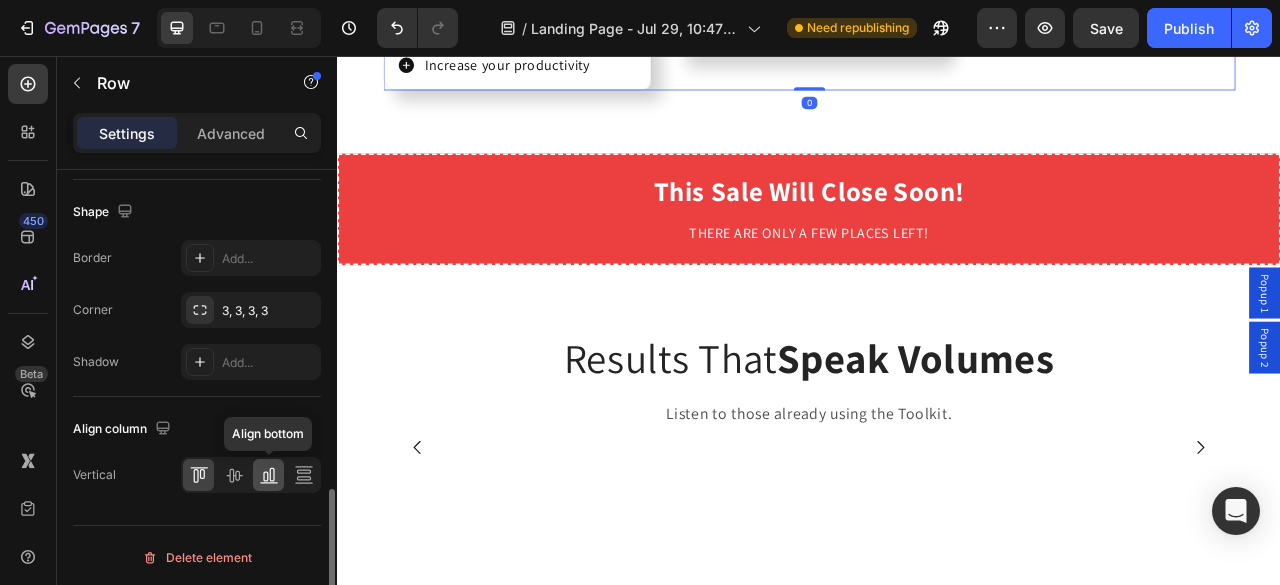 click 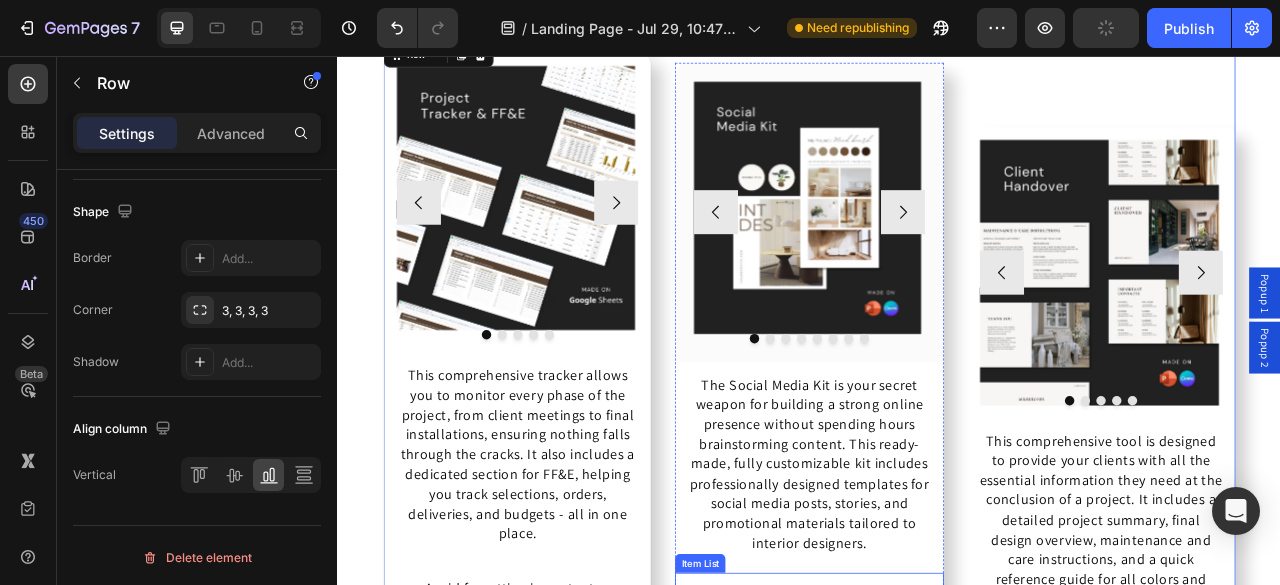 scroll, scrollTop: 6607, scrollLeft: 0, axis: vertical 